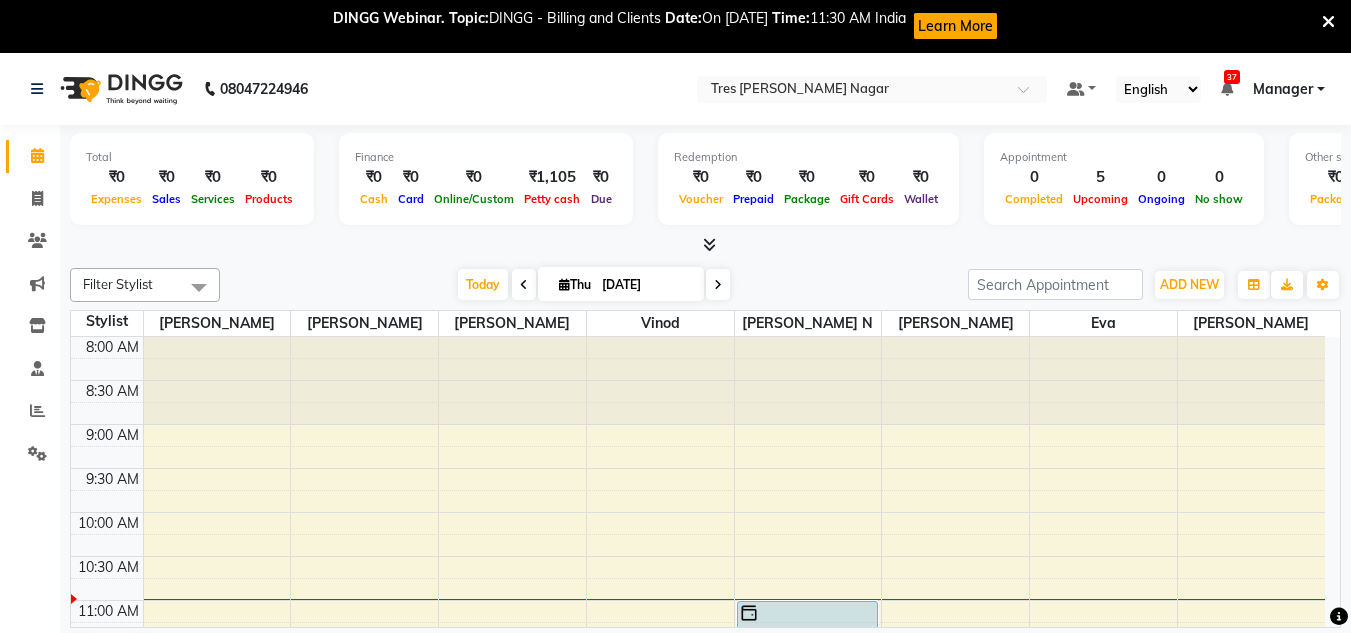 scroll, scrollTop: 54, scrollLeft: 0, axis: vertical 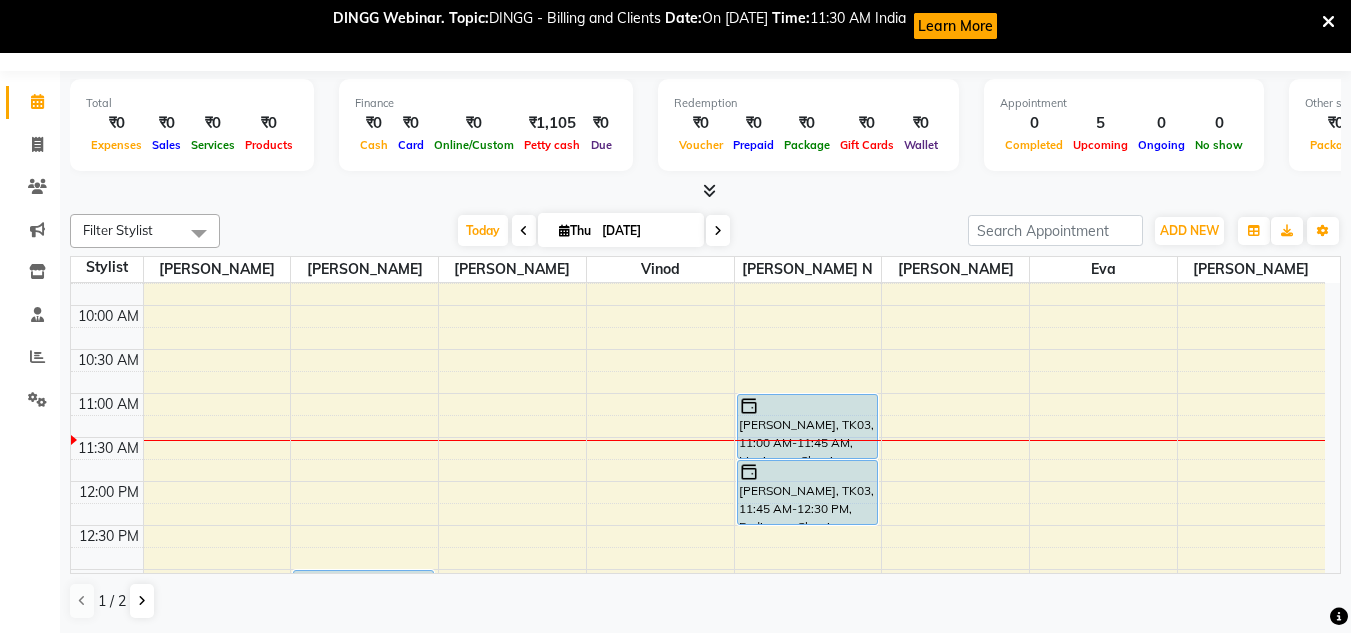 click on "Learn More" at bounding box center [955, 26] 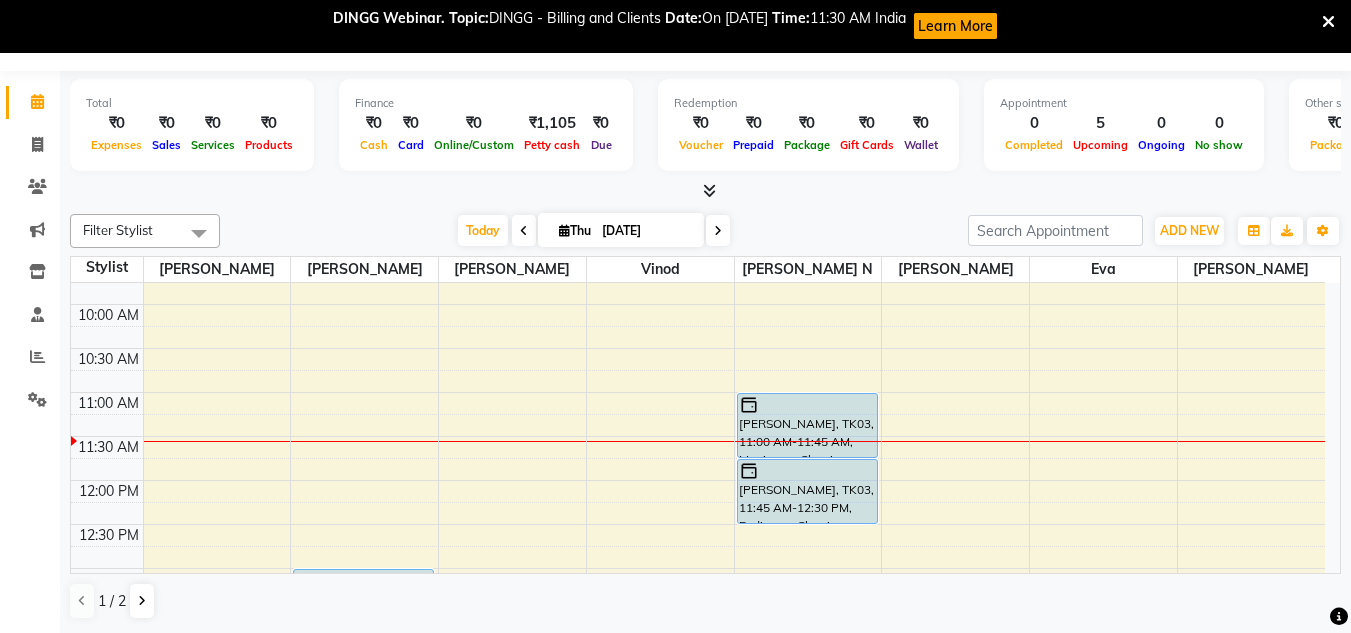 scroll, scrollTop: 153, scrollLeft: 0, axis: vertical 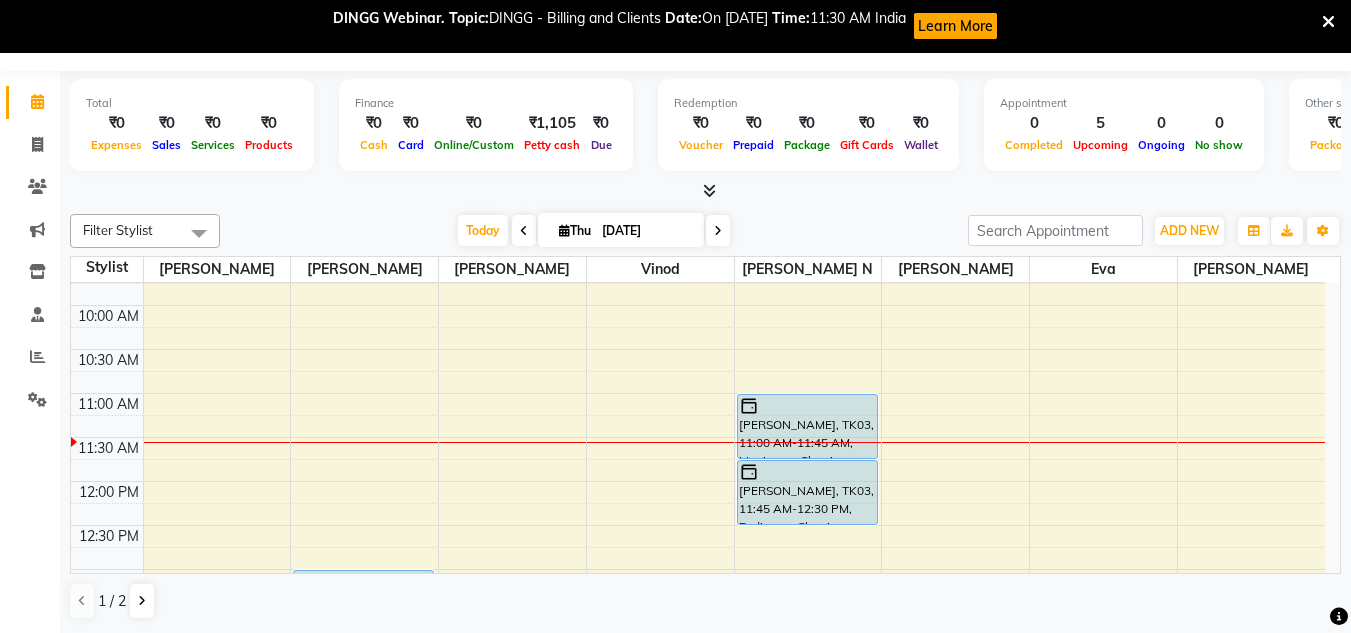 click at bounding box center [1328, 22] 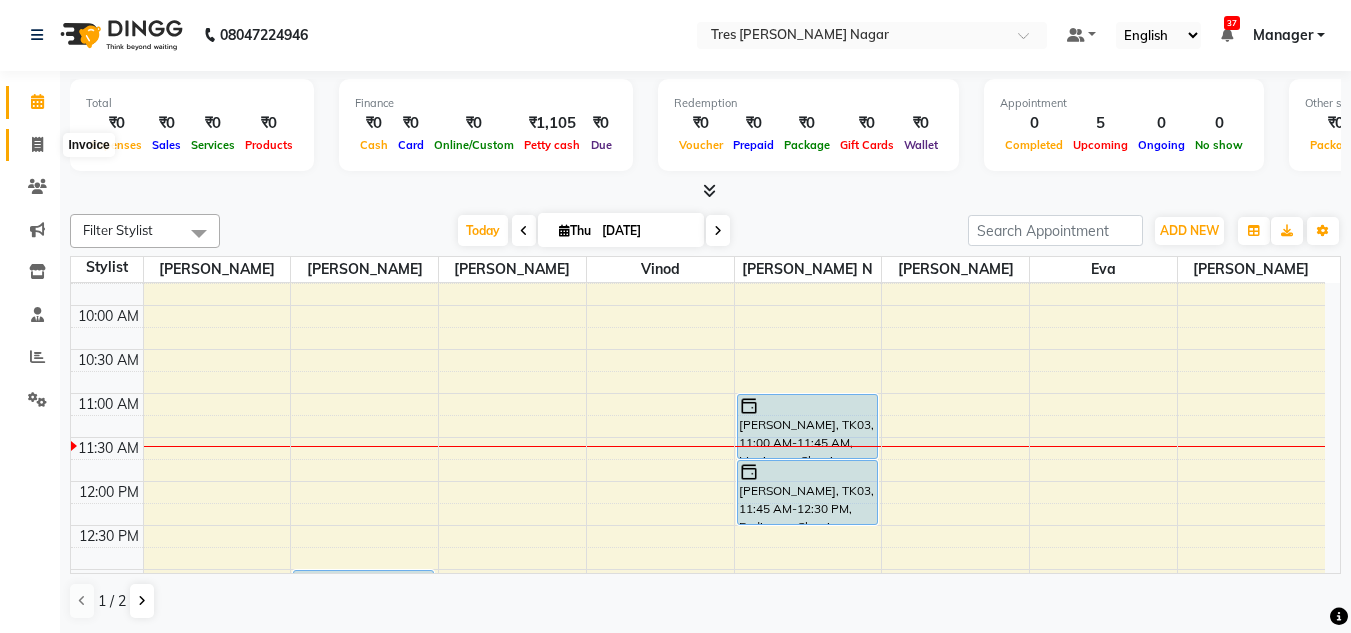 click 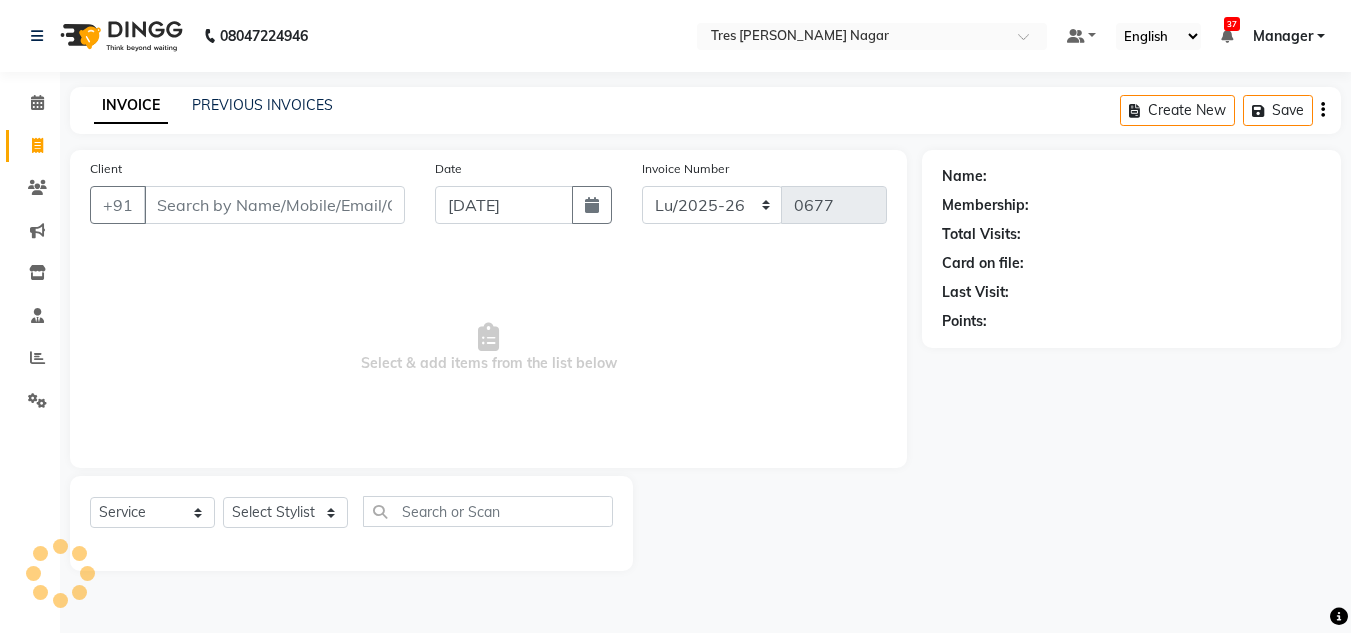 scroll, scrollTop: 0, scrollLeft: 0, axis: both 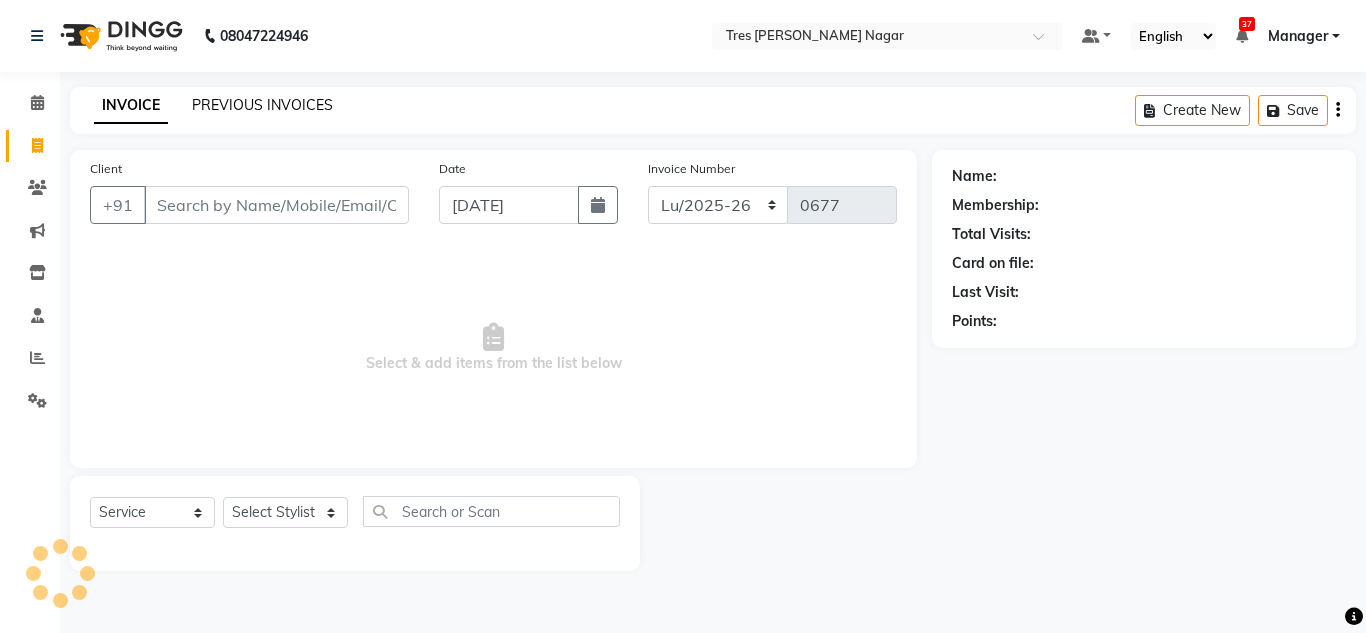 click on "PREVIOUS INVOICES" 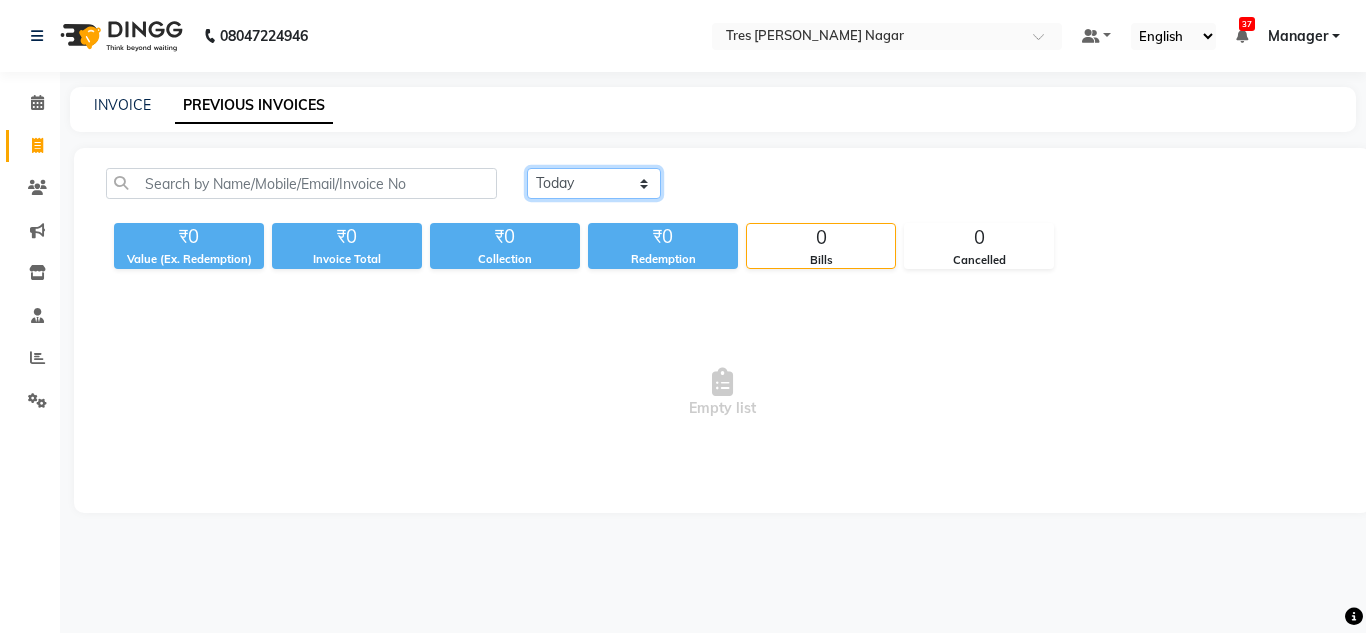 click on "[DATE] [DATE] Custom Range" 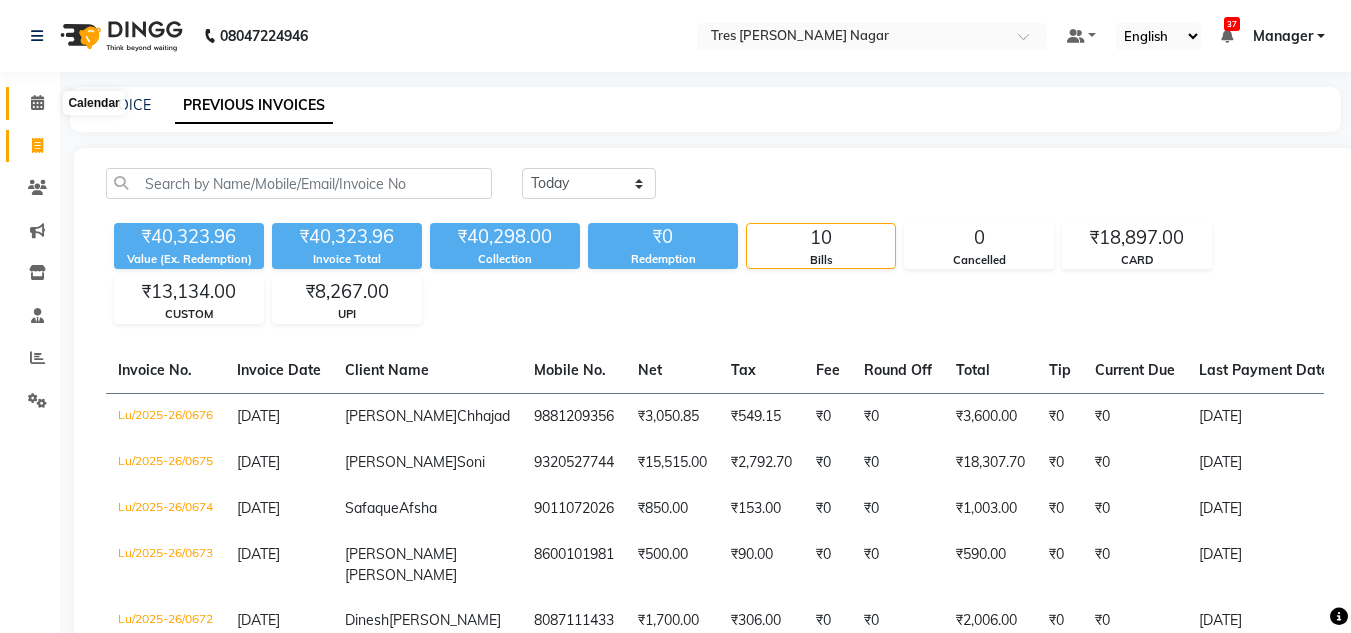 click 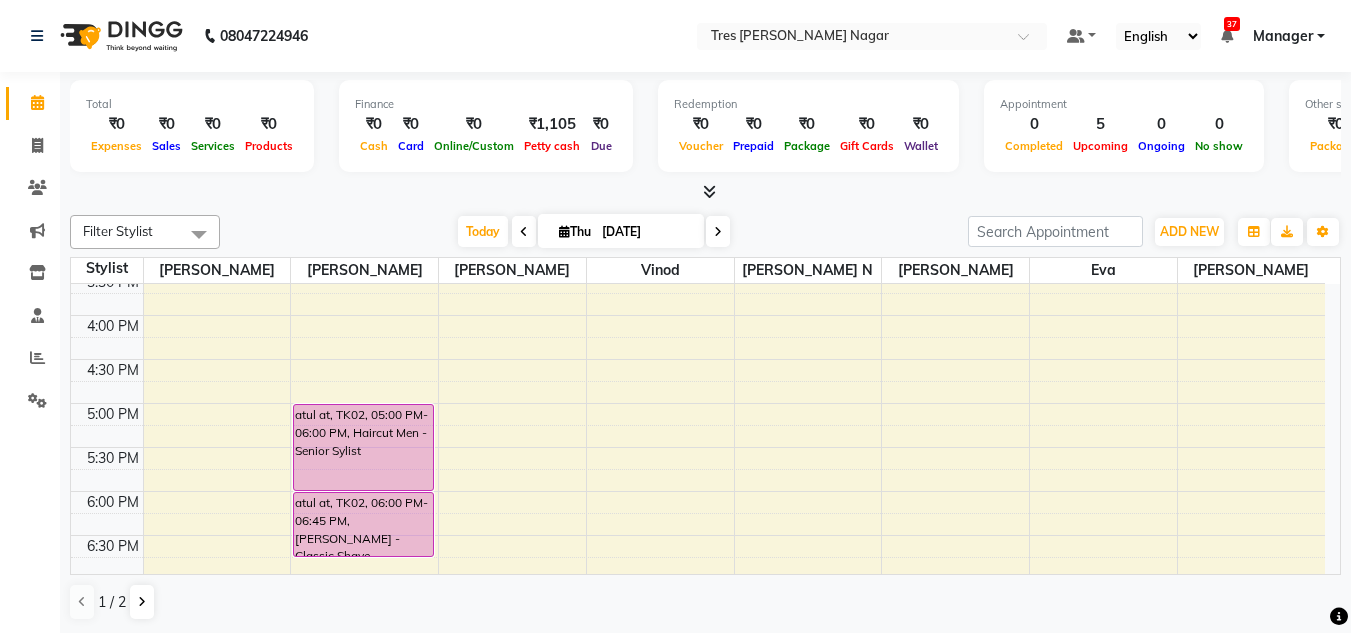 scroll, scrollTop: 653, scrollLeft: 0, axis: vertical 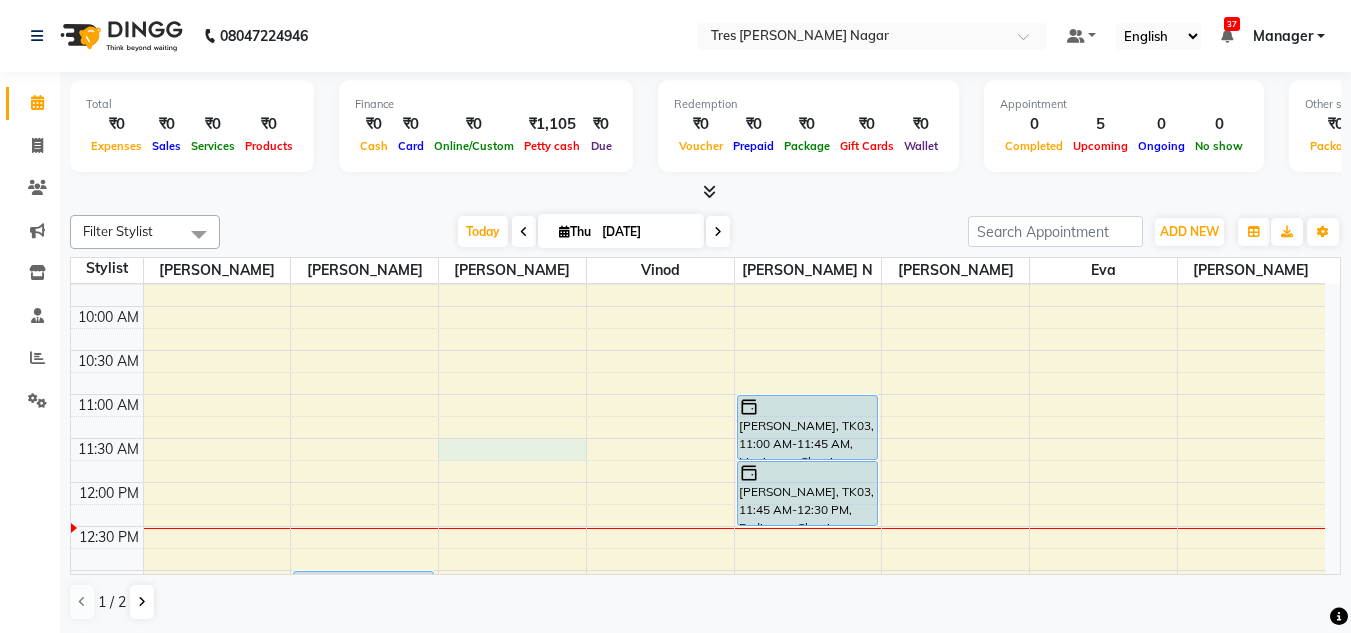 click on "8:00 AM 8:30 AM 9:00 AM 9:30 AM 10:00 AM 10:30 AM 11:00 AM 11:30 AM 12:00 PM 12:30 PM 1:00 PM 1:30 PM 2:00 PM 2:30 PM 3:00 PM 3:30 PM 4:00 PM 4:30 PM 5:00 PM 5:30 PM 6:00 PM 6:30 PM 7:00 PM 7:30 PM 8:00 PM 8:30 PM     [PERSON_NAME], TK01, 01:00 PM-02:15 PM, Haircuts Women - Senior Sylist    atul at, TK02, 05:00 PM-06:00 PM, Haircut Men - Senior Sylist    atul at, TK02, 06:00 PM-06:45 PM, [PERSON_NAME] - Classic Shave     [PERSON_NAME], TK03, 11:00 AM-11:45 AM, Manicure - Classic Manicure     [PERSON_NAME], TK03, 11:45 AM-12:30 PM, Pedicure - Classic Pedicure" at bounding box center [698, 702] 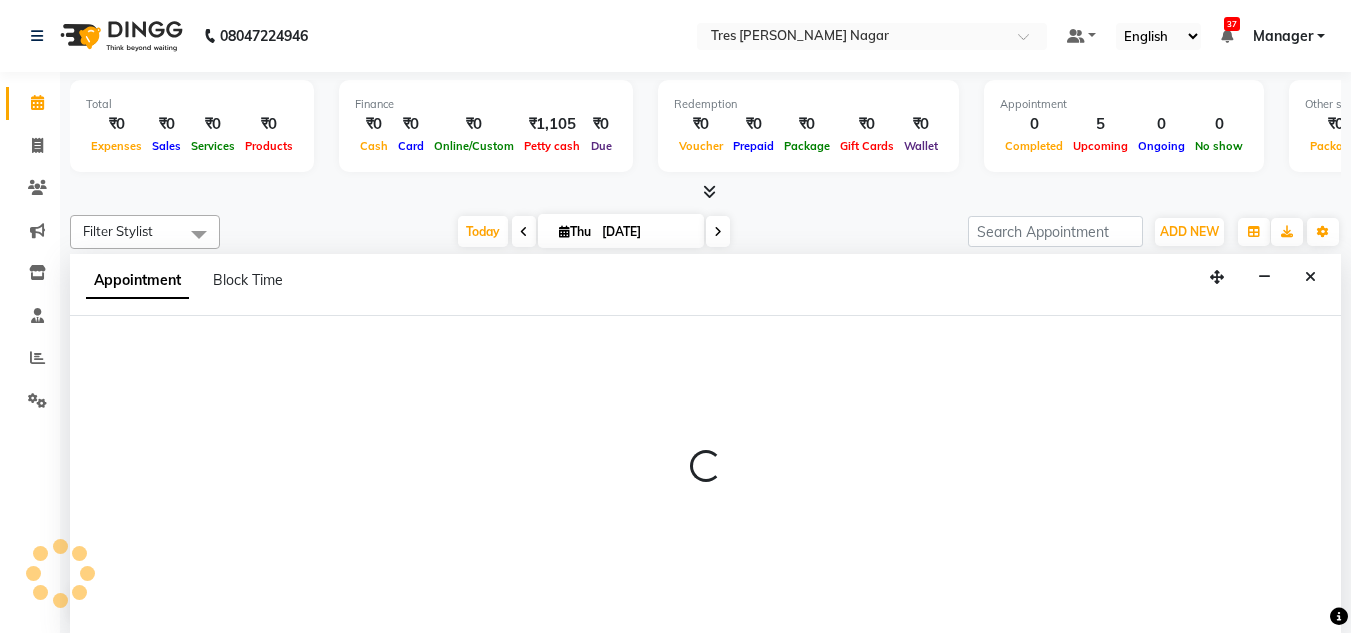 scroll, scrollTop: 1, scrollLeft: 0, axis: vertical 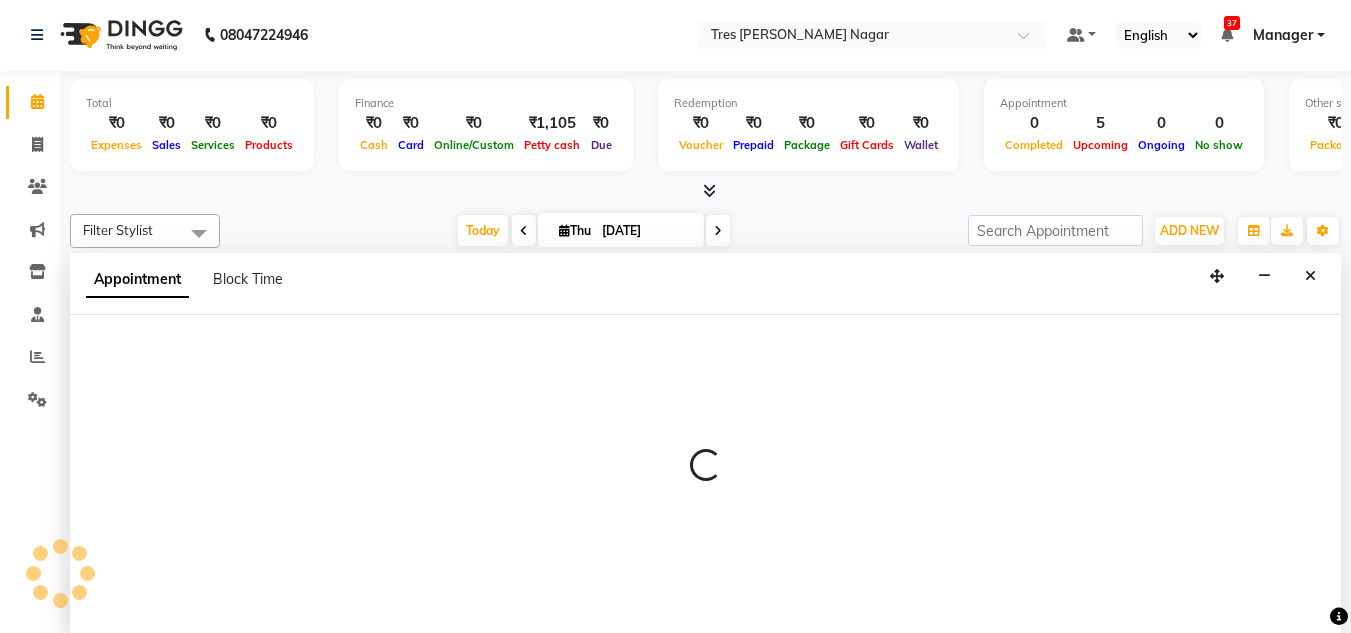 select on "47307" 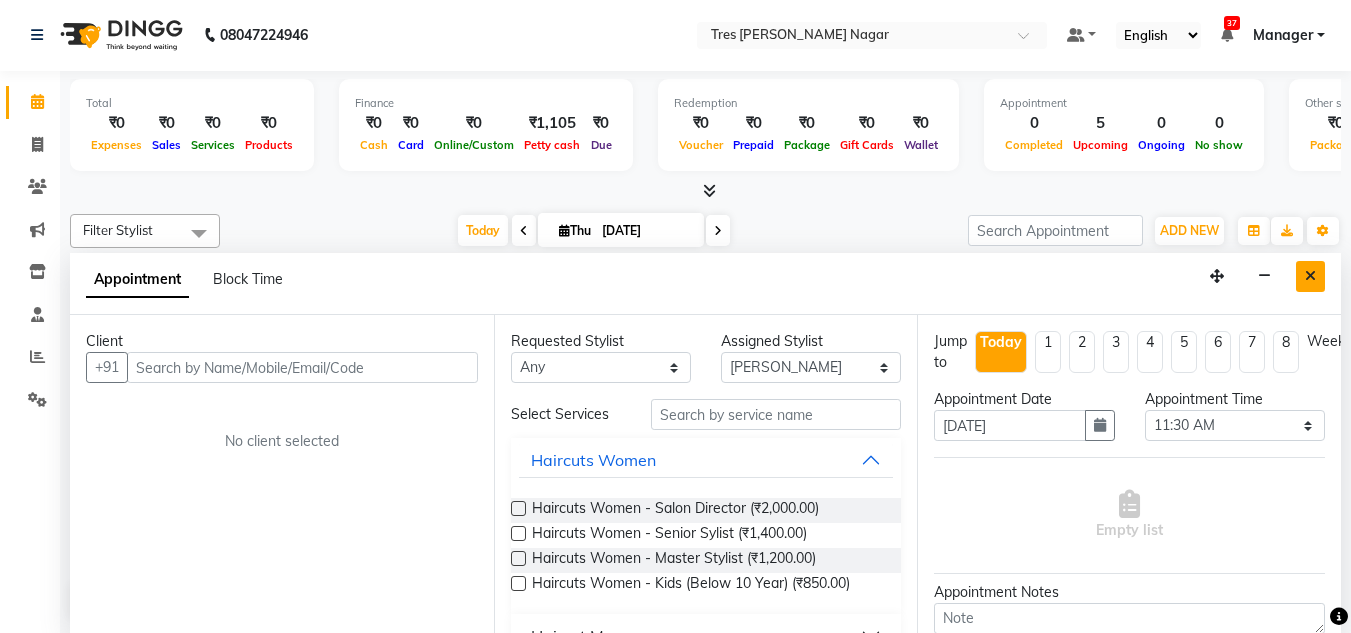 click at bounding box center (1310, 276) 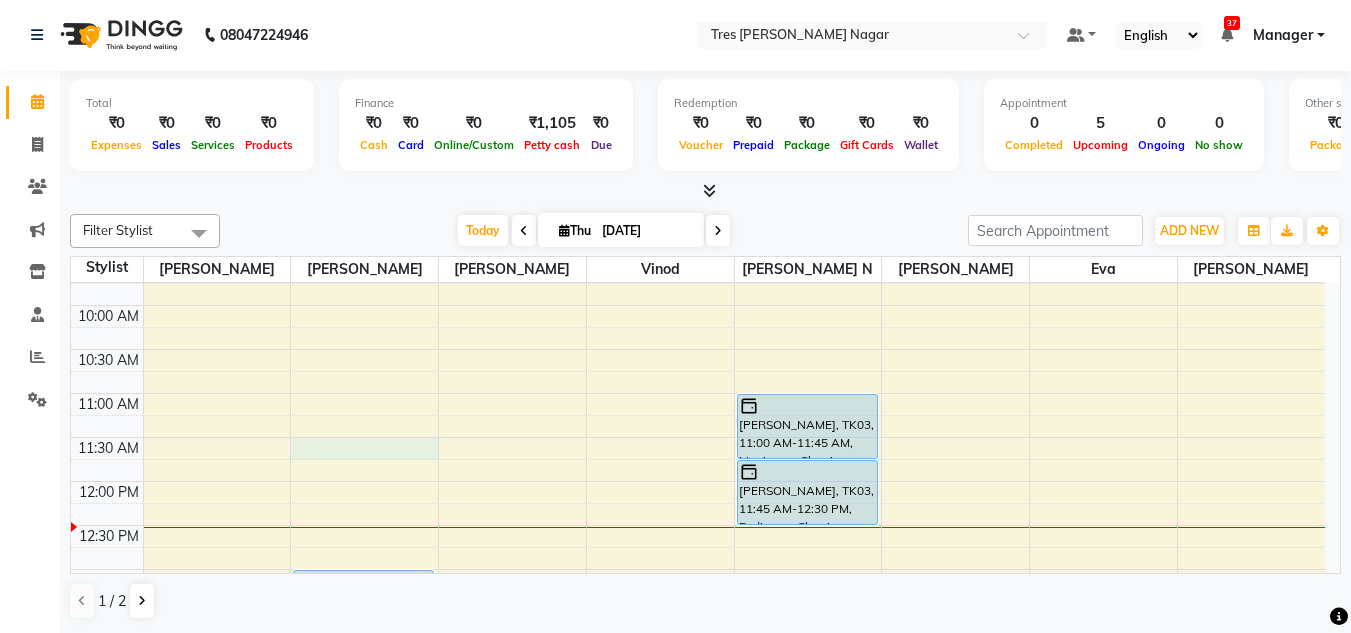 click on "8:00 AM 8:30 AM 9:00 AM 9:30 AM 10:00 AM 10:30 AM 11:00 AM 11:30 AM 12:00 PM 12:30 PM 1:00 PM 1:30 PM 2:00 PM 2:30 PM 3:00 PM 3:30 PM 4:00 PM 4:30 PM 5:00 PM 5:30 PM 6:00 PM 6:30 PM 7:00 PM 7:30 PM 8:00 PM 8:30 PM     [PERSON_NAME], TK01, 01:00 PM-02:15 PM, Haircuts Women - Senior Sylist    atul at, TK02, 05:00 PM-06:00 PM, Haircut Men - Senior Sylist    atul at, TK02, 06:00 PM-06:45 PM, [PERSON_NAME] - Classic Shave     [PERSON_NAME], TK03, 11:00 AM-11:45 AM, Manicure - Classic Manicure     [PERSON_NAME], TK03, 11:45 AM-12:30 PM, Pedicure - Classic Pedicure" at bounding box center (698, 701) 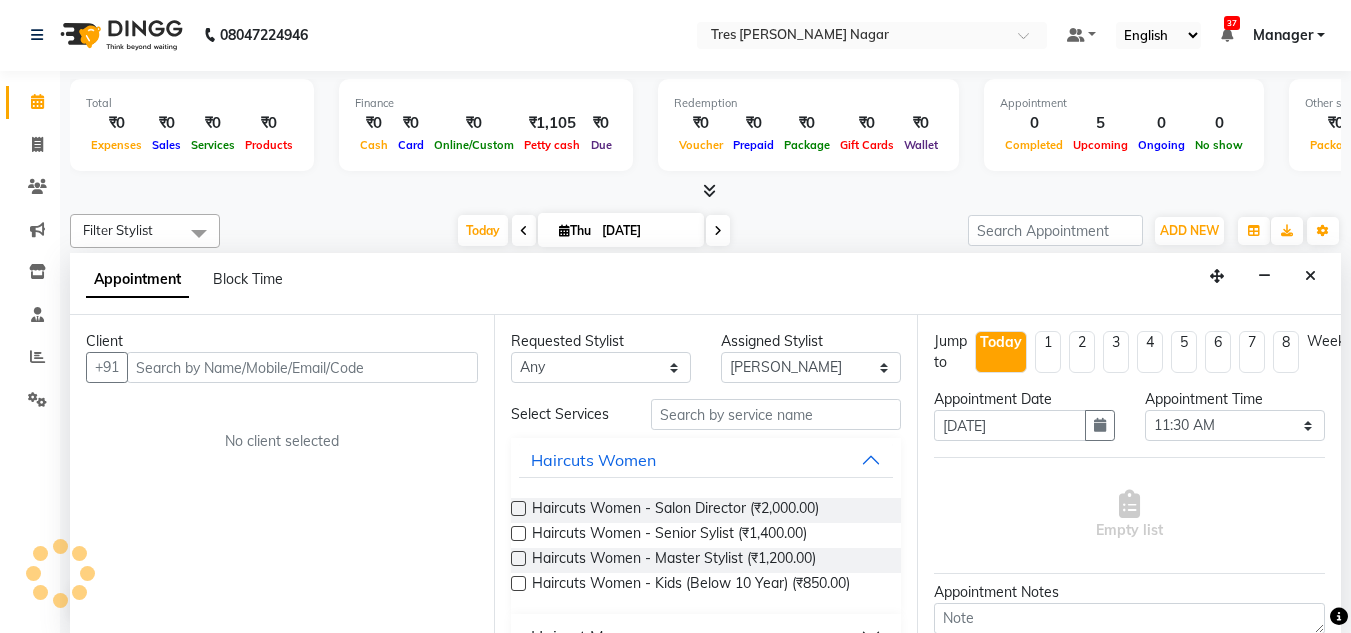 click at bounding box center (302, 367) 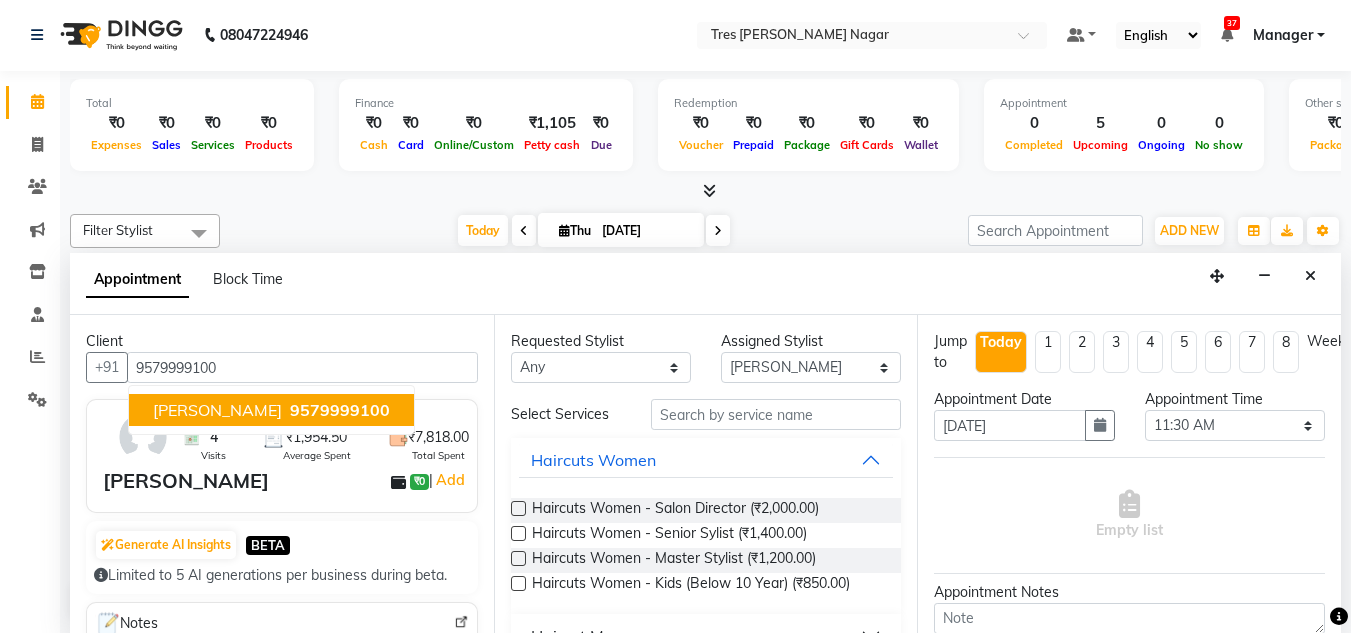 click on "9579999100" at bounding box center [340, 410] 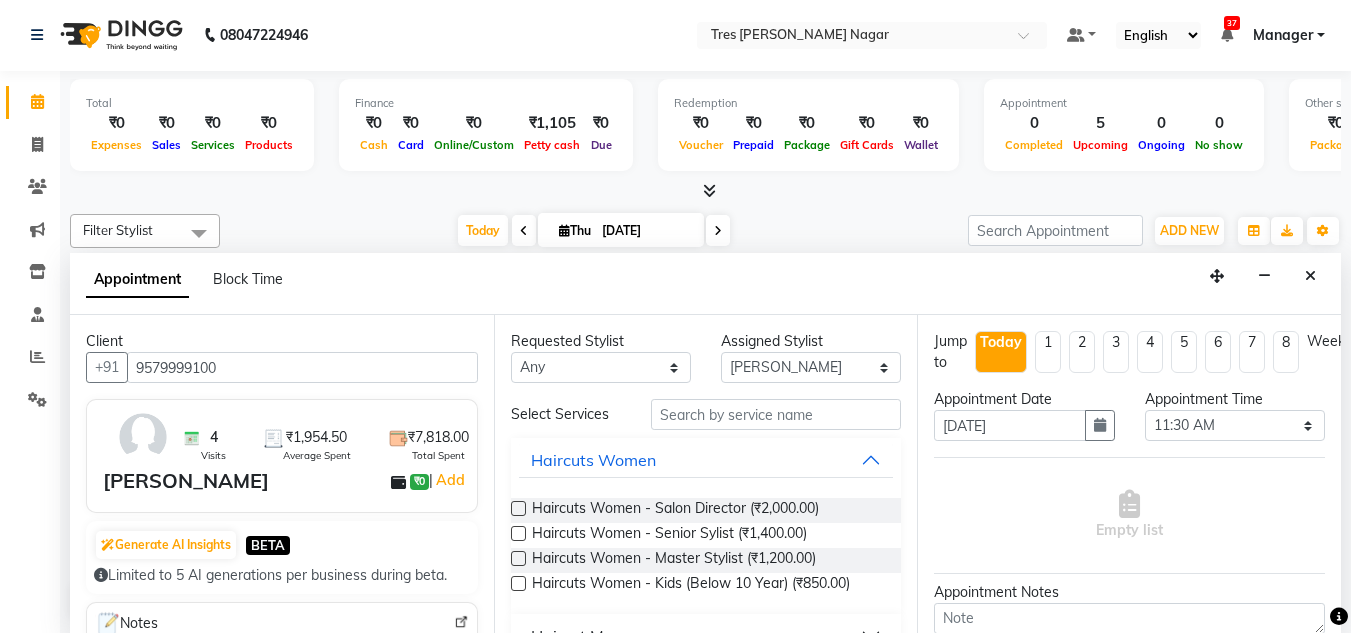 type on "9579999100" 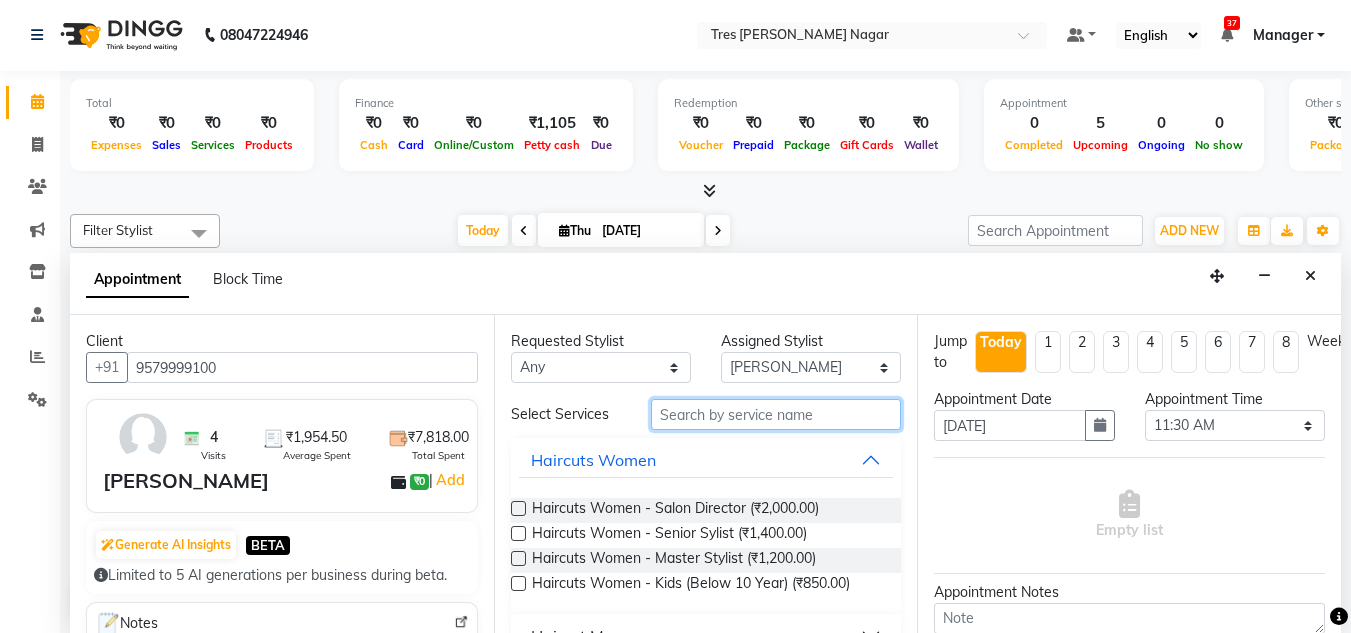 click at bounding box center (776, 414) 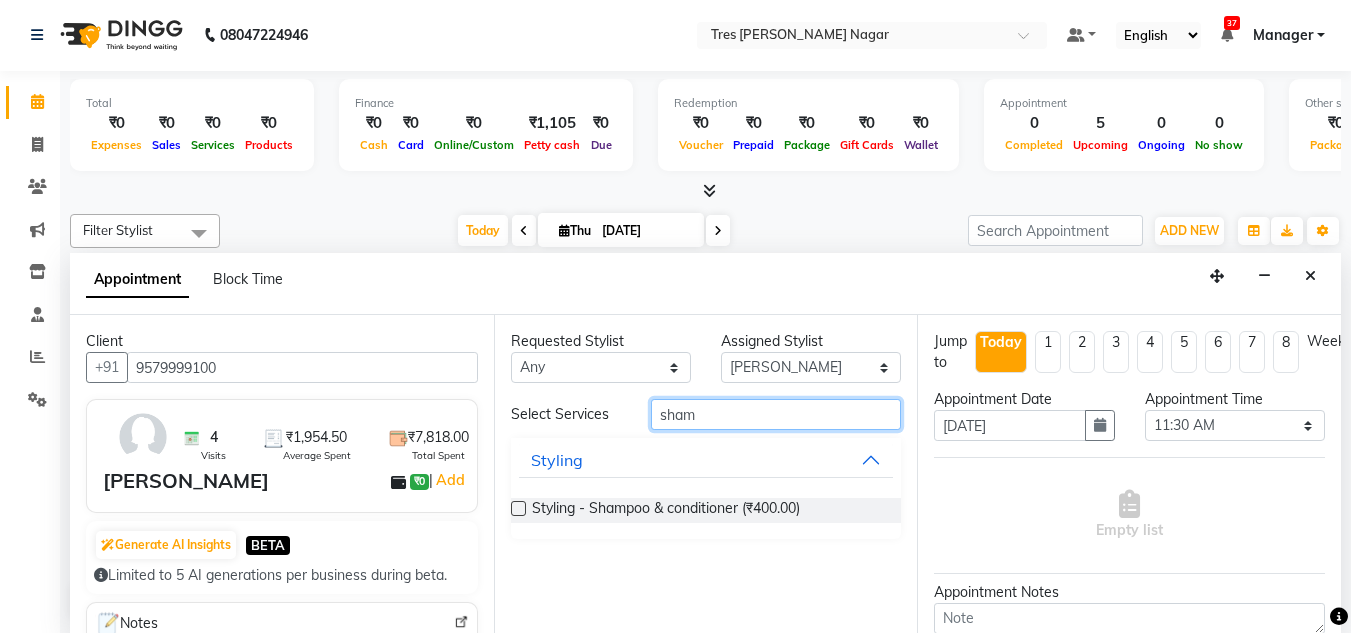 type on "sham" 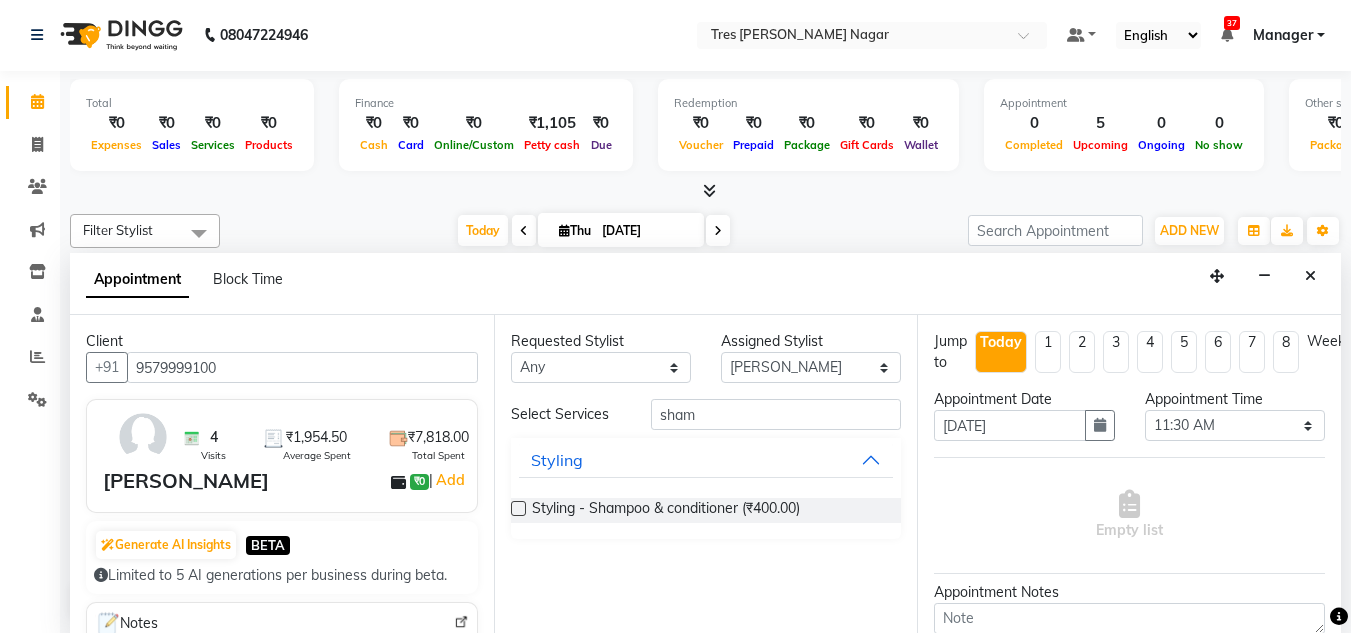 click at bounding box center (518, 508) 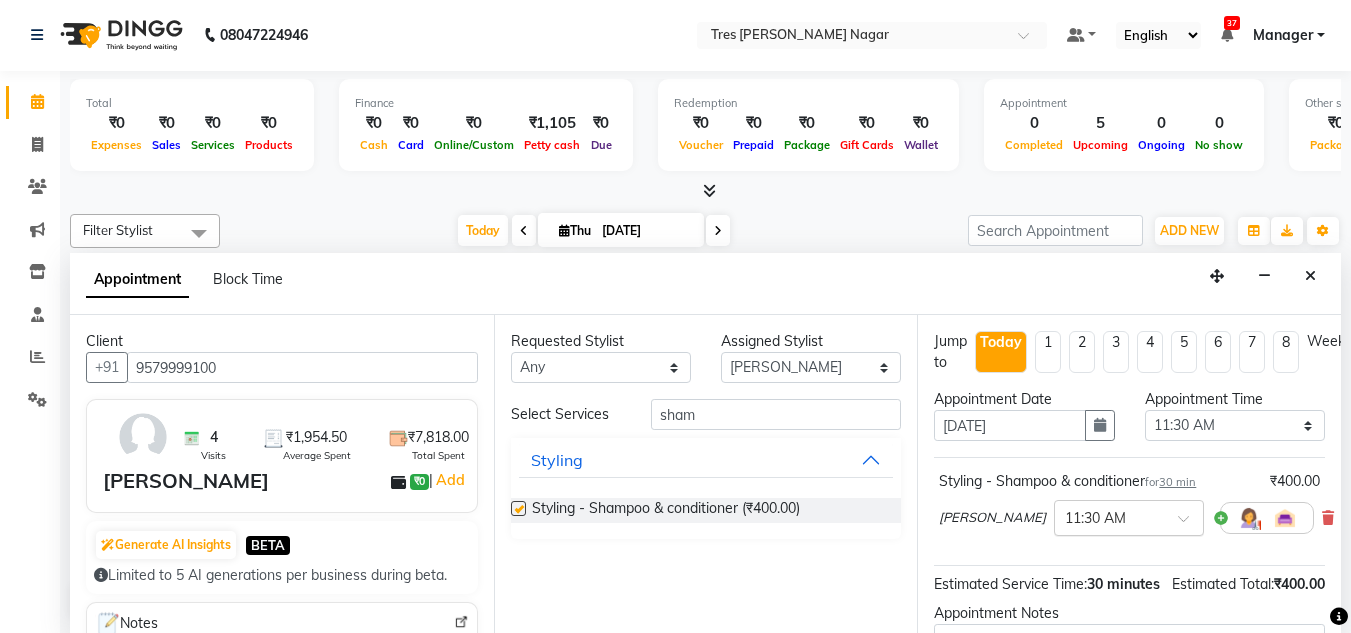 checkbox on "false" 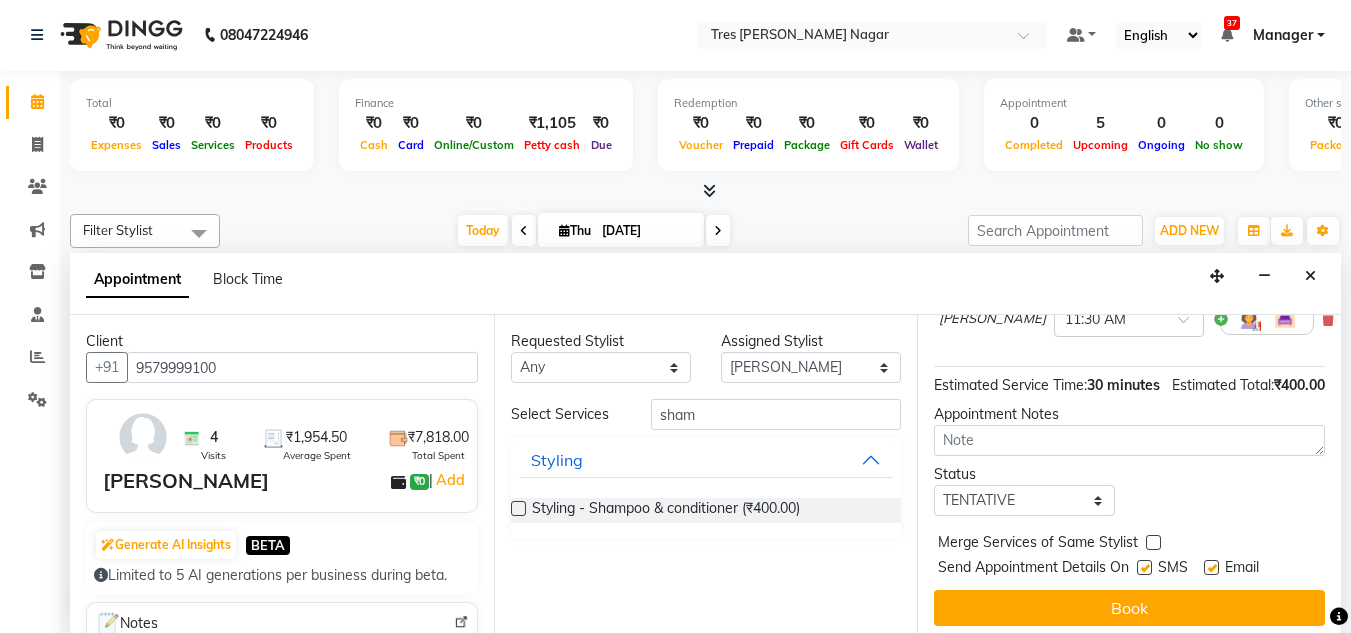 scroll, scrollTop: 200, scrollLeft: 0, axis: vertical 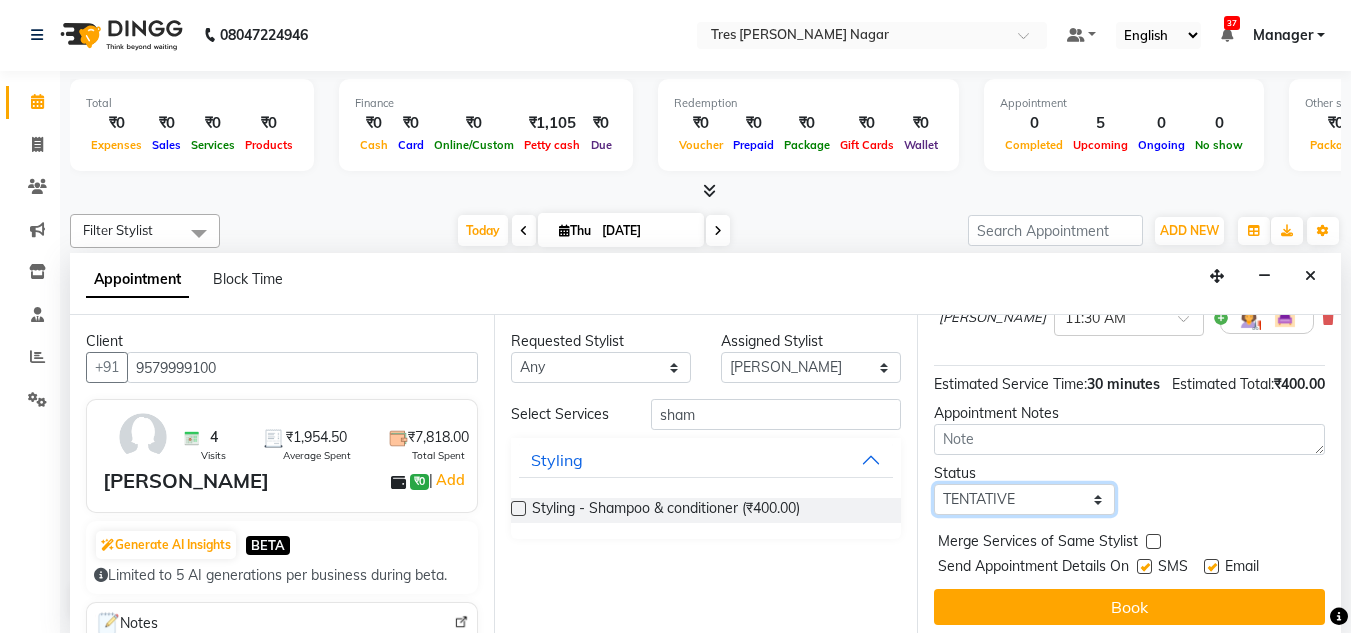 click on "Select TENTATIVE CONFIRM CHECK-IN UPCOMING" at bounding box center [1024, 499] 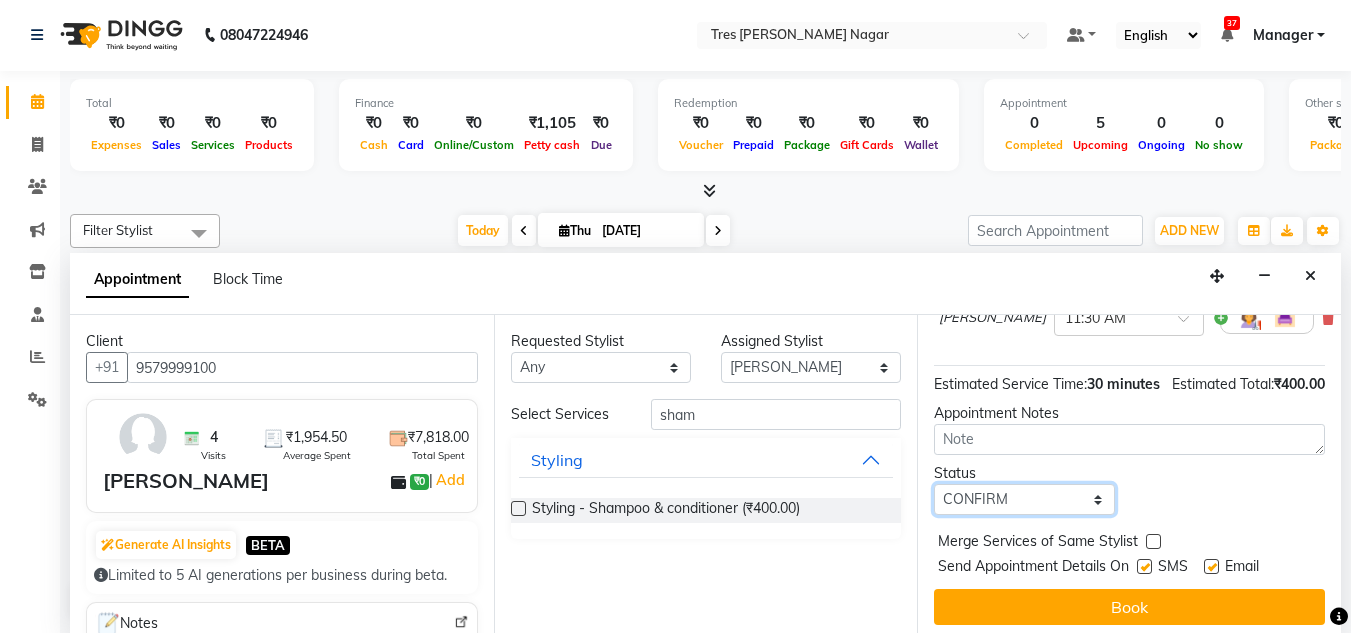 click on "Select TENTATIVE CONFIRM CHECK-IN UPCOMING" at bounding box center (1024, 499) 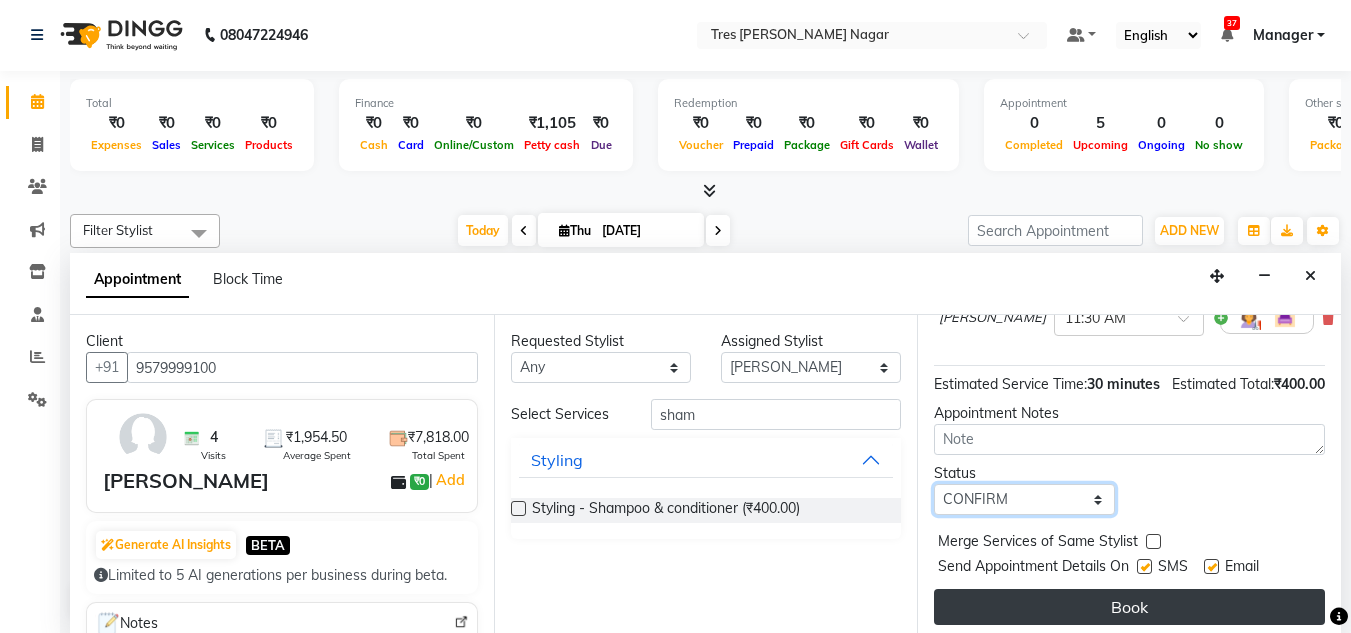scroll, scrollTop: 244, scrollLeft: 0, axis: vertical 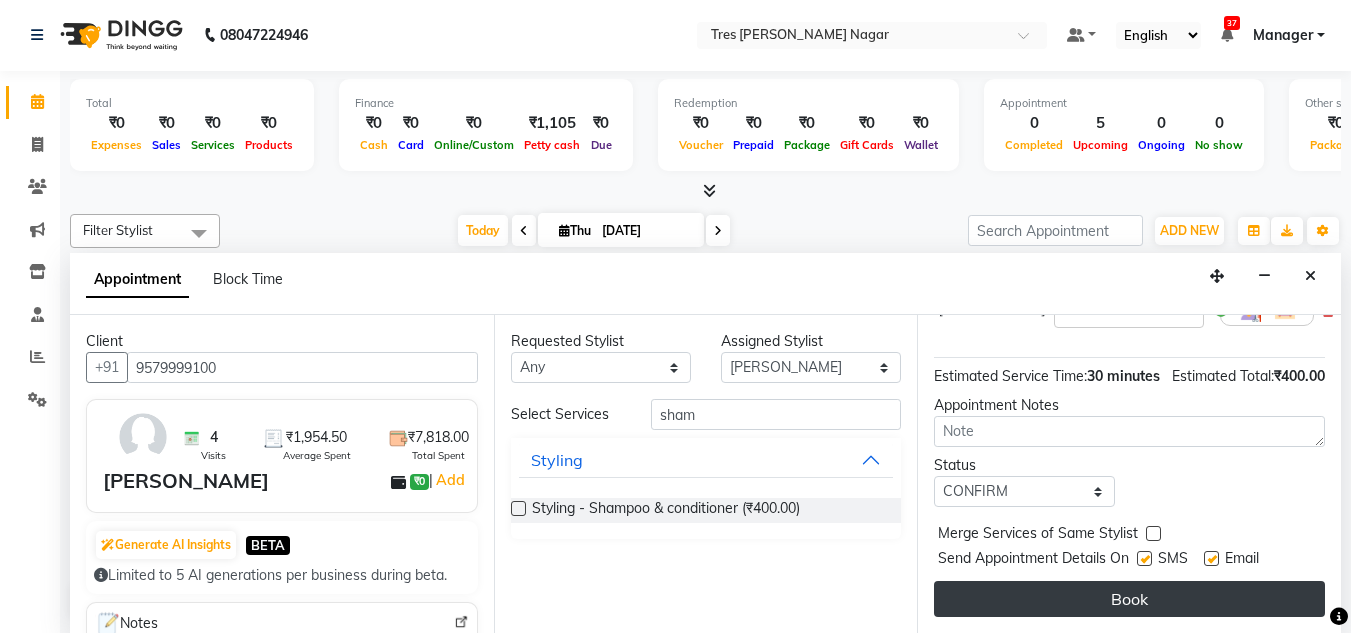 click on "Book" at bounding box center [1129, 599] 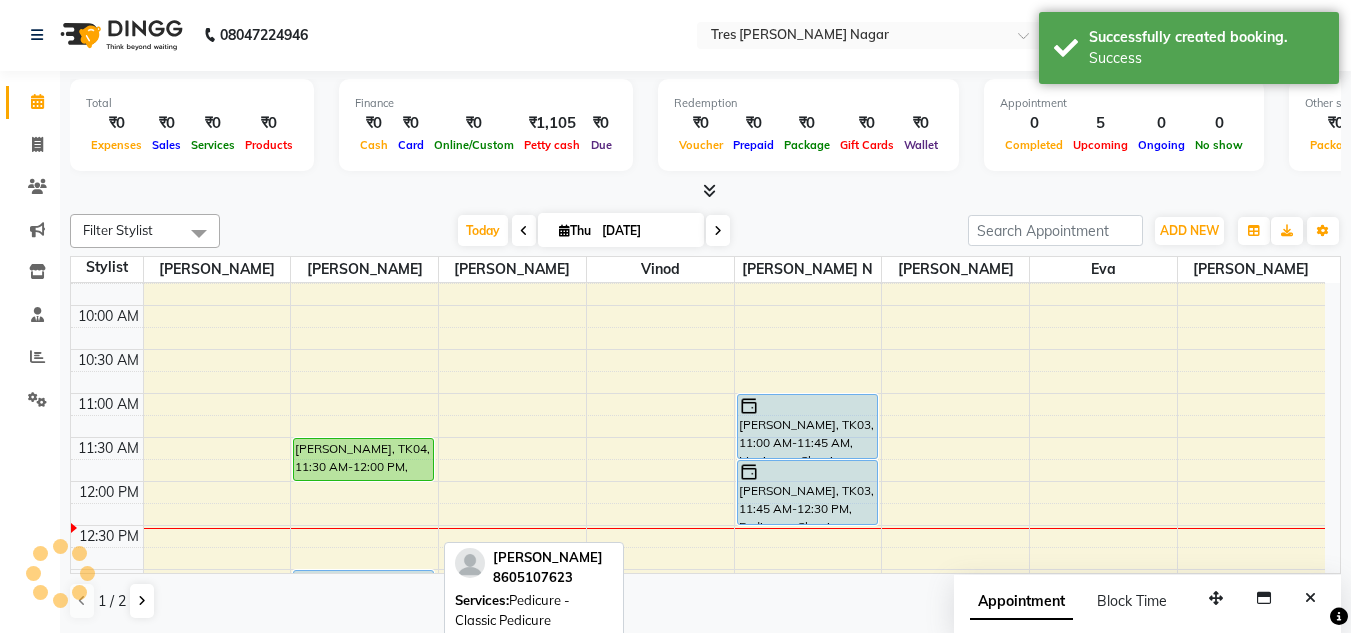 scroll, scrollTop: 0, scrollLeft: 0, axis: both 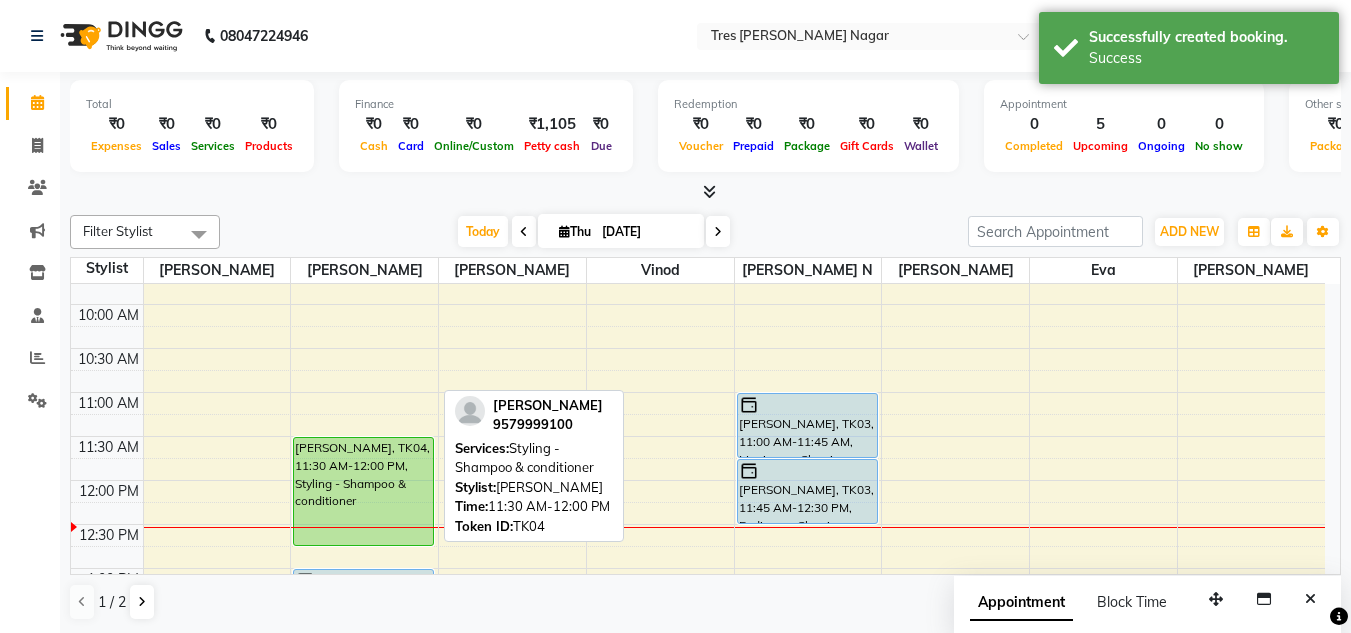 drag, startPoint x: 348, startPoint y: 478, endPoint x: 346, endPoint y: 531, distance: 53.037724 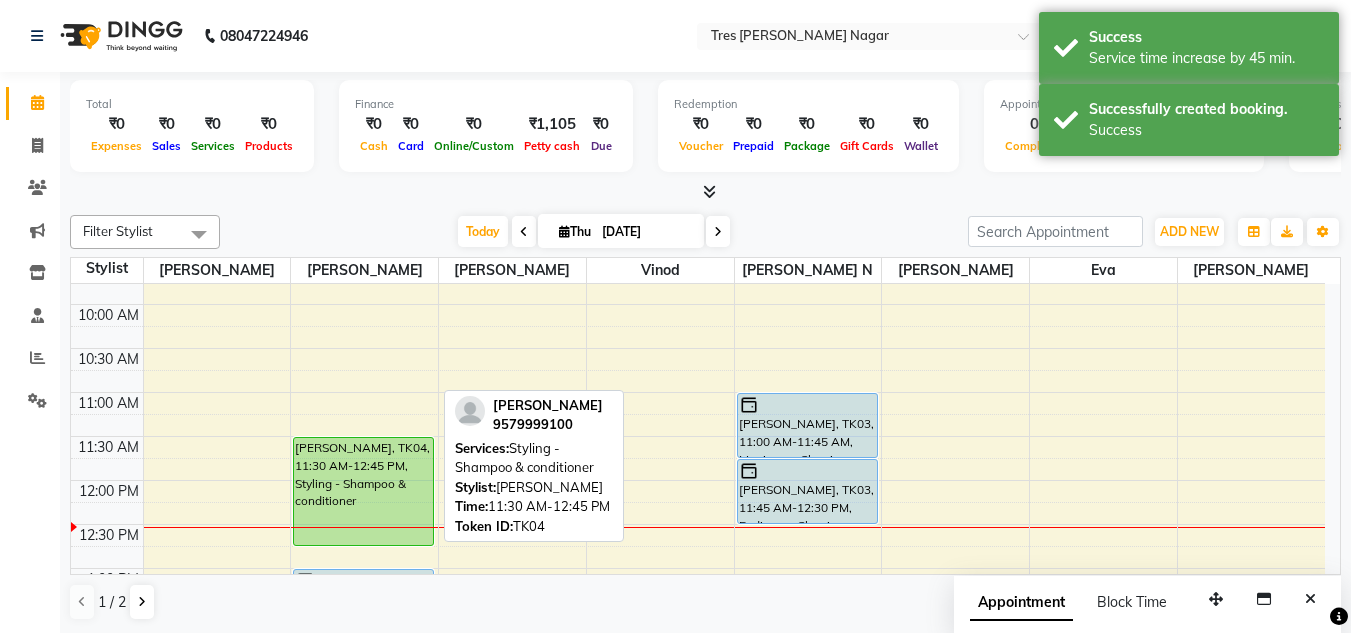 click on "[PERSON_NAME], TK04, 11:30 AM-12:45 PM, Styling - Shampoo & conditioner" at bounding box center (363, 491) 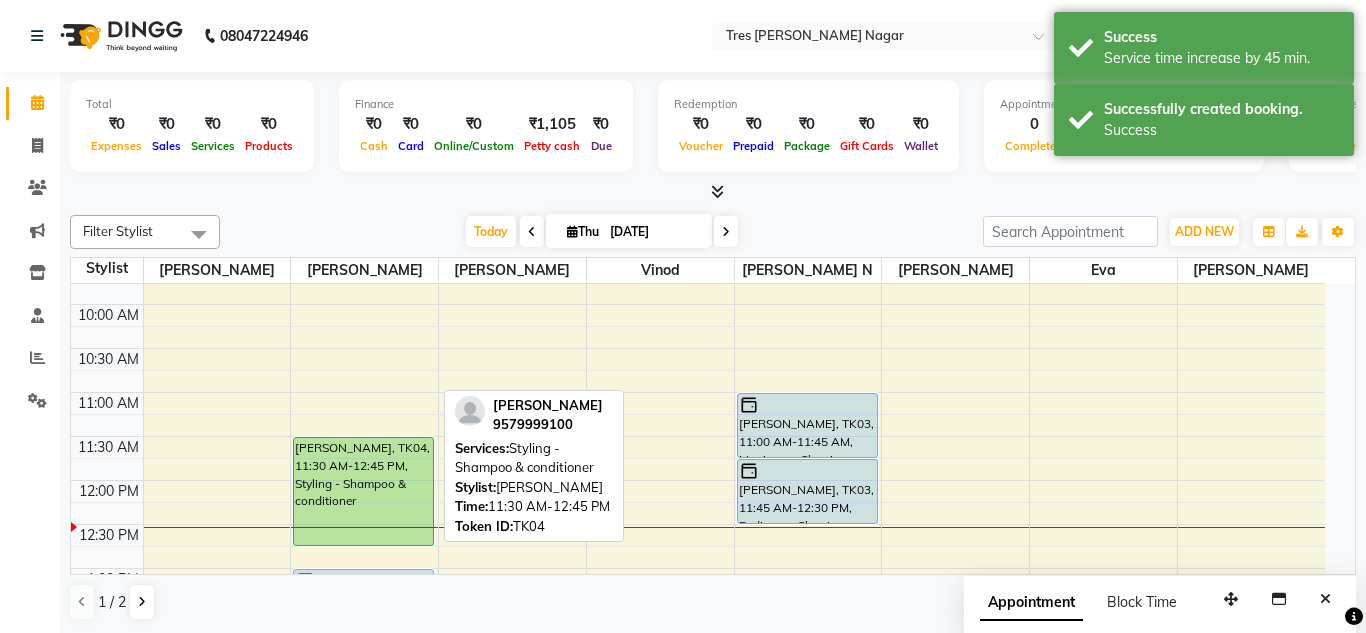 select on "6" 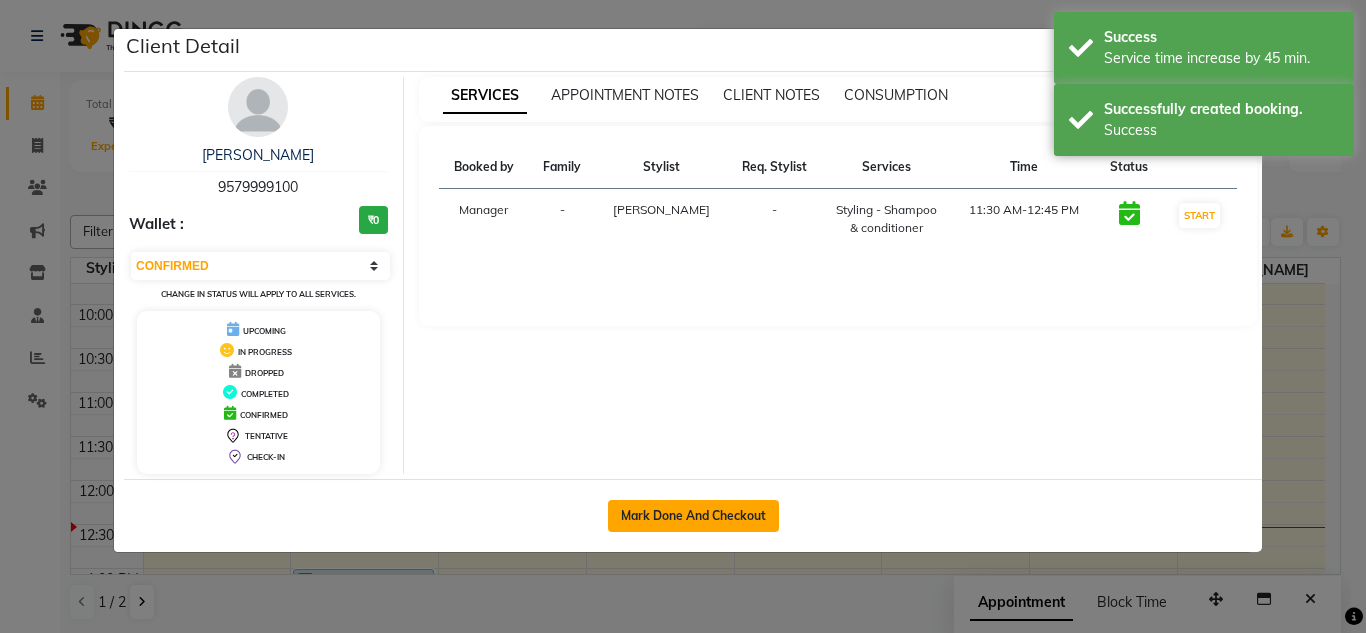 click on "Mark Done And Checkout" 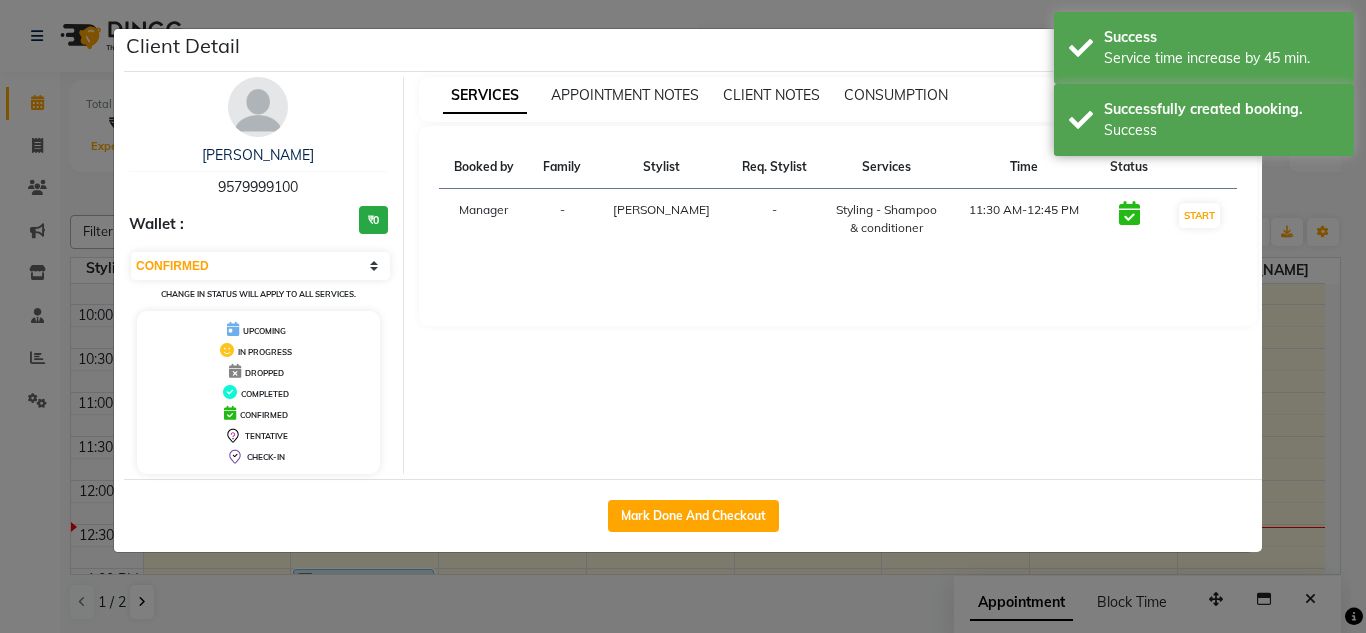 select on "service" 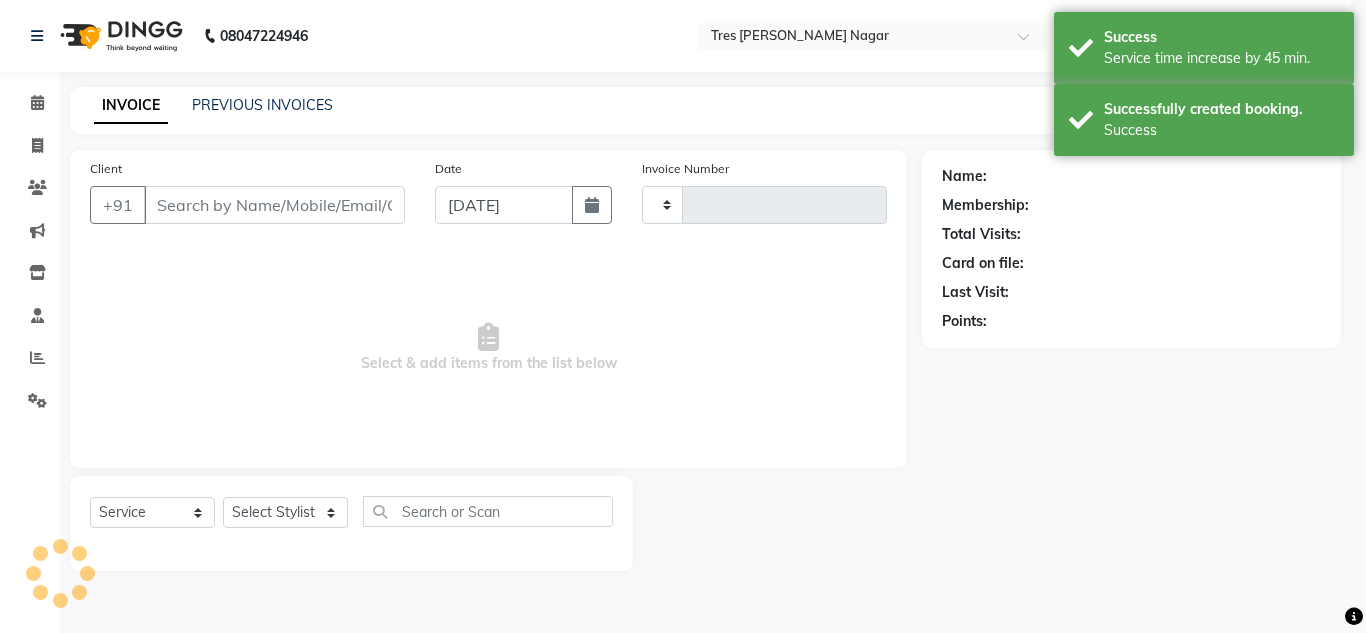 select on "3" 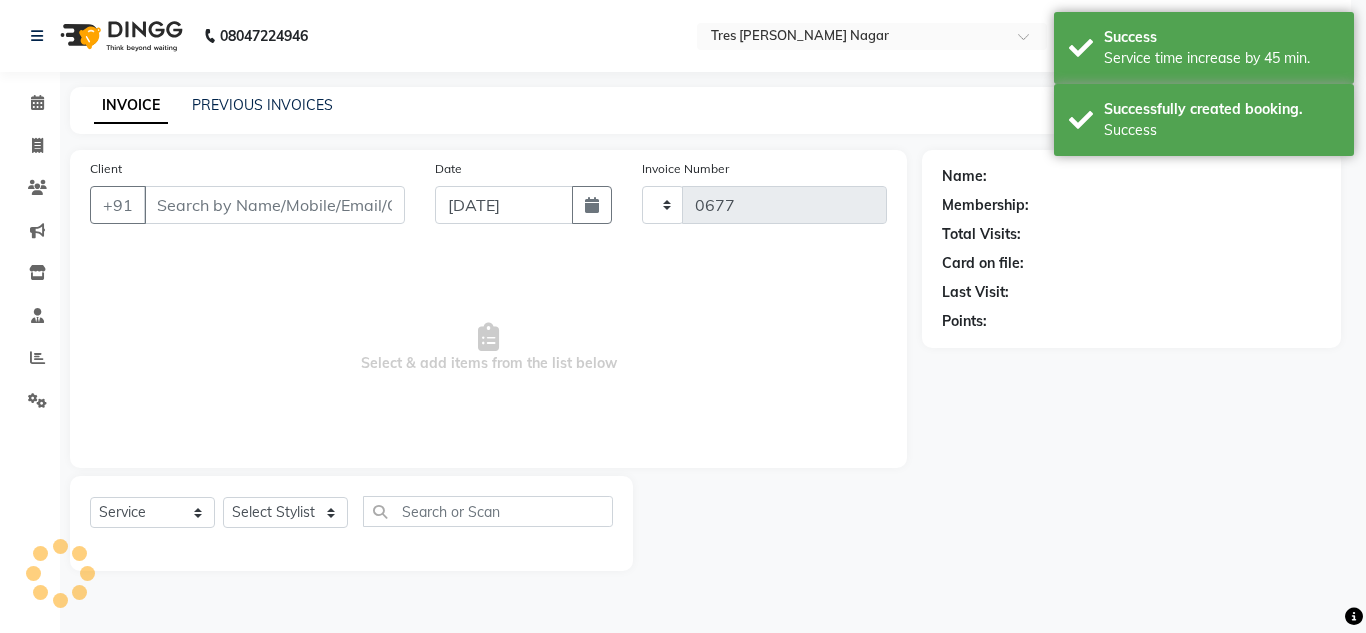 select on "8052" 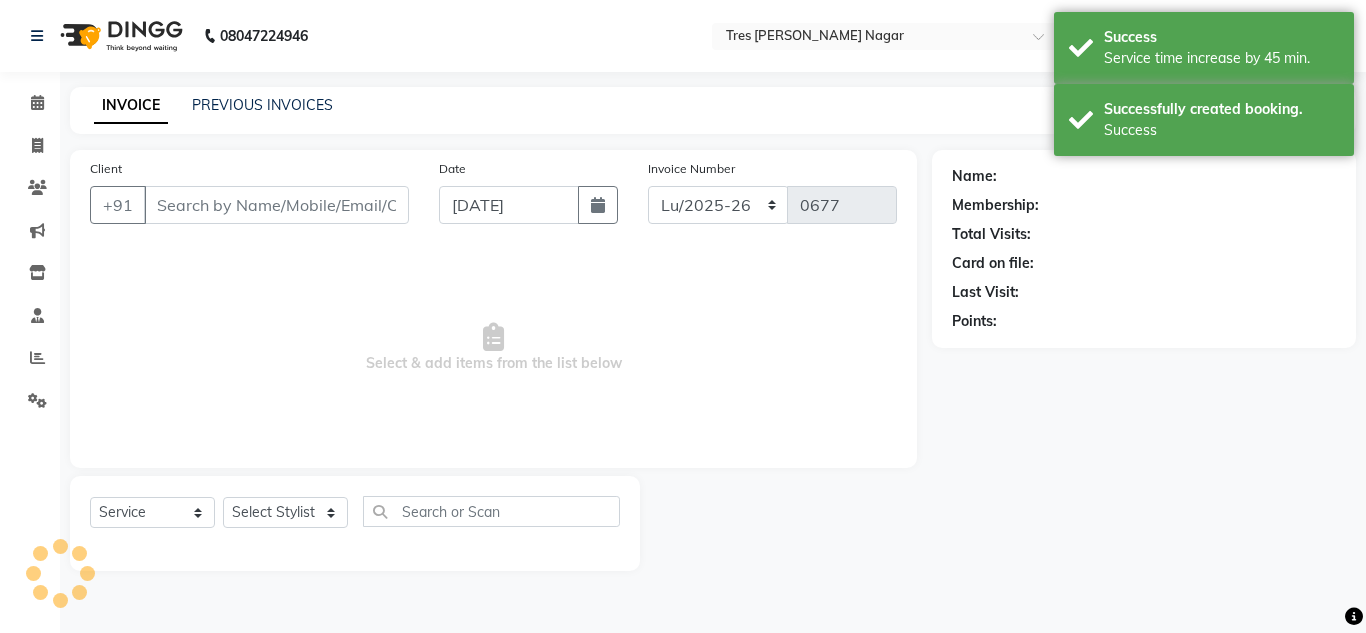 type on "9579999100" 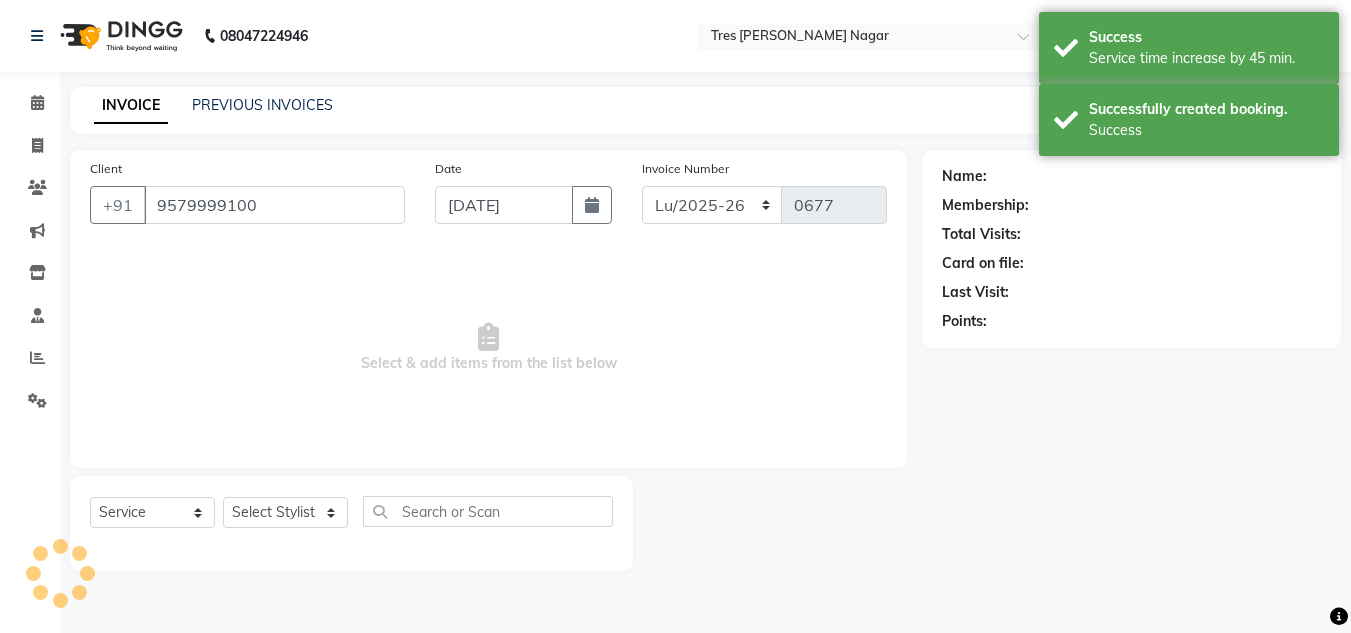 select on "39900" 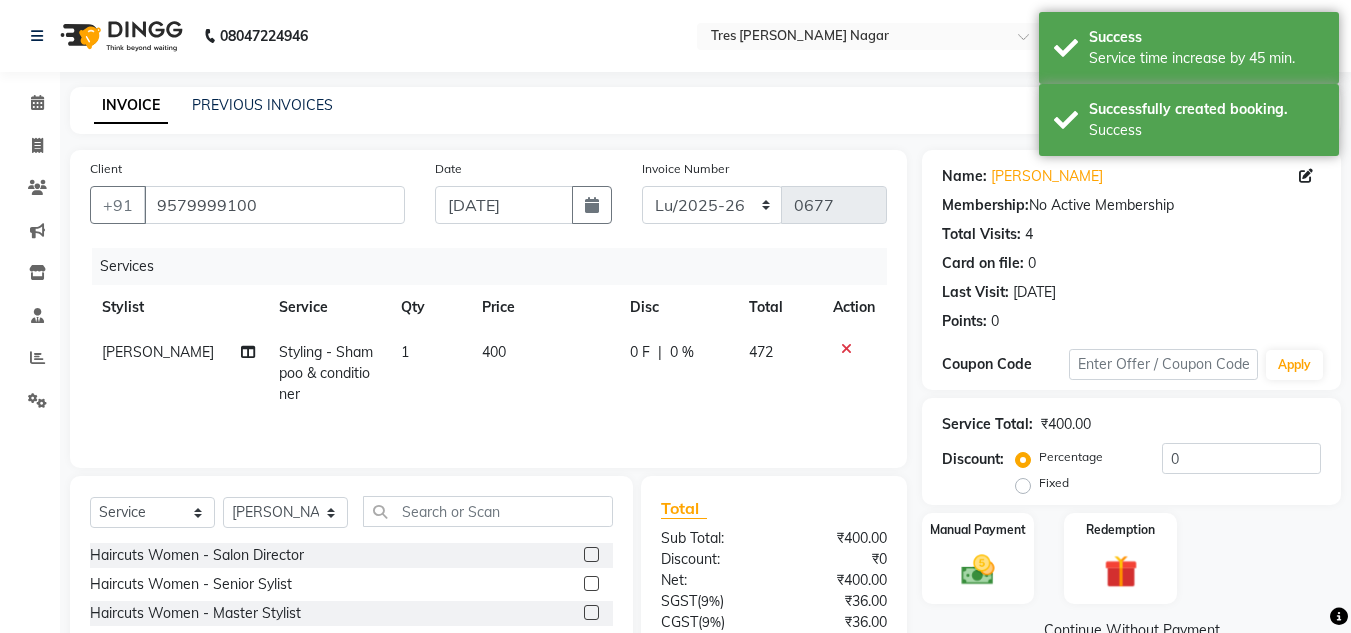 click on "400" 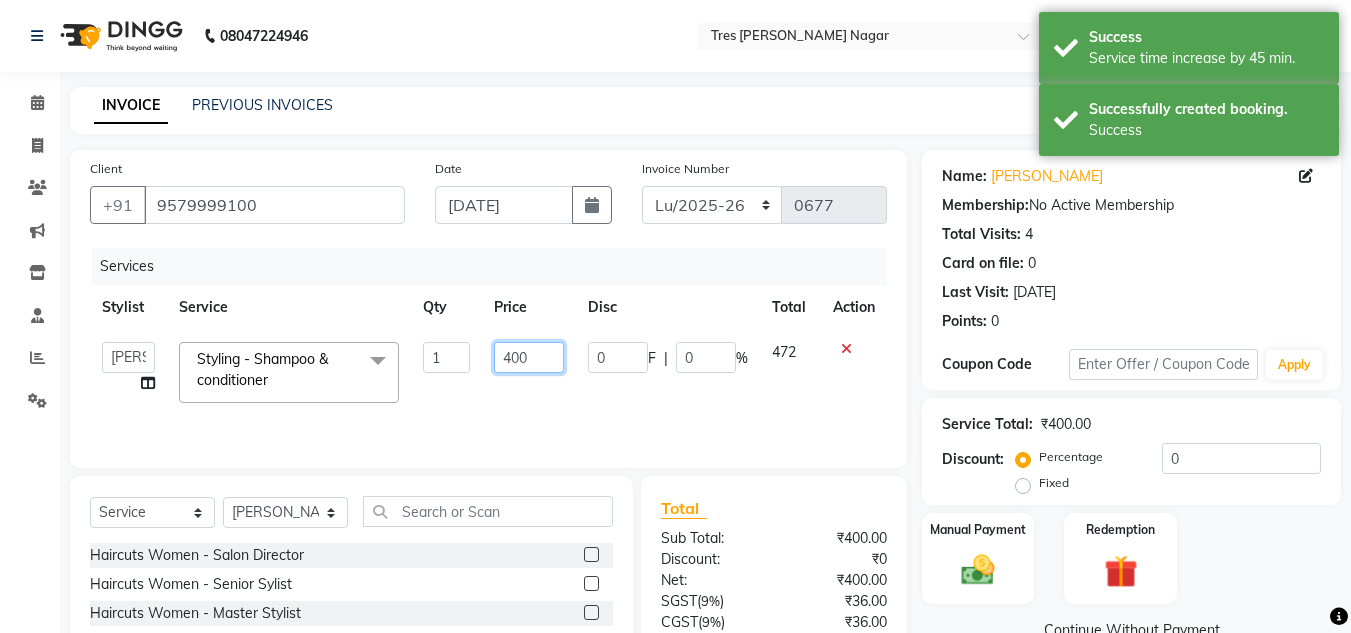 drag, startPoint x: 428, startPoint y: 353, endPoint x: 412, endPoint y: 346, distance: 17.464249 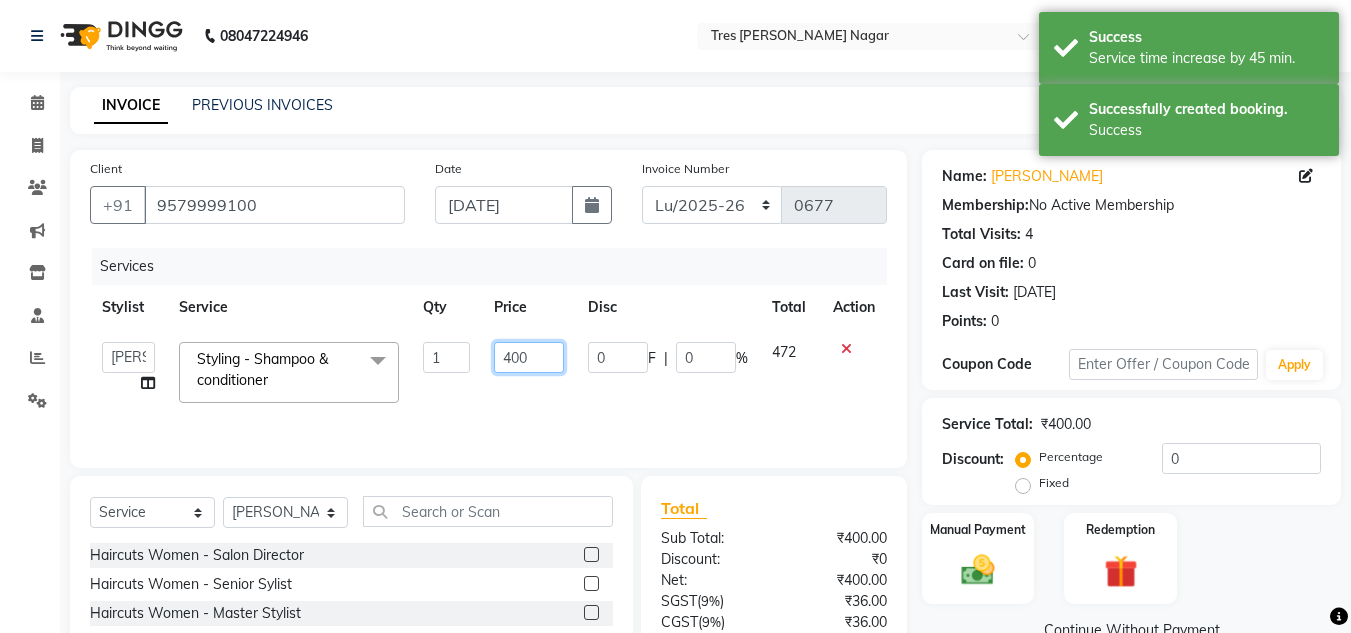 click on "[PERSON_NAME]   [PERSON_NAME]   [PERSON_NAME]   Manager   [PERSON_NAME]   [PERSON_NAME]   [PERSON_NAME]   Rohini [PERSON_NAME] [PERSON_NAME] [PERSON_NAME] [PERSON_NAME]    [PERSON_NAME] N   [PERSON_NAME] - Shampoo & conditioner  x Haircuts Women - Salon Director Haircuts Women - Senior Sylist Haircuts Women - Master Stylist Haircuts Women - Kids (Below 10 Year) Haircut Men - Salon Director Haircut Men - Senior Sylist Haircut Men - Master Stylist Haircut Men - Kids (Below 10 Year) Hair Colour Men - Highlights Hair Colour Men - Global ([MEDICAL_DATA] Free) Hair Colour Men - Global Hair Colour Men - Root Touch ([MEDICAL_DATA] Free) Hair Colour Men - Root Touch Hair Colour Women - Highlights Hair Colour Women - Global ([MEDICAL_DATA] Free) Hair Colour Women - Global Hair colour Women - Root Touch Up ([MEDICAL_DATA] Free) Hair colour Women - Root Touch Up Styling - Shampoo & conditioner Styling - Blow‑dry without Hair Wash Styling - Blow‑dry with Hair Wash Styling - Hair Ironing Styling - Hair Tongs Treatment - Keratin Treatment 1 400 0" 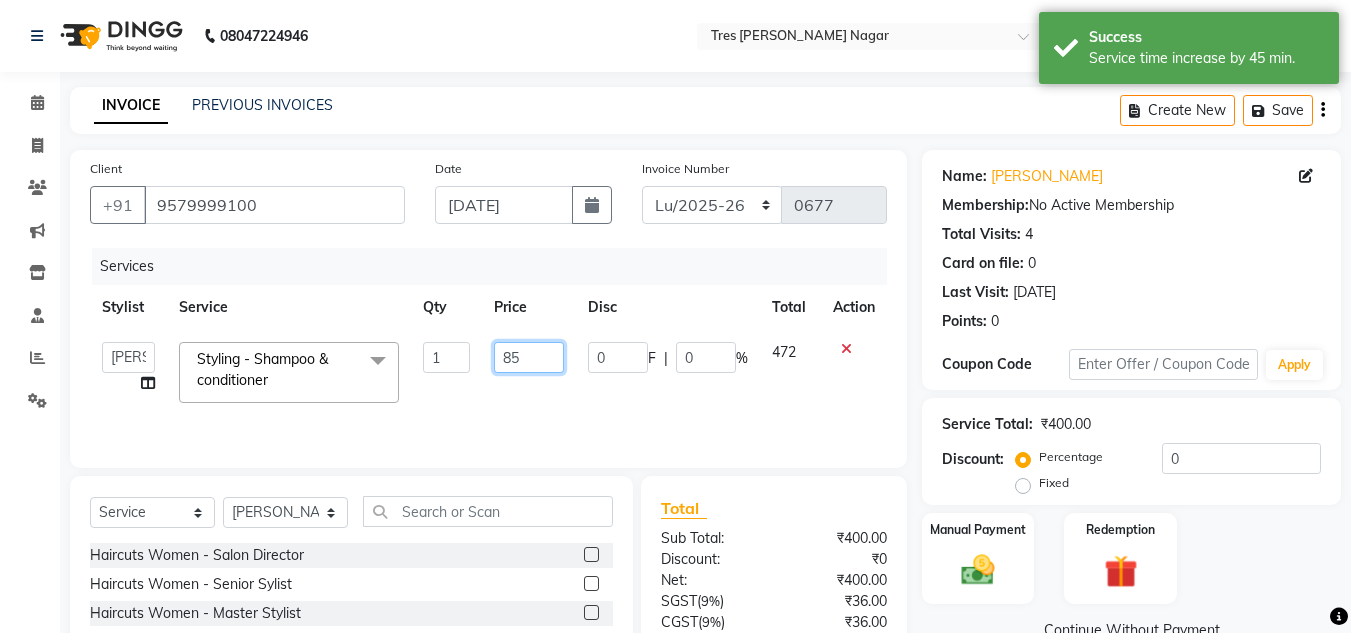 type on "850" 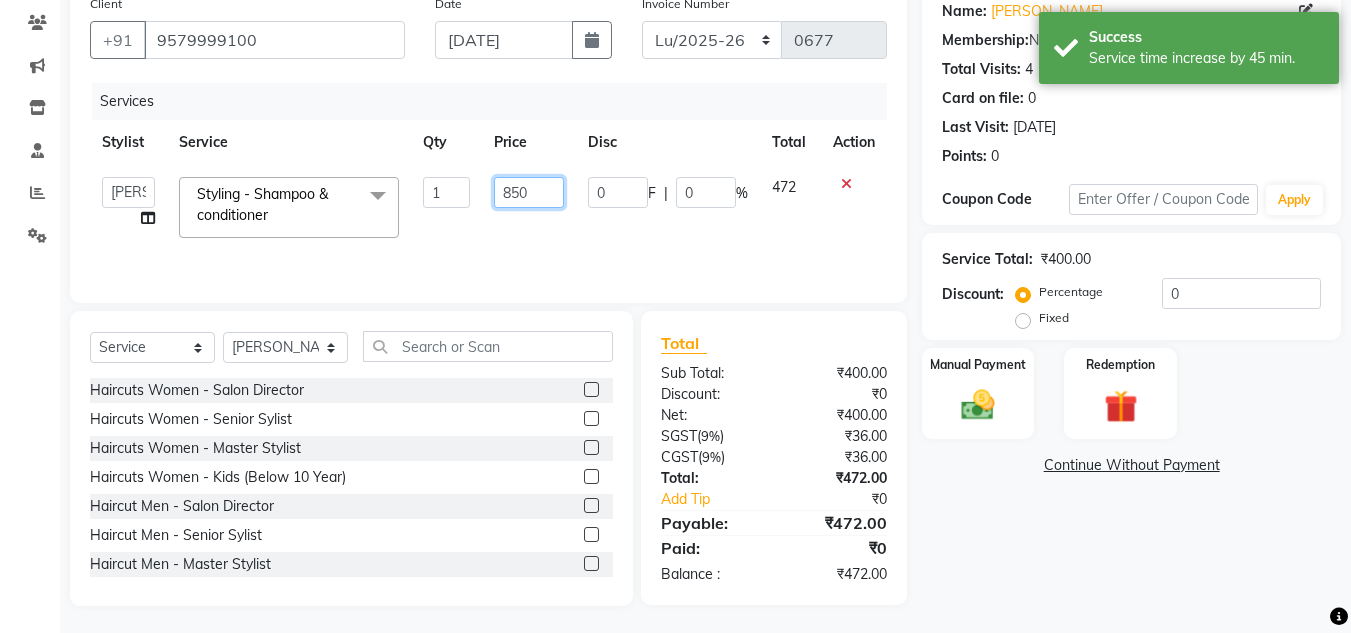 scroll, scrollTop: 168, scrollLeft: 0, axis: vertical 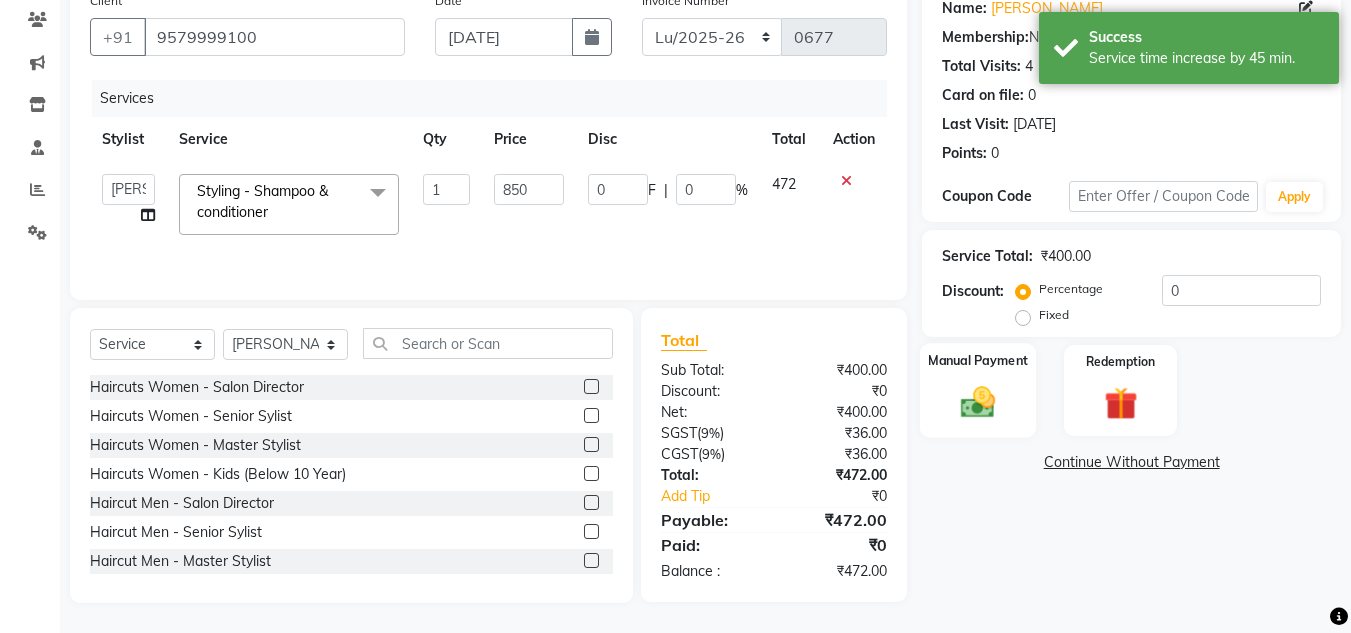click 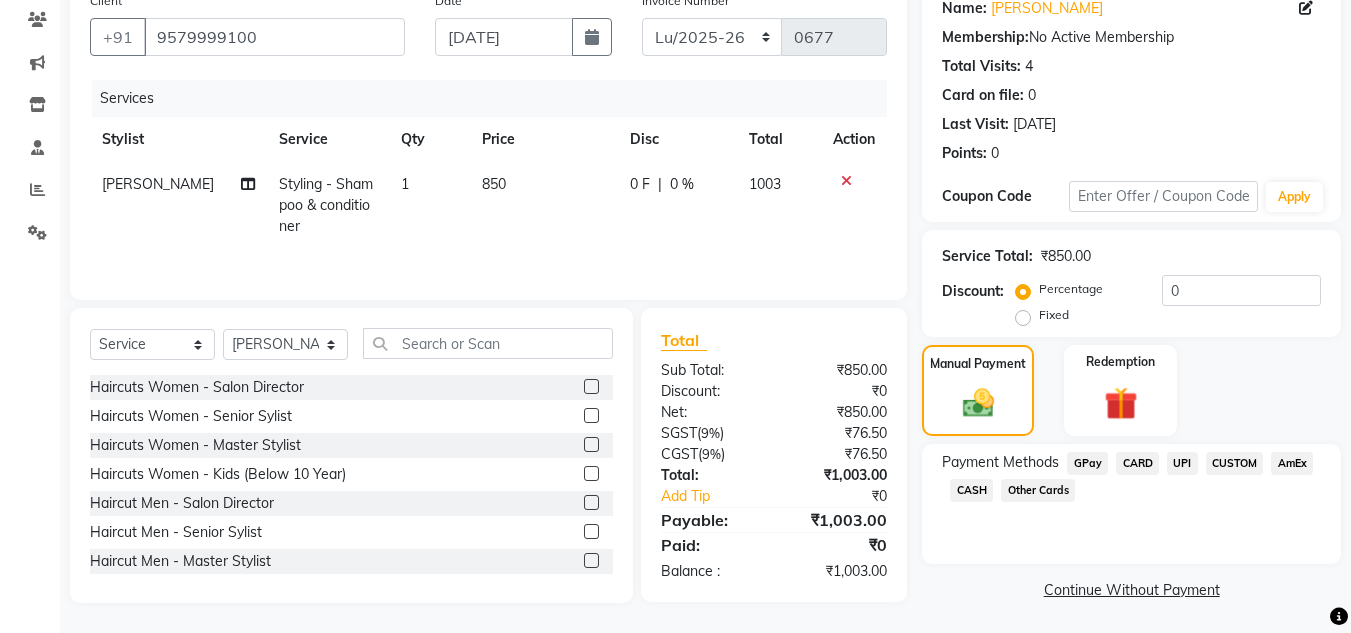 click on "UPI" 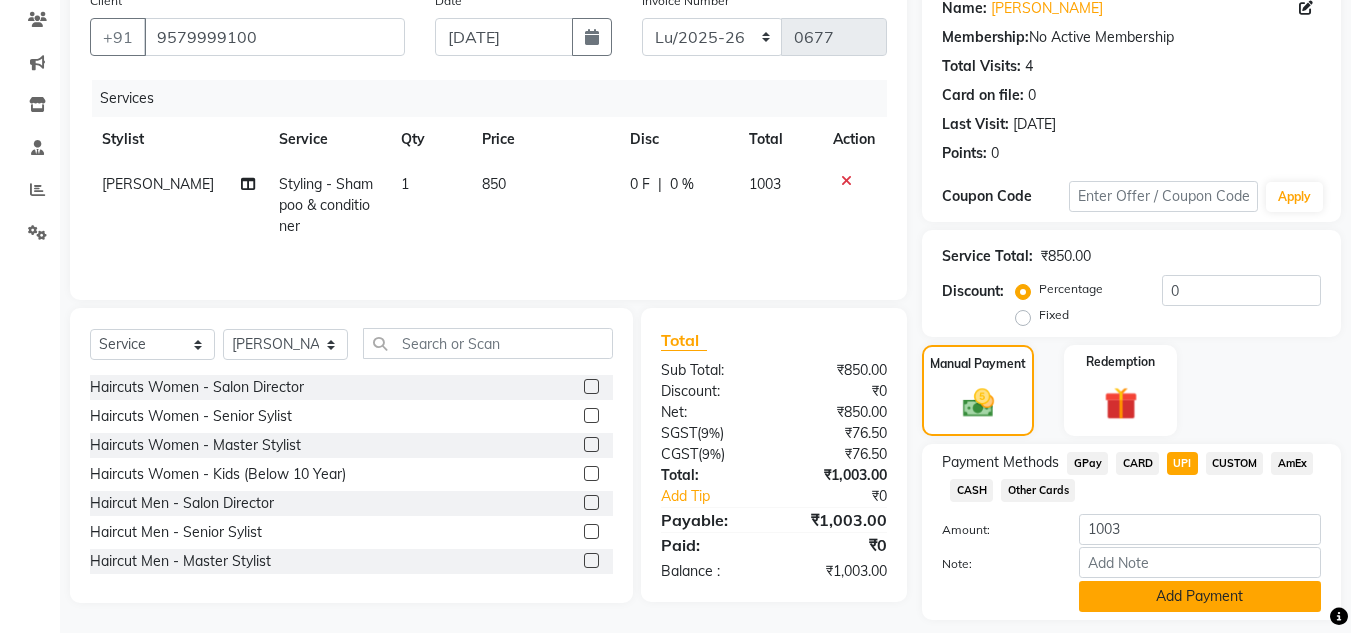click on "Add Payment" 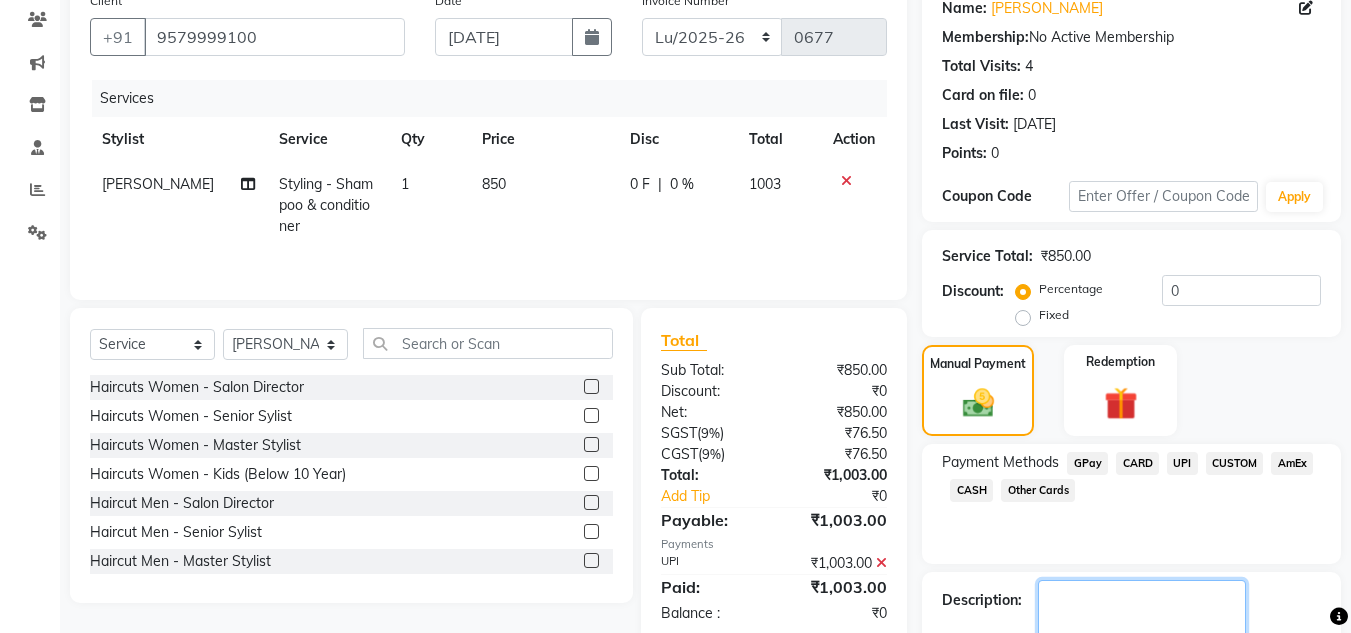 click 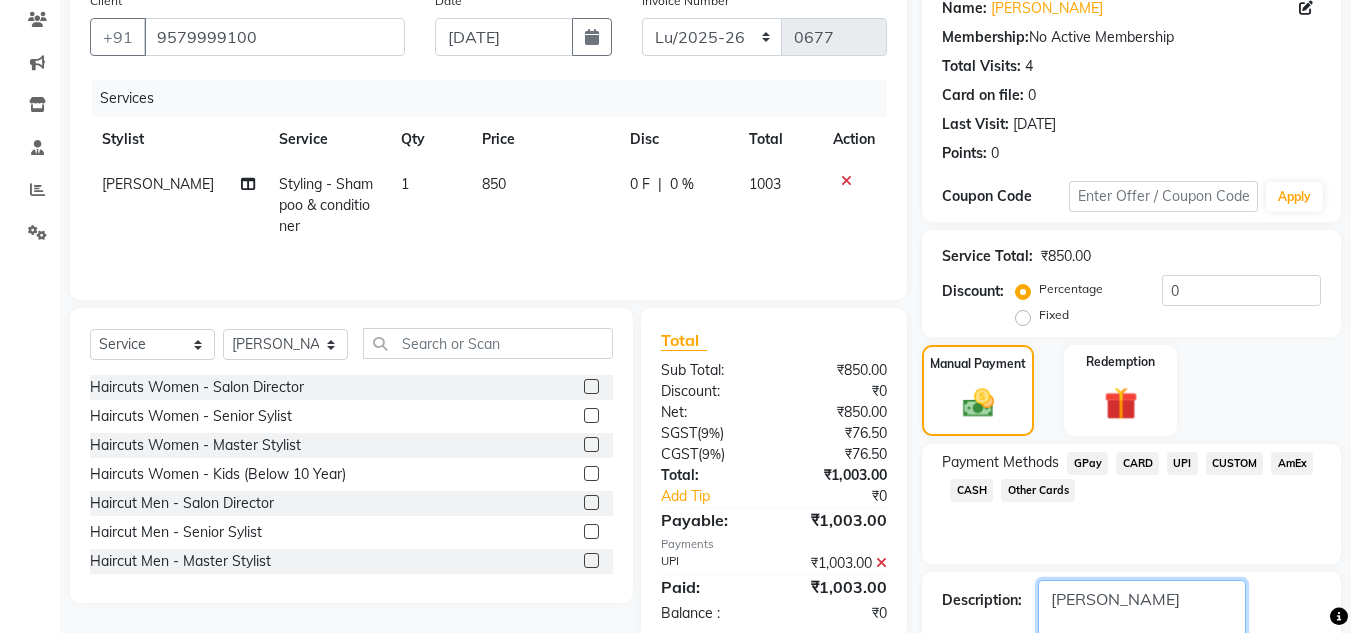 scroll, scrollTop: 283, scrollLeft: 0, axis: vertical 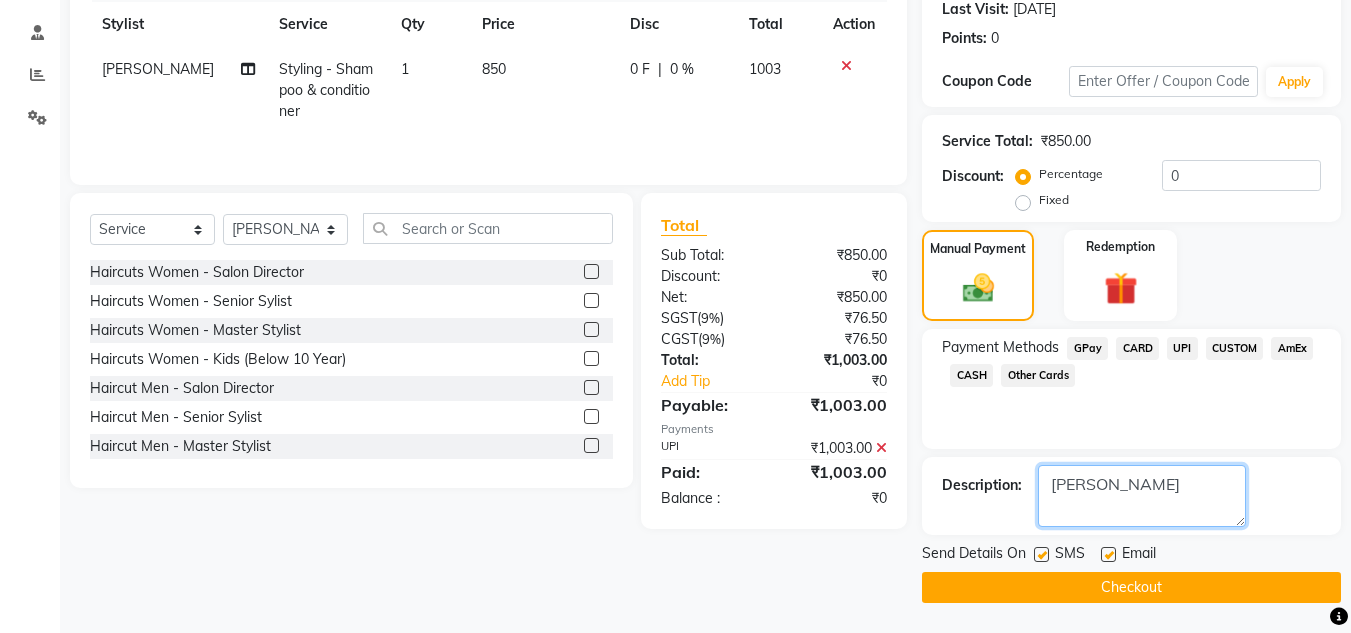 type on "[PERSON_NAME]" 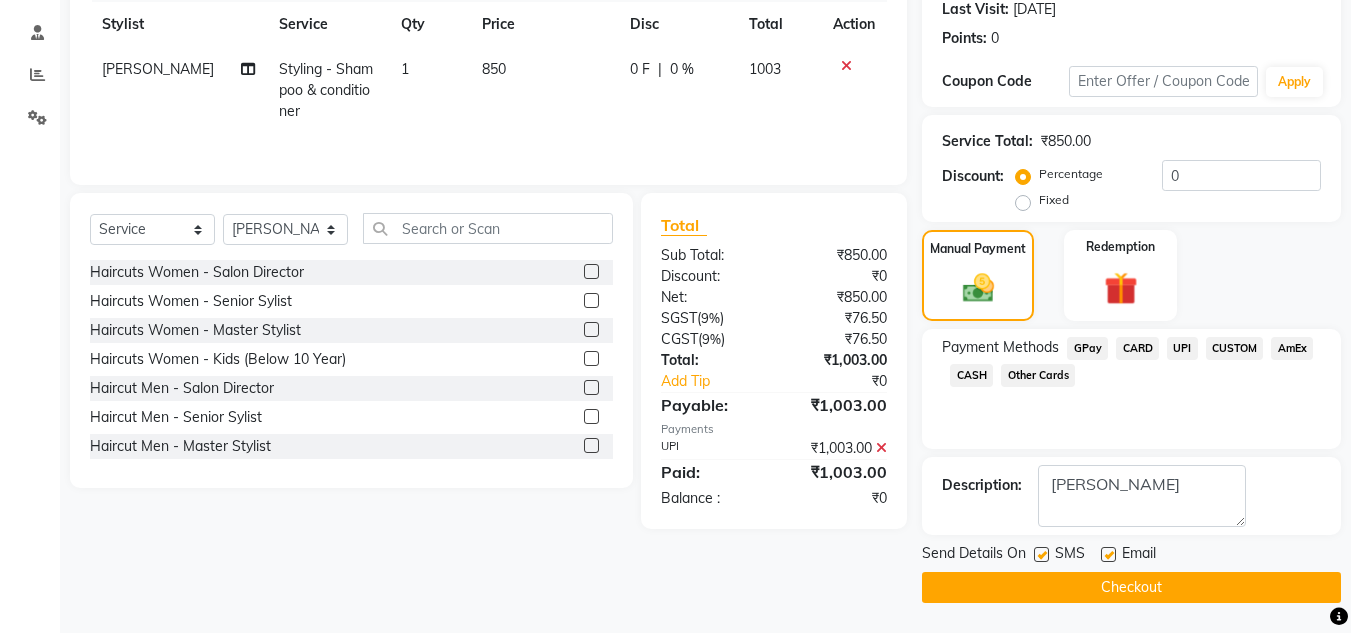 click on "Checkout" 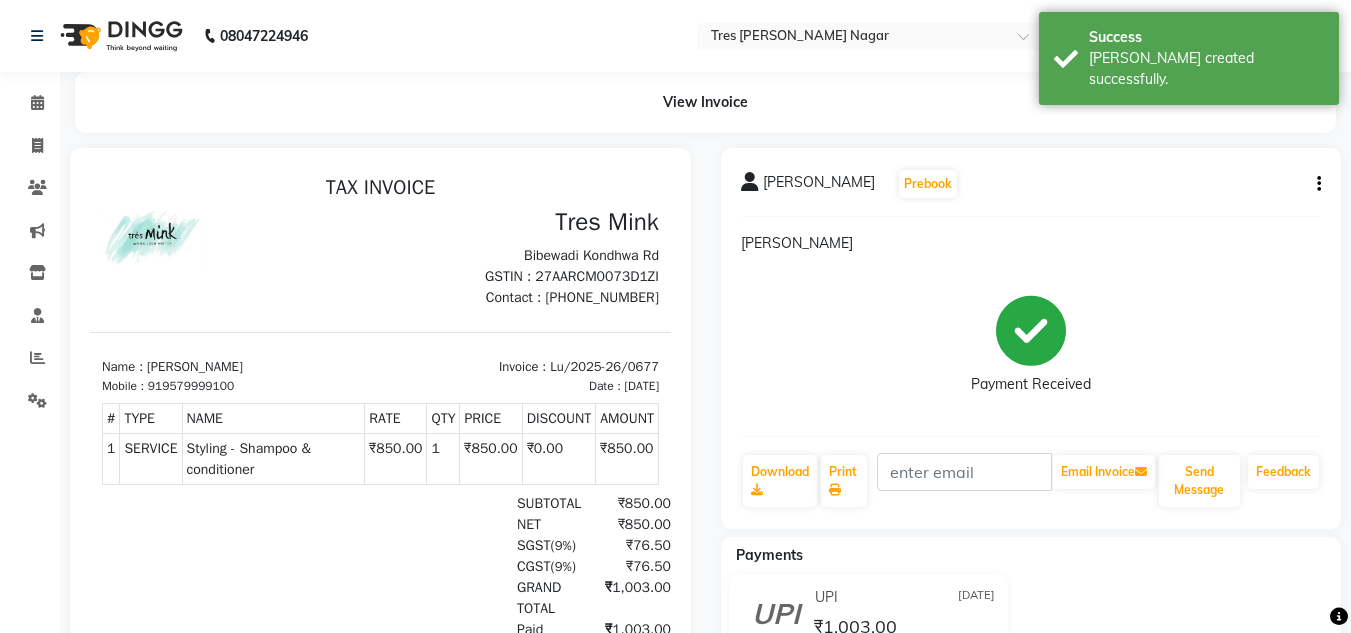 scroll, scrollTop: 0, scrollLeft: 0, axis: both 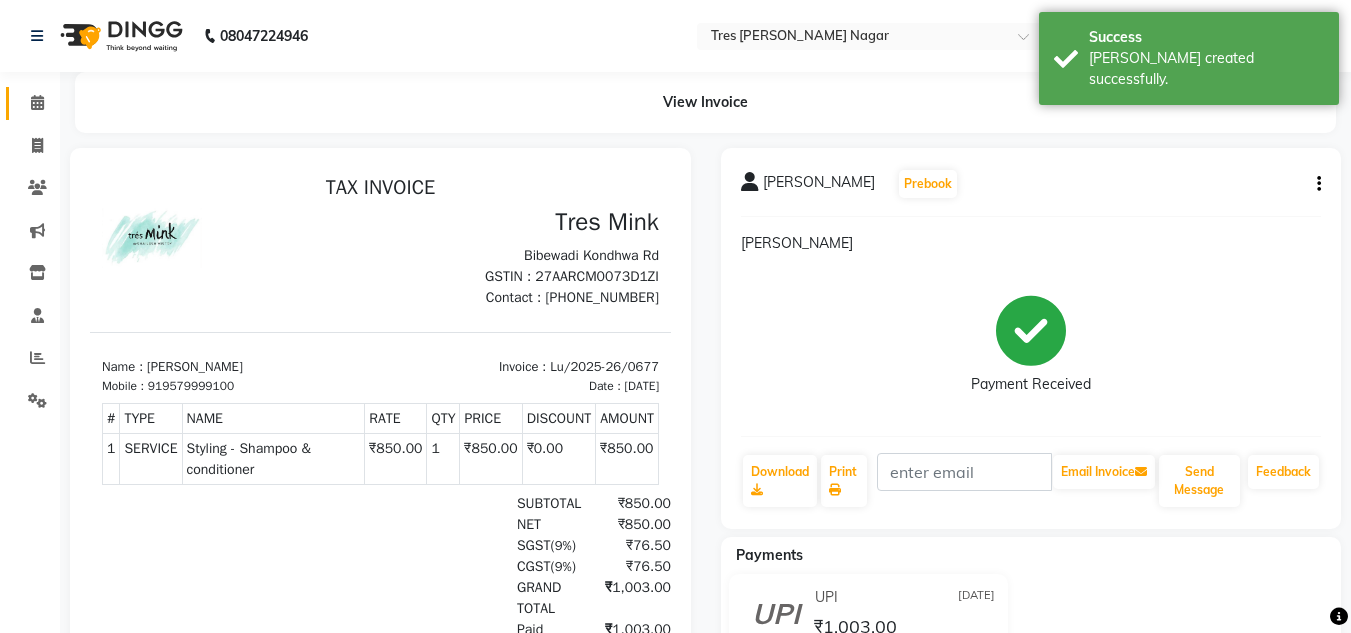 click on "Calendar" 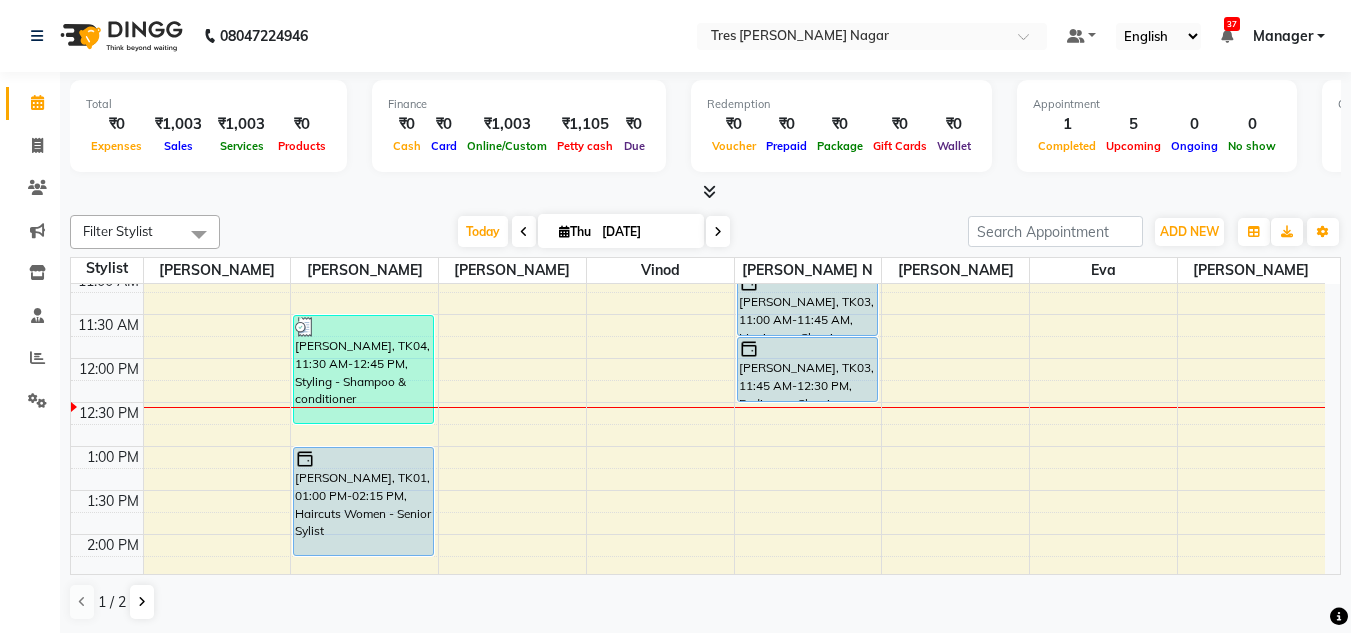 scroll, scrollTop: 300, scrollLeft: 0, axis: vertical 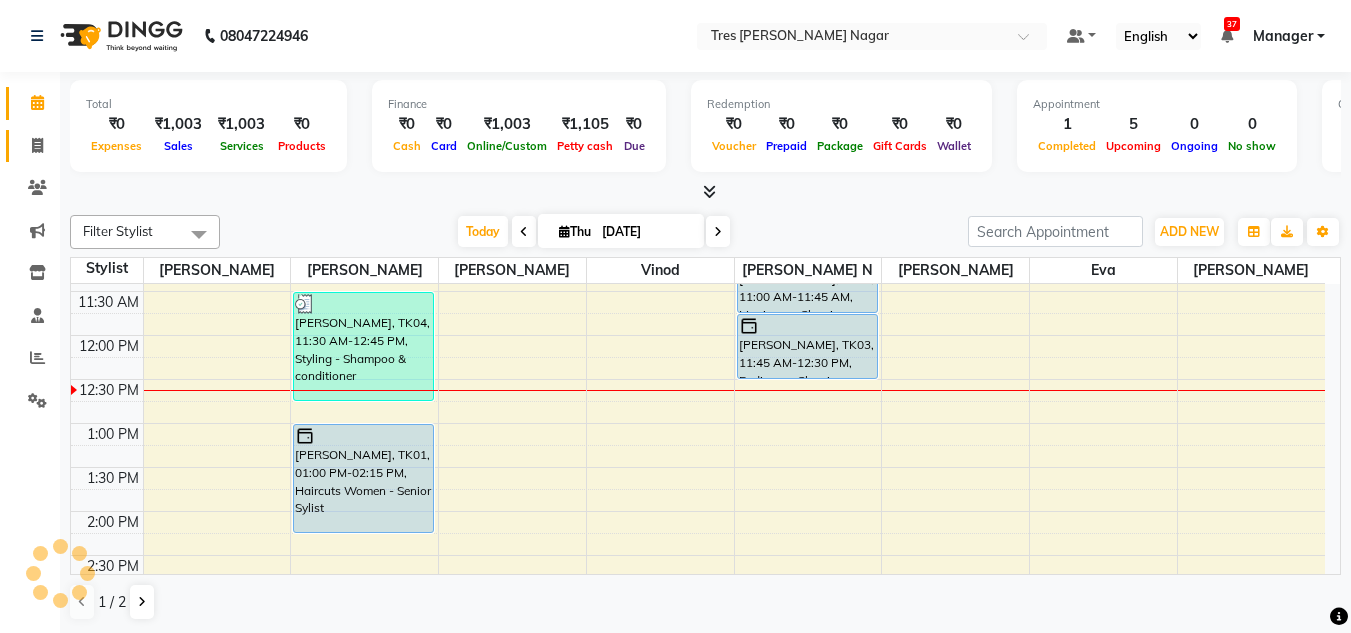 click on "Invoice" 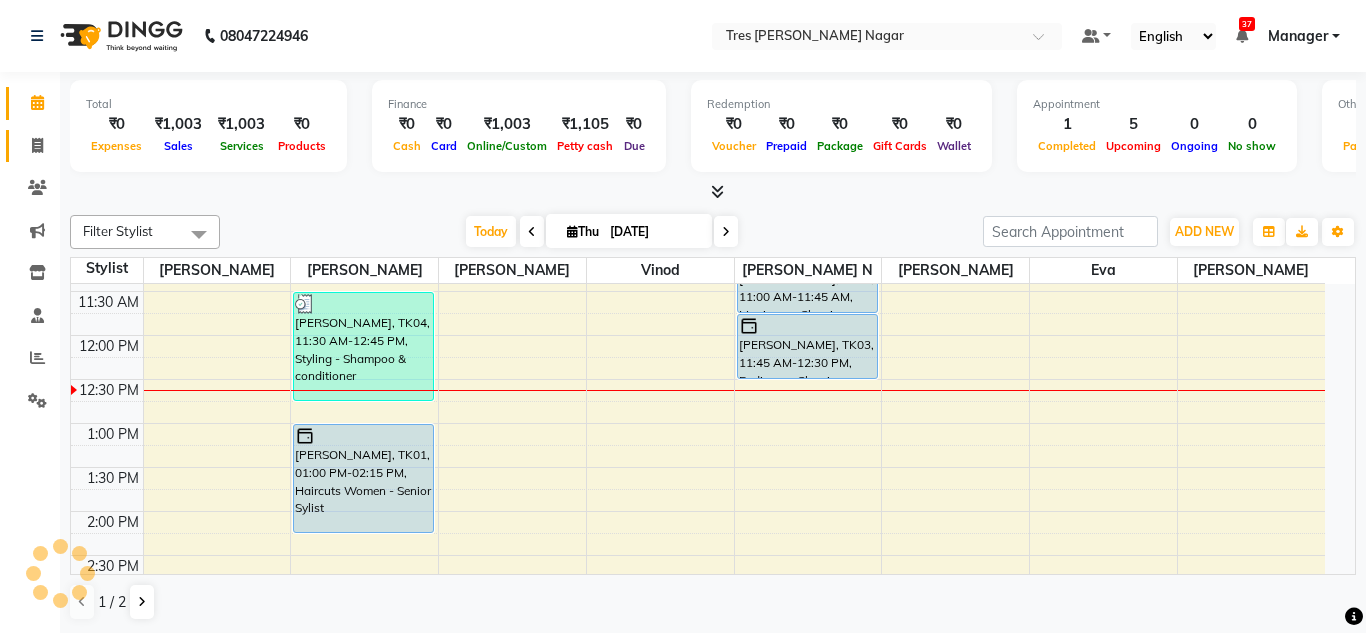 select on "service" 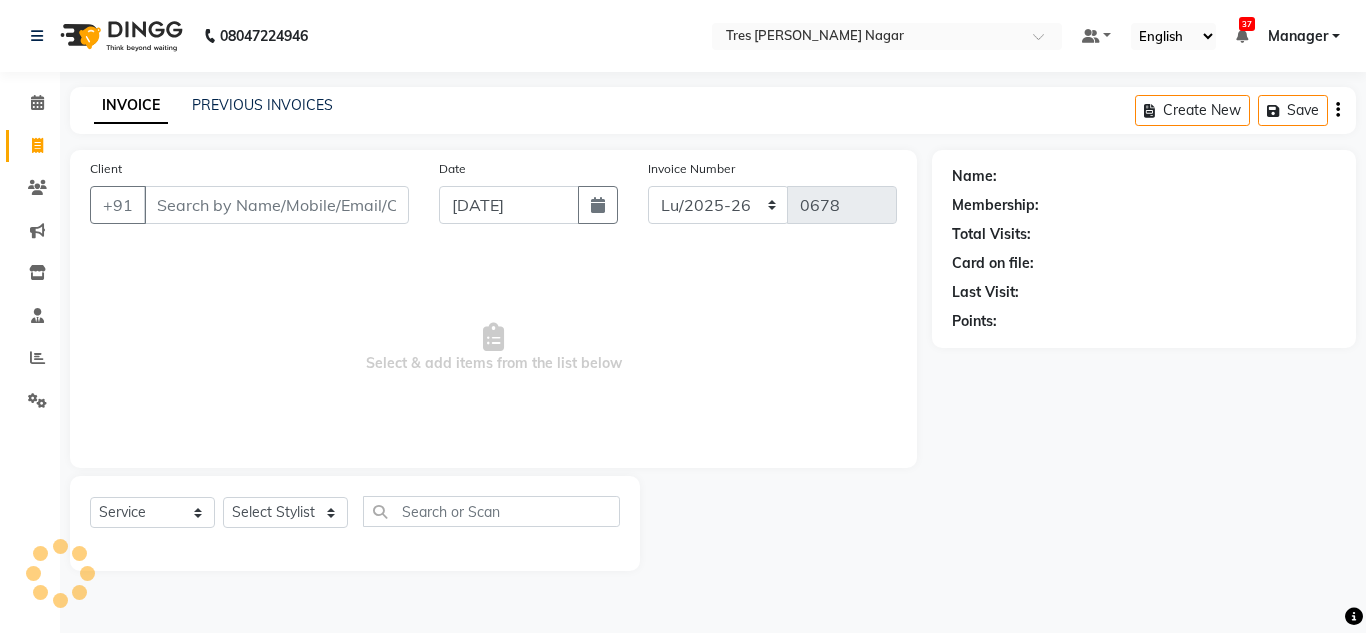 click on "Client" at bounding box center (276, 205) 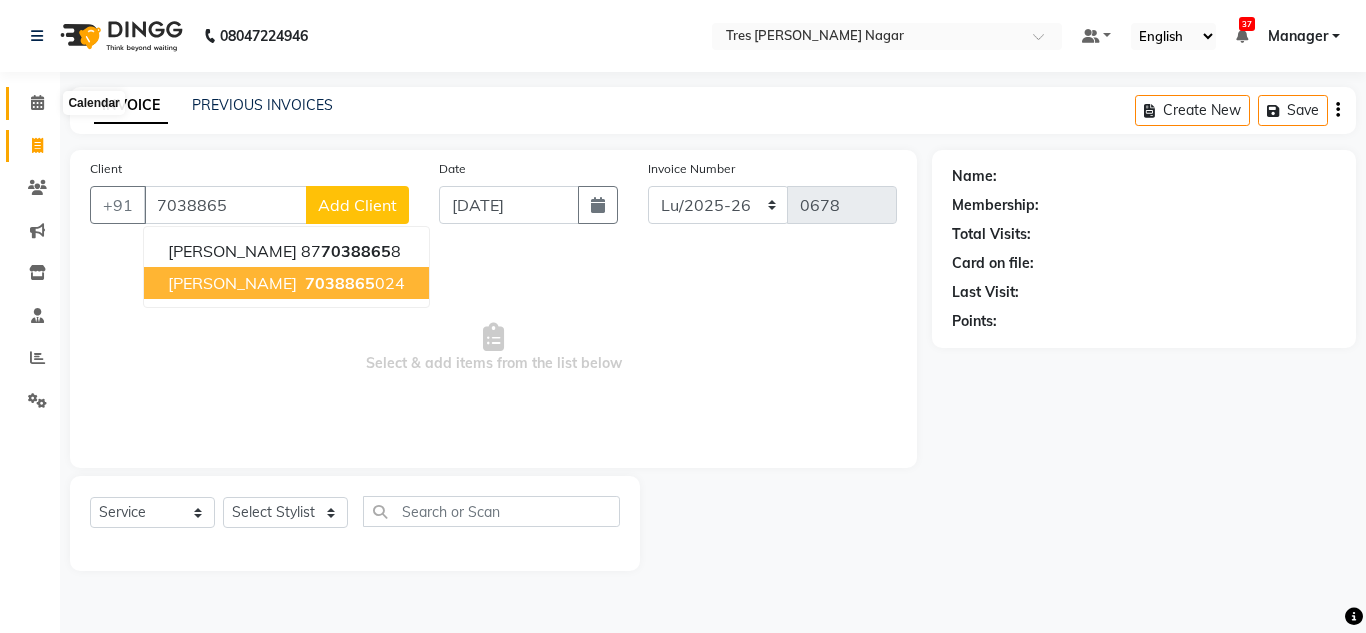 type on "7038865" 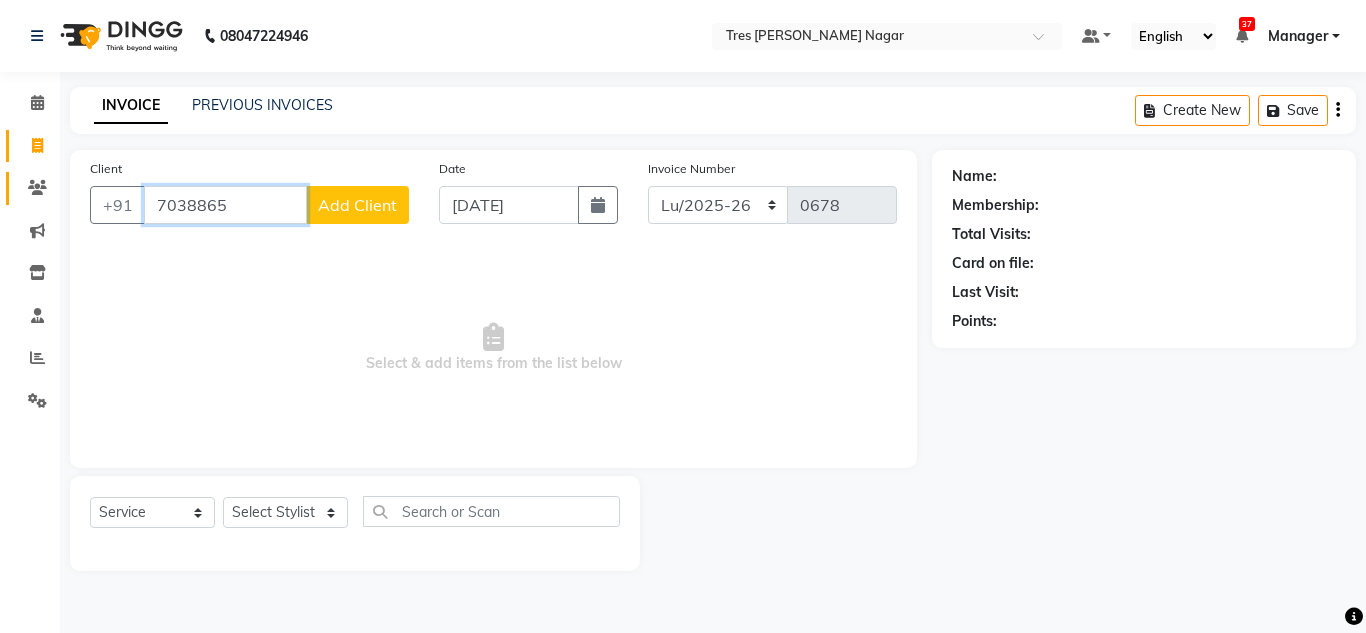 drag, startPoint x: 271, startPoint y: 210, endPoint x: 36, endPoint y: 199, distance: 235.25731 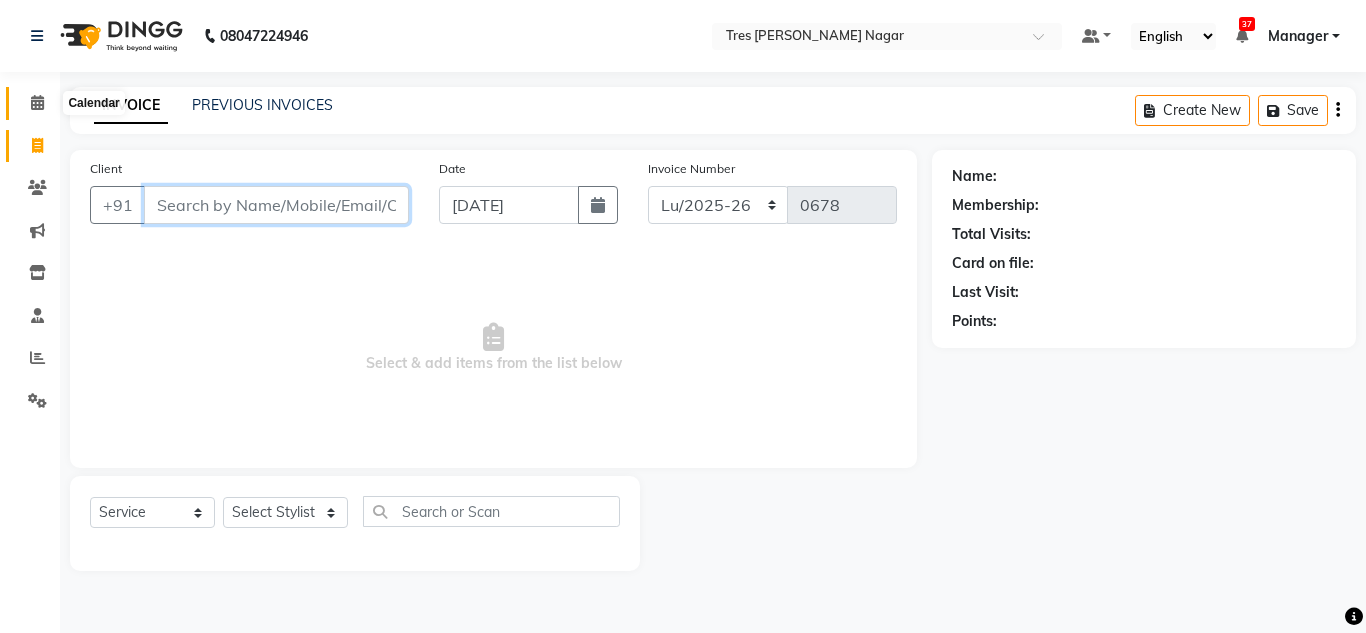 type 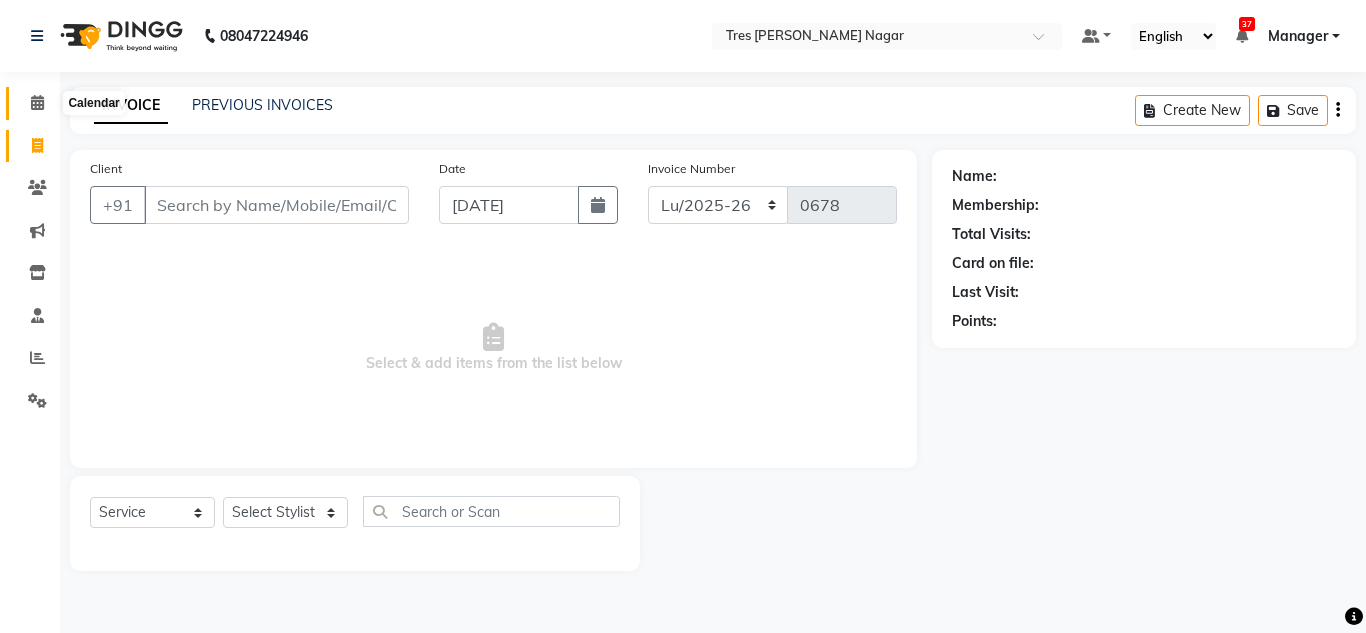 click 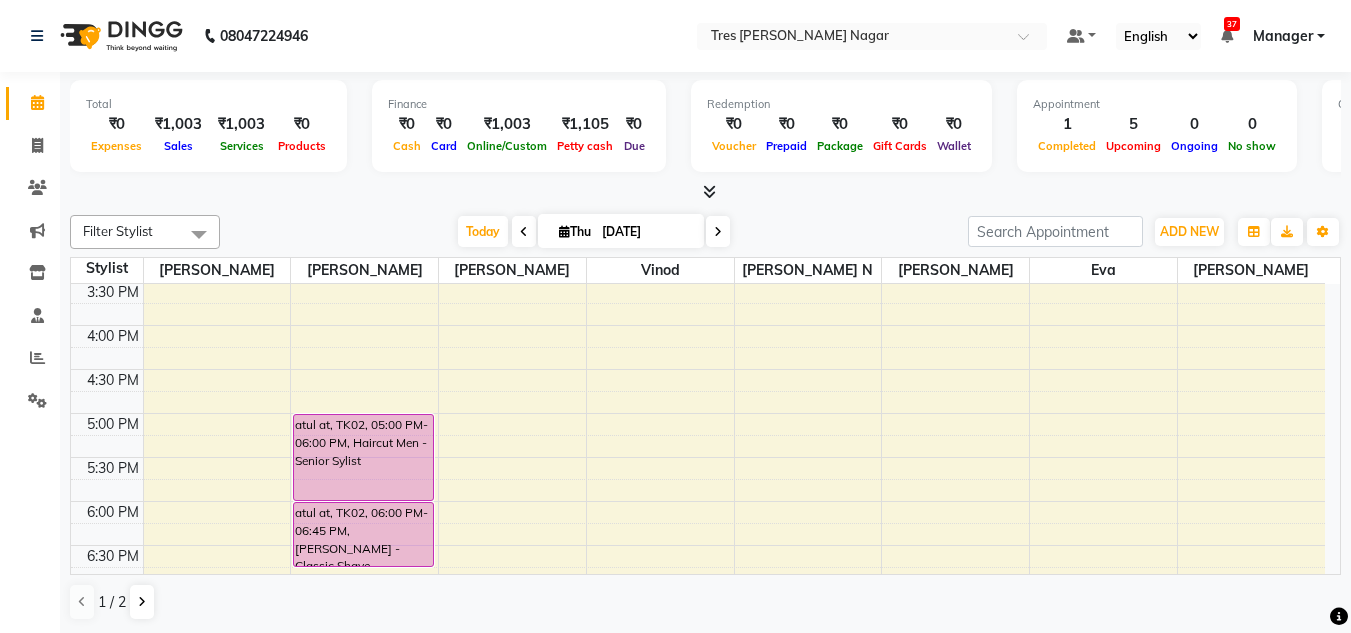scroll, scrollTop: 853, scrollLeft: 0, axis: vertical 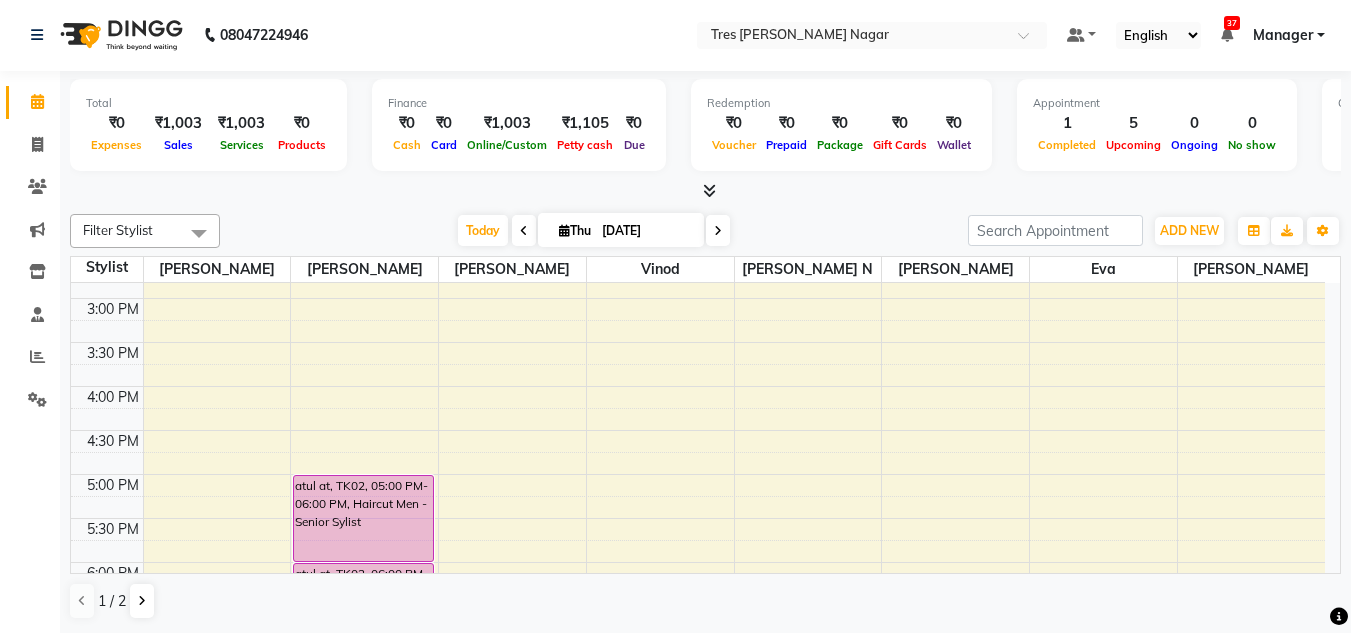 click at bounding box center [718, 230] 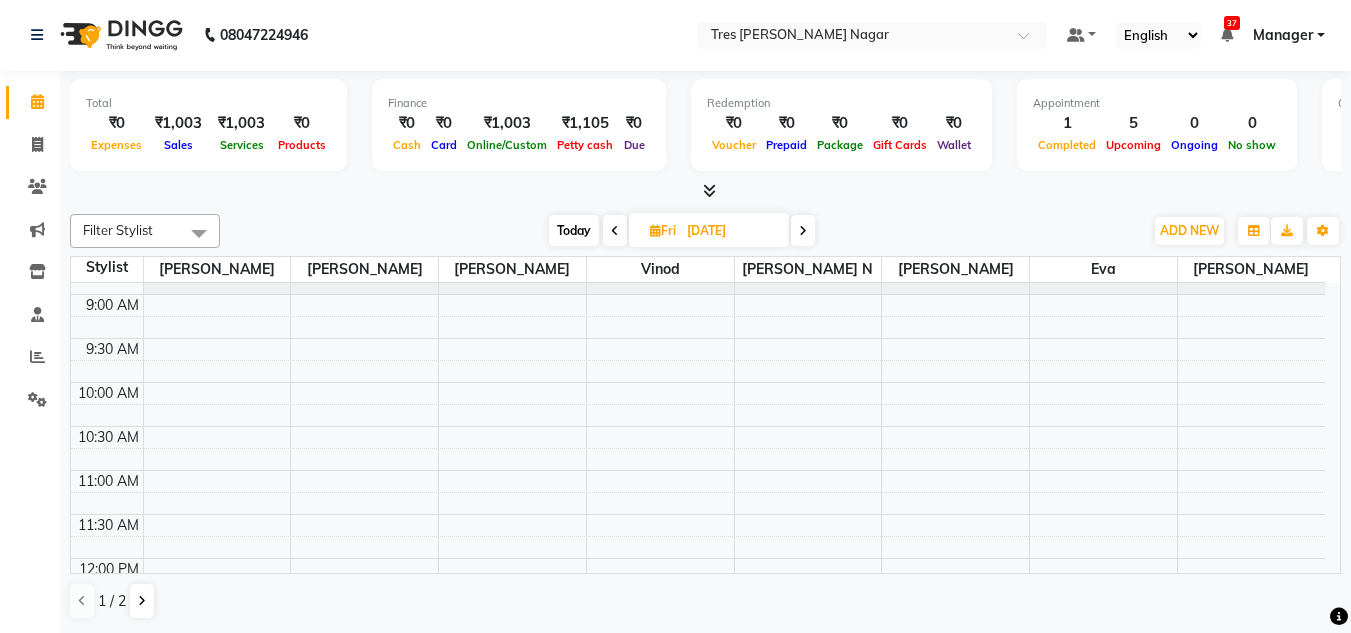 scroll, scrollTop: 0, scrollLeft: 0, axis: both 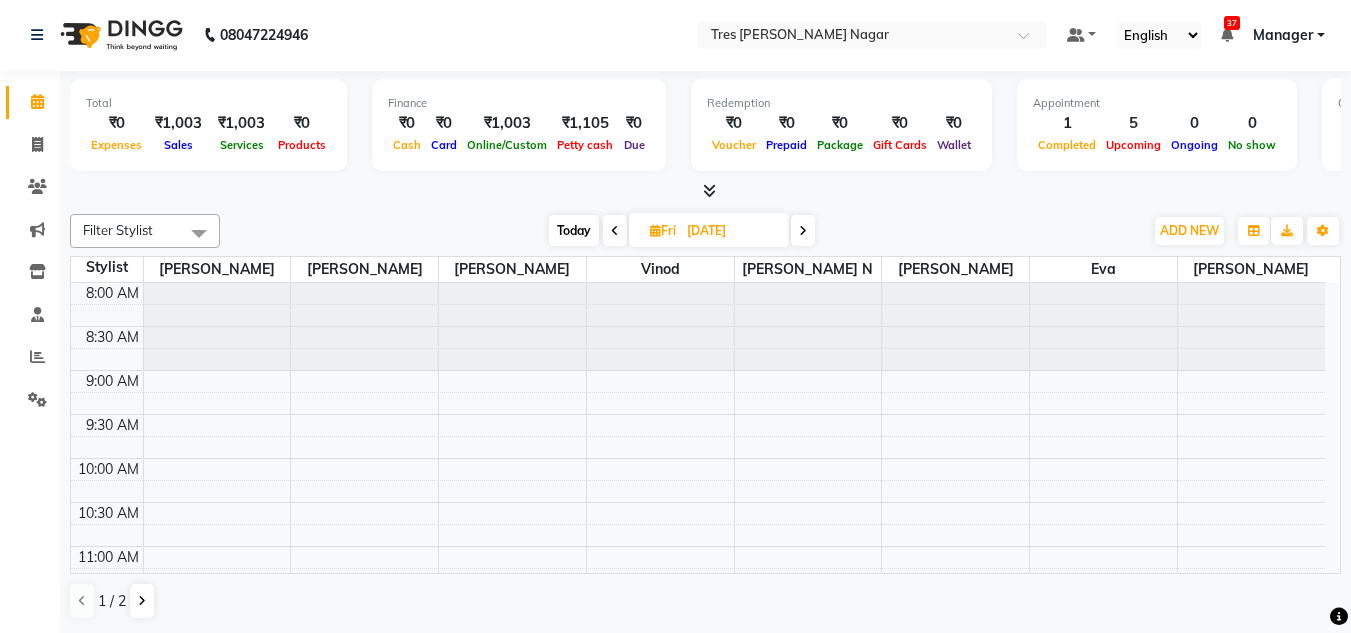 click on "Today" at bounding box center (574, 230) 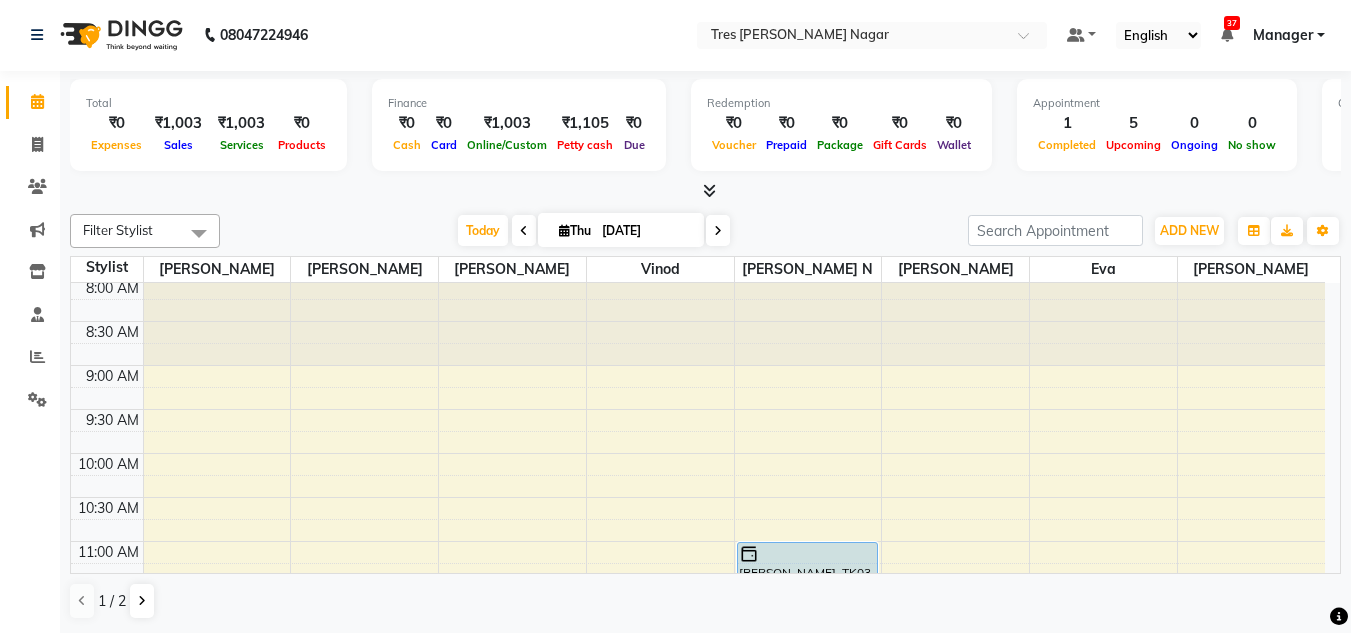 scroll, scrollTop: 0, scrollLeft: 0, axis: both 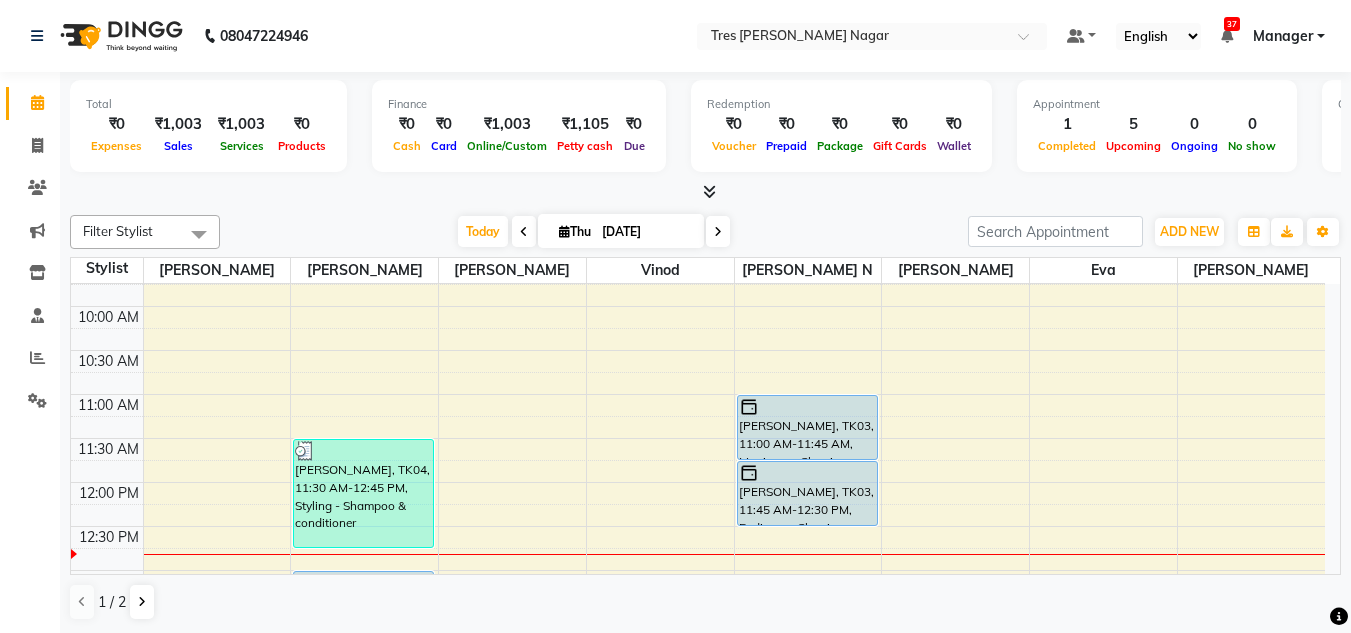 click on "Filter Stylist Select All [PERSON_NAME] [PERSON_NAME] [PERSON_NAME] [PERSON_NAME] [PERSON_NAME] [PERSON_NAME] Rohini [PERSON_NAME] [PERSON_NAME] [PERSON_NAME] [PERSON_NAME]  [PERSON_NAME] N [PERSON_NAME]  [DATE]  [DATE] Toggle Dropdown Add Appointment Add Invoice Add Expense Add Attendance Add Client Add Transaction Toggle Dropdown Add Appointment Add Invoice Add Expense Add Attendance Add Client ADD NEW Toggle Dropdown Add Appointment Add Invoice Add Expense Add Attendance Add Client Add Transaction Filter Stylist Select All [PERSON_NAME] [PERSON_NAME] [PERSON_NAME] [PERSON_NAME] [PERSON_NAME] [PERSON_NAME] Rohini [PERSON_NAME] [PERSON_NAME] [PERSON_NAME] [PERSON_NAME]  [PERSON_NAME] N [PERSON_NAME]  Group By  Staff View   Room View  View as Vertical  Vertical - Week View  Horizontal  Horizontal - Week View  List  Toggle Dropdown Calendar Settings Manage Tags   Arrange Stylists   Reset Stylists  Full Screen Appointment Form Zoom 100% Staff/Room Display Count 8" at bounding box center (705, 232) 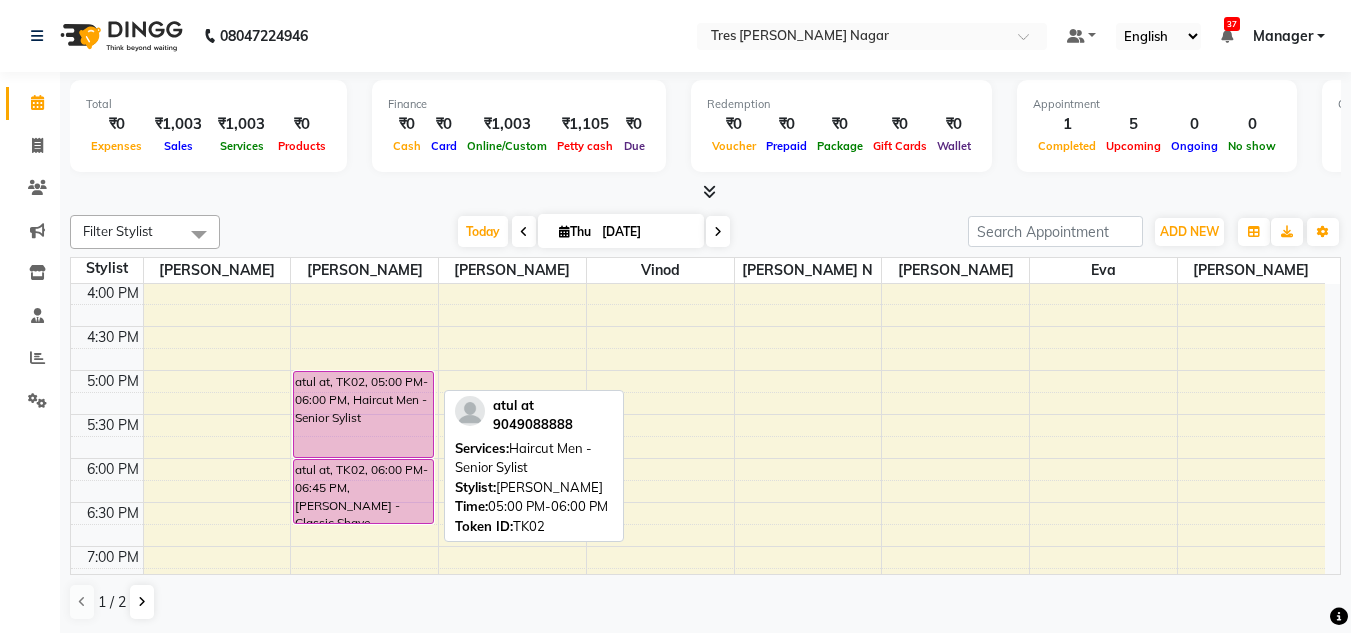 scroll, scrollTop: 753, scrollLeft: 0, axis: vertical 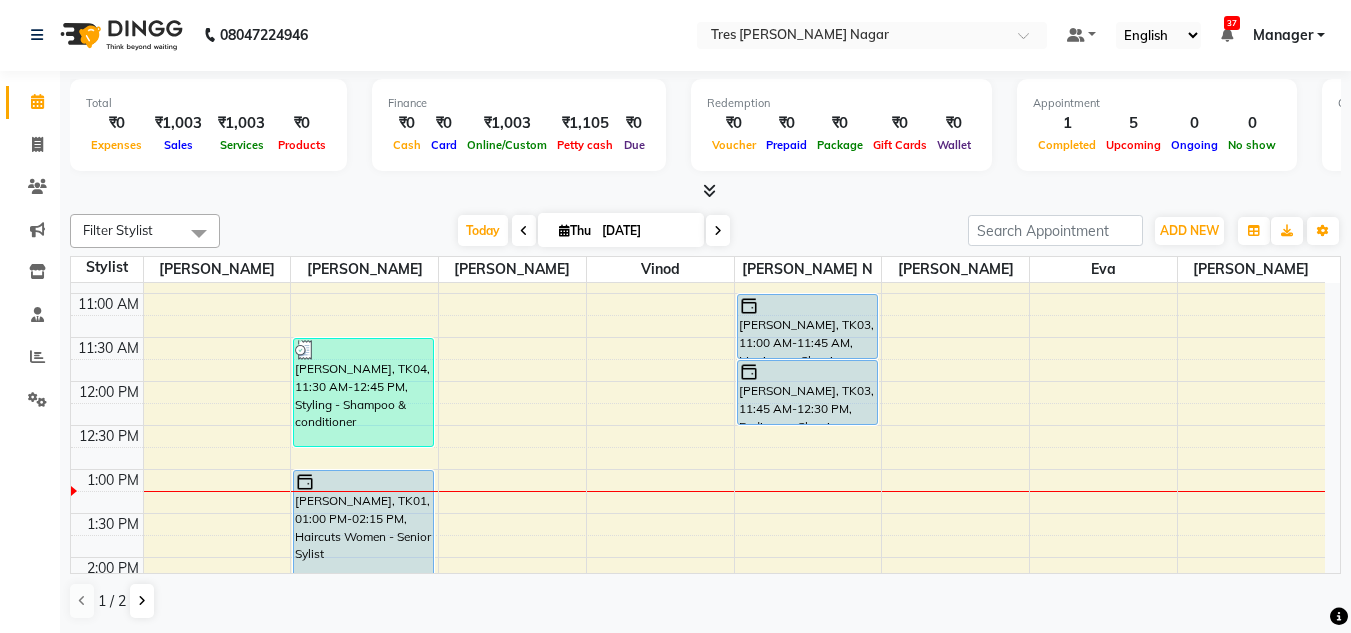click at bounding box center [718, 230] 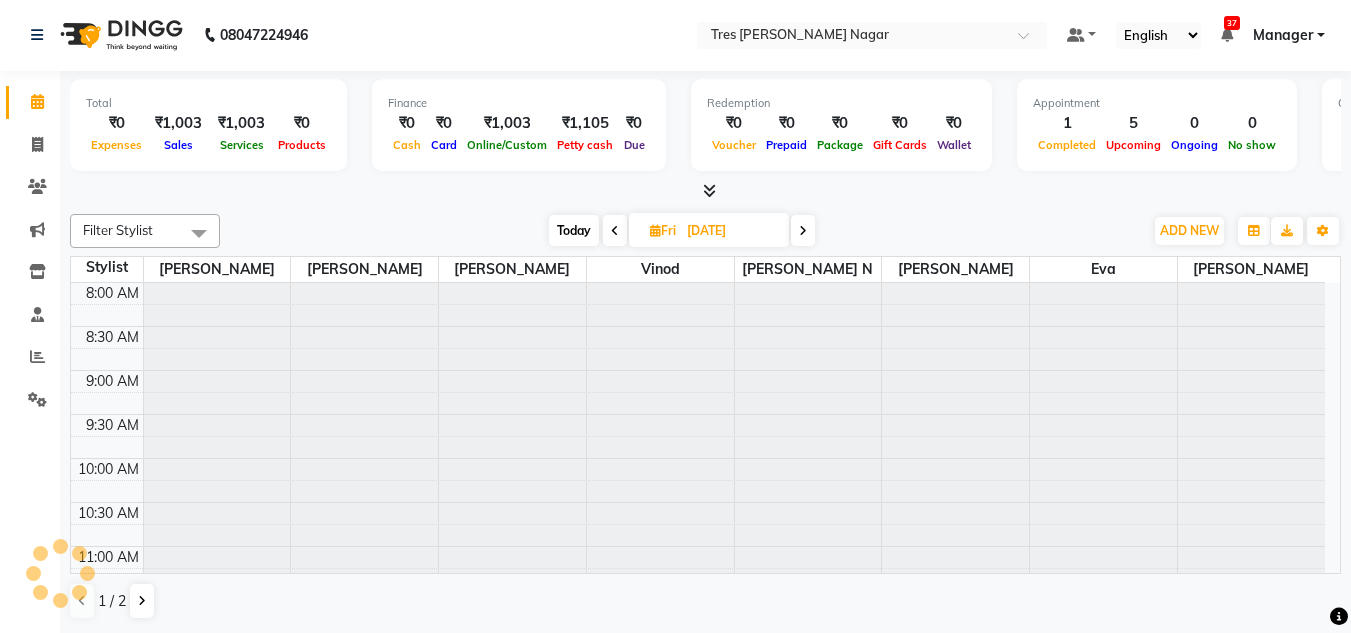scroll, scrollTop: 0, scrollLeft: 0, axis: both 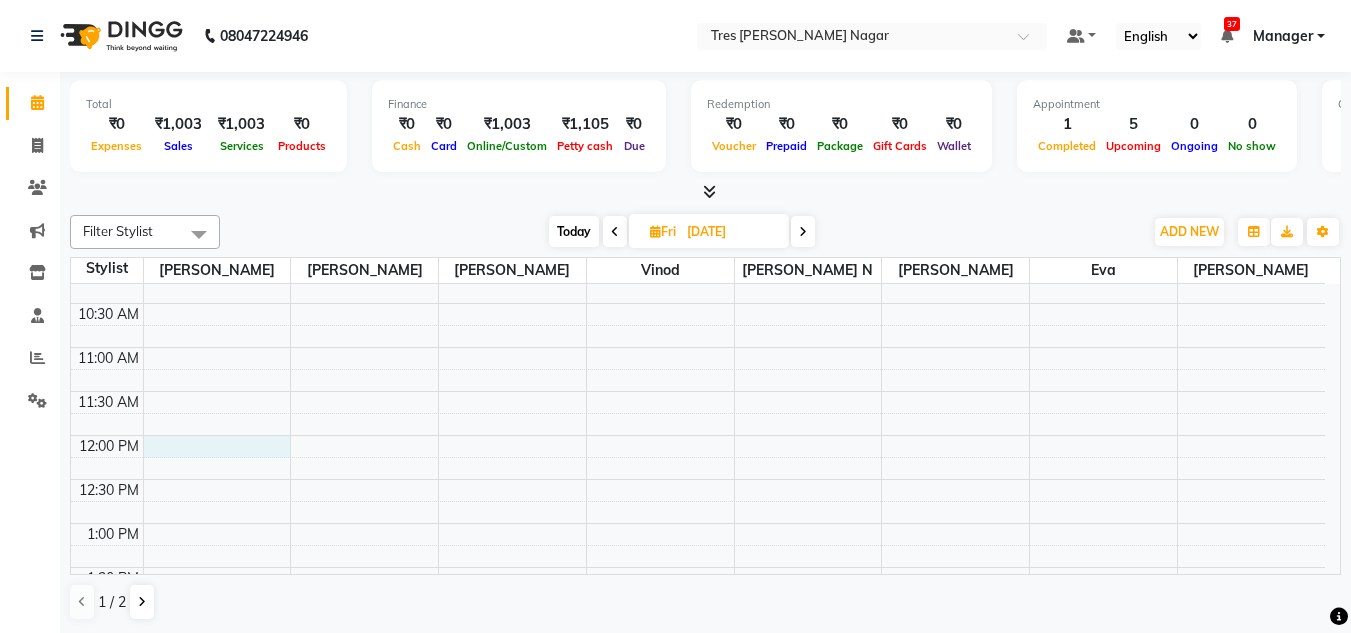 click on "8:00 AM 8:30 AM 9:00 AM 9:30 AM 10:00 AM 10:30 AM 11:00 AM 11:30 AM 12:00 PM 12:30 PM 1:00 PM 1:30 PM 2:00 PM 2:30 PM 3:00 PM 3:30 PM 4:00 PM 4:30 PM 5:00 PM 5:30 PM 6:00 PM 6:30 PM 7:00 PM 7:30 PM 8:00 PM 8:30 PM" at bounding box center (698, 655) 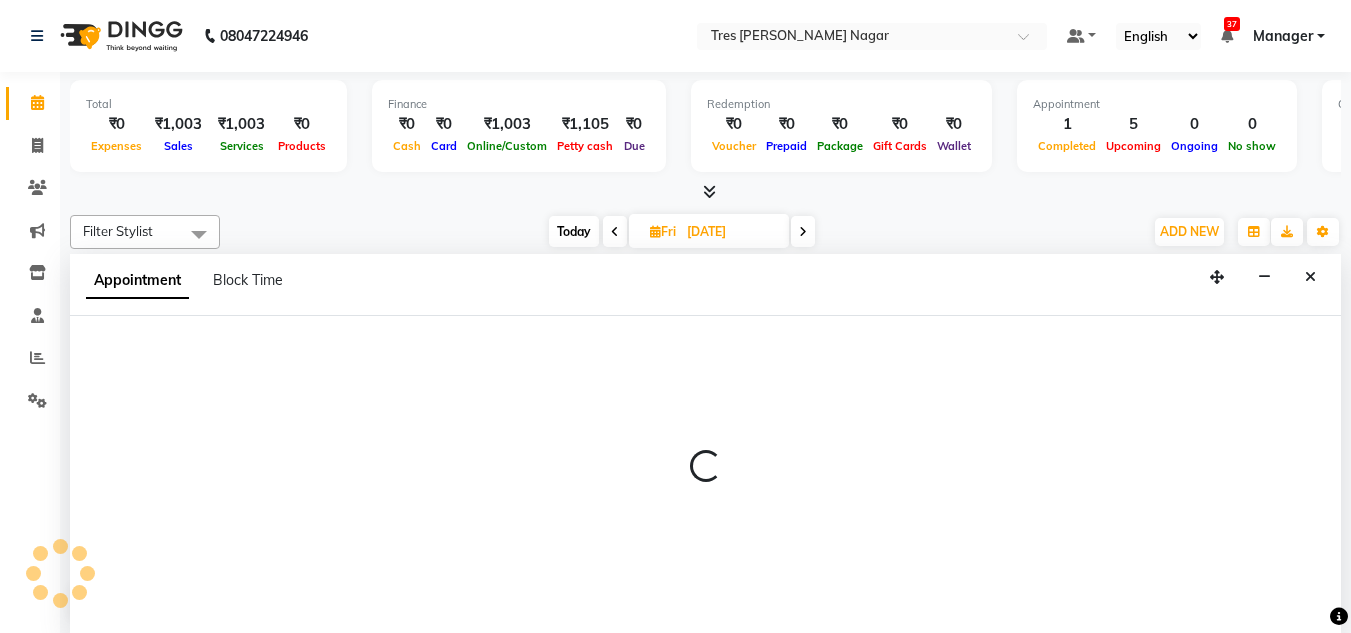 scroll, scrollTop: 1, scrollLeft: 0, axis: vertical 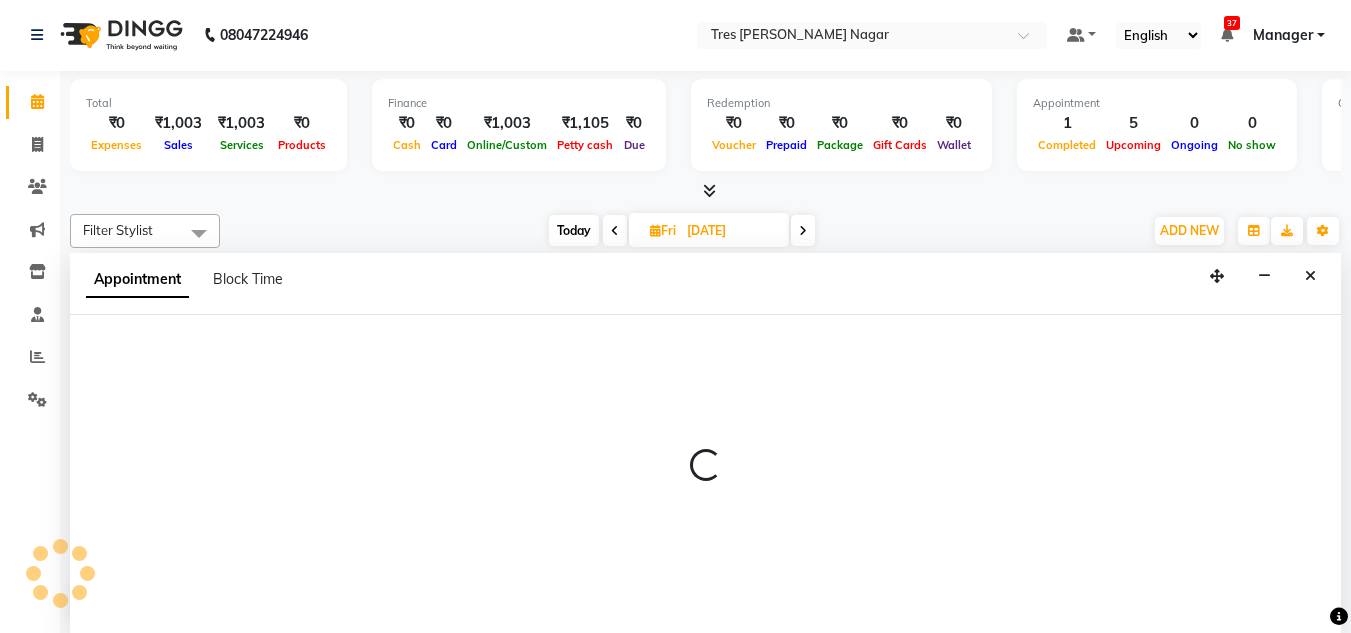 select on "39898" 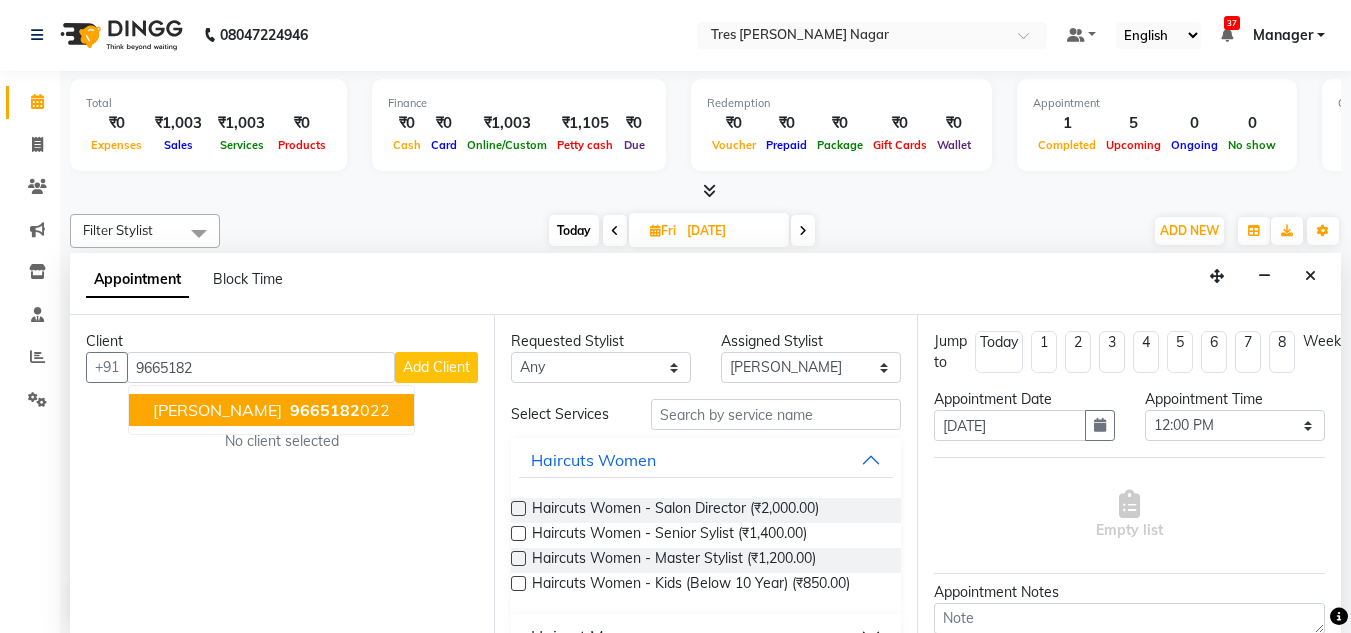 click on "9665182 022" at bounding box center (338, 410) 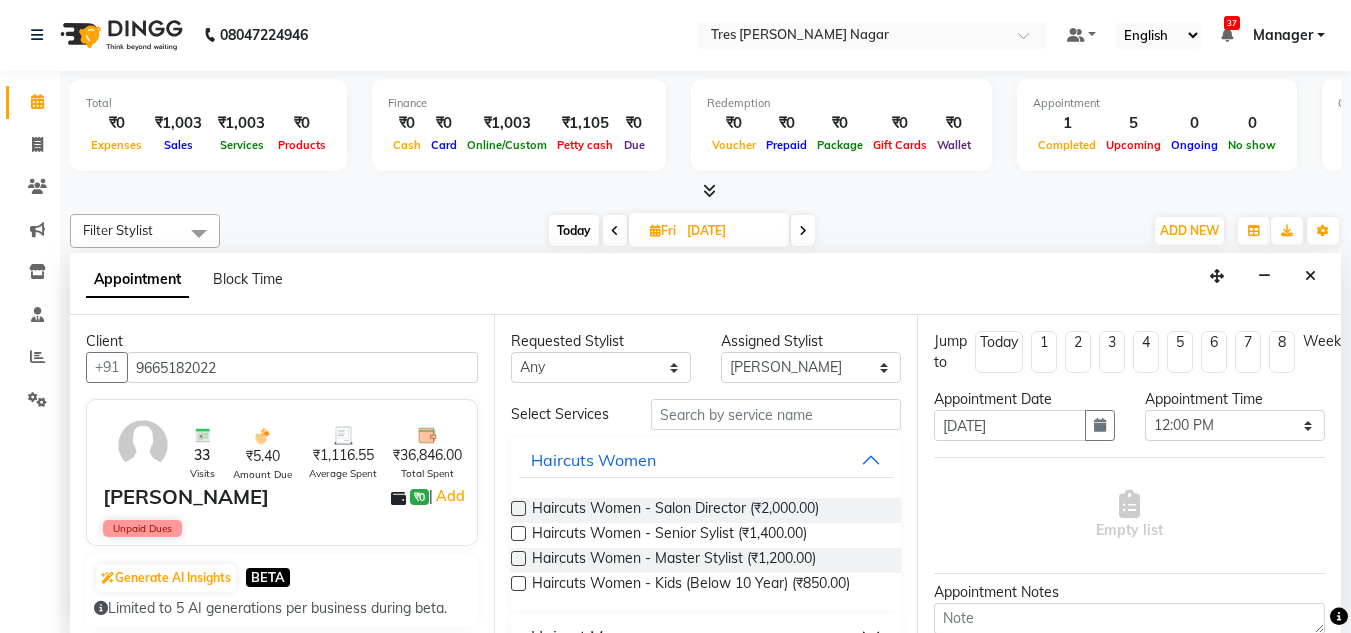 type on "9665182022" 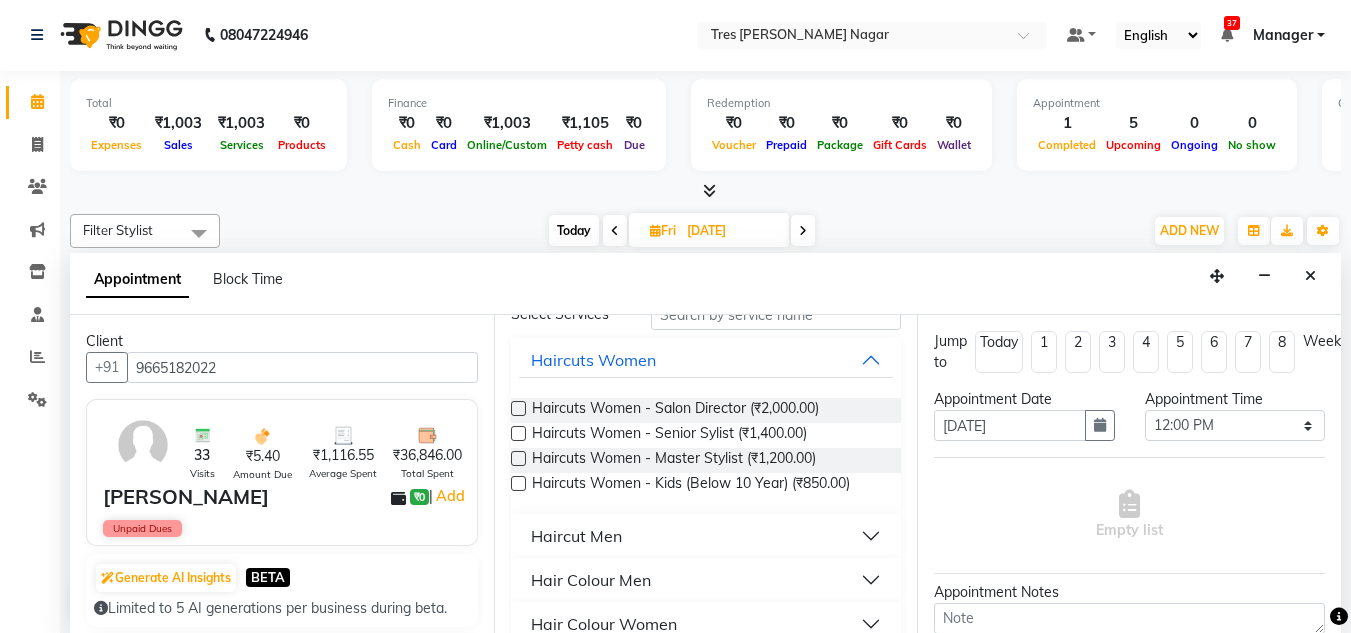 click on "Haircut Men" at bounding box center (576, 536) 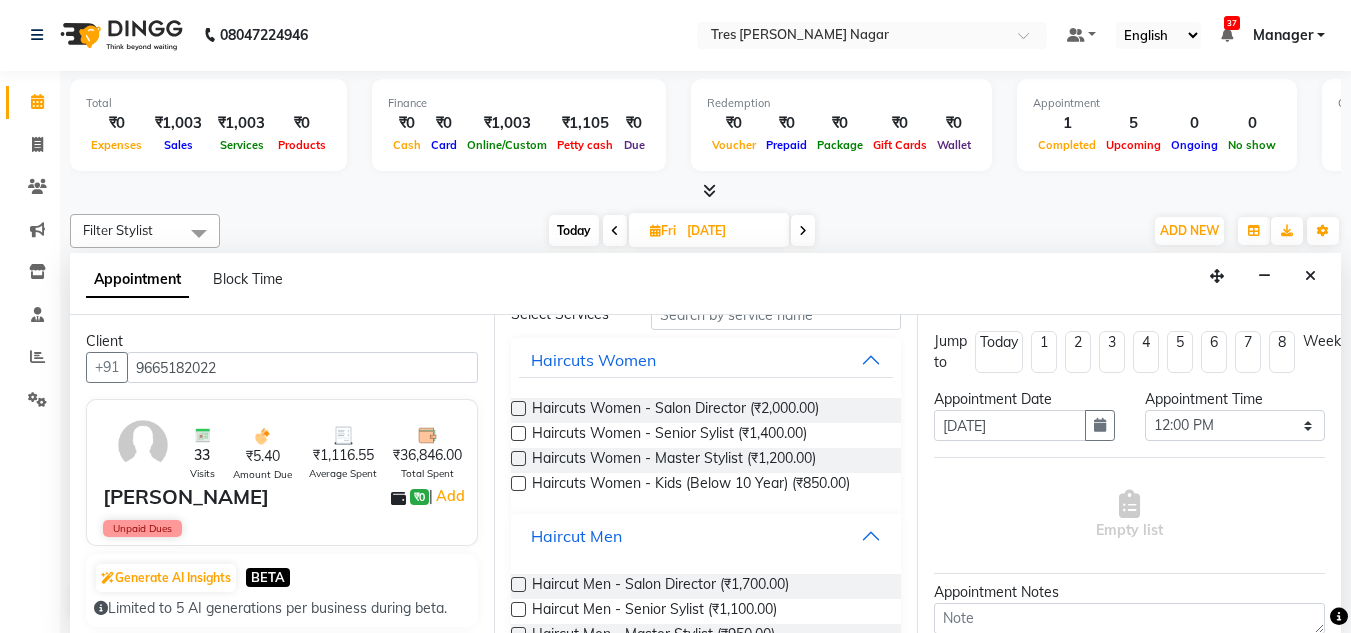 scroll, scrollTop: 200, scrollLeft: 0, axis: vertical 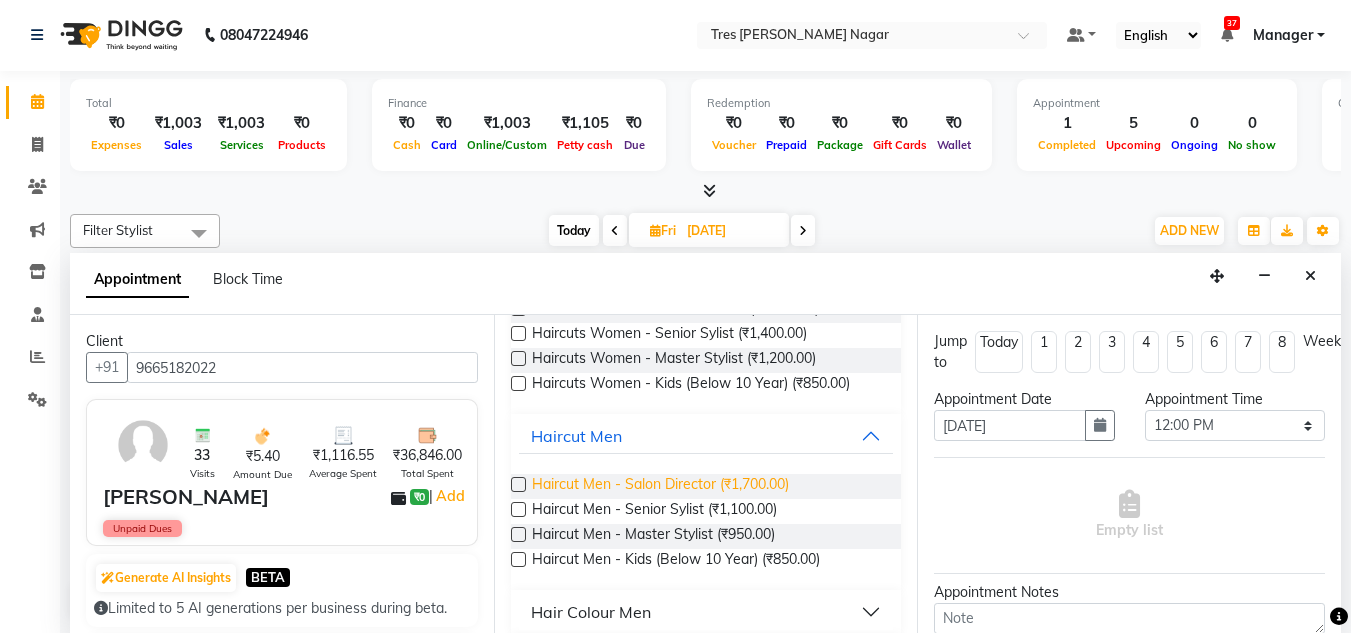 click on "Haircut Men - Salon Director (₹1,700.00)" at bounding box center (660, 486) 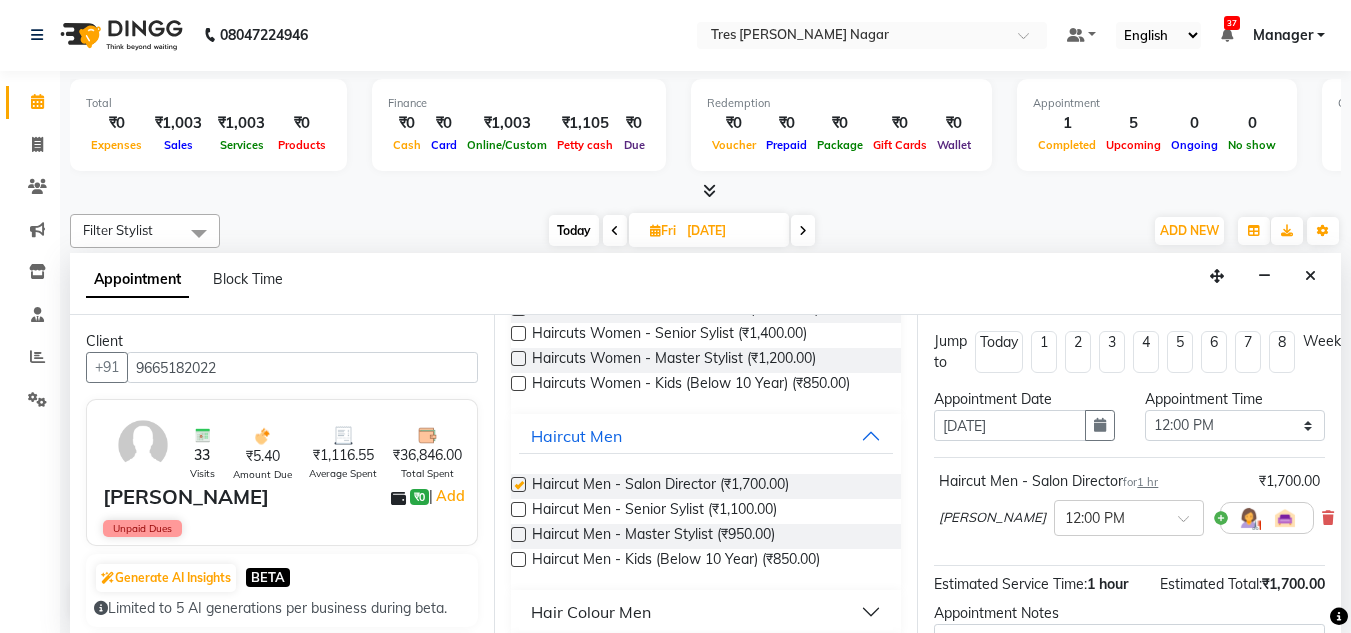 checkbox on "false" 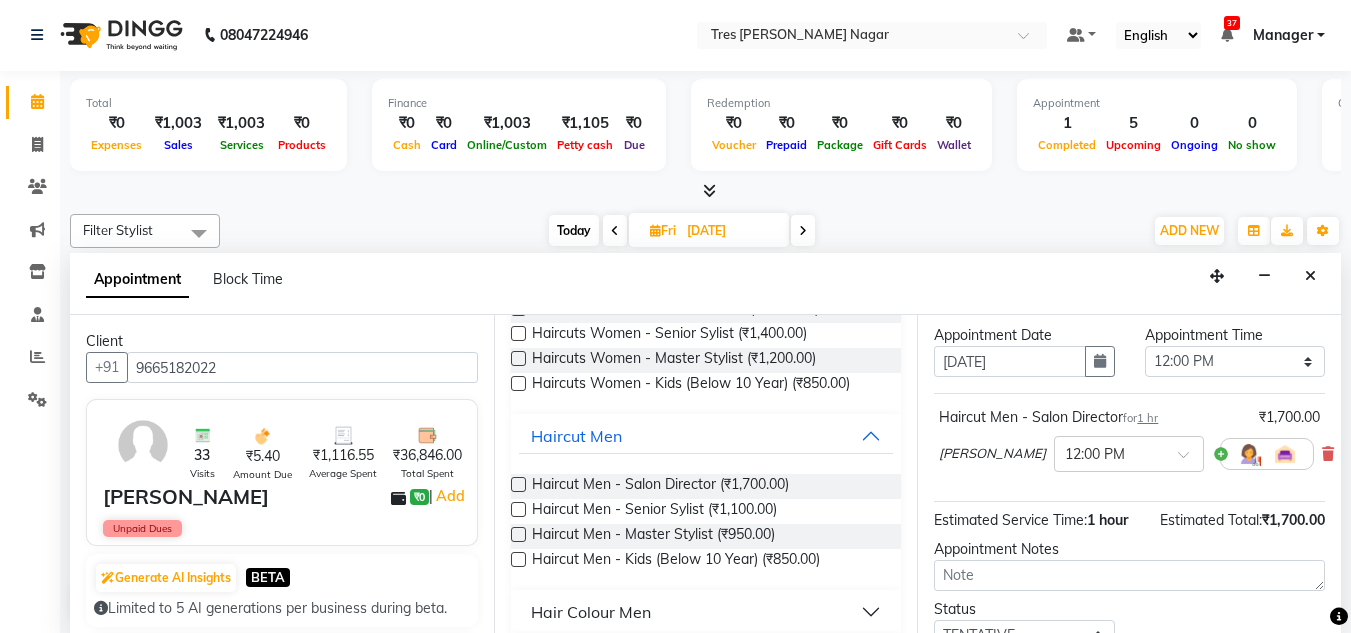 scroll, scrollTop: 100, scrollLeft: 0, axis: vertical 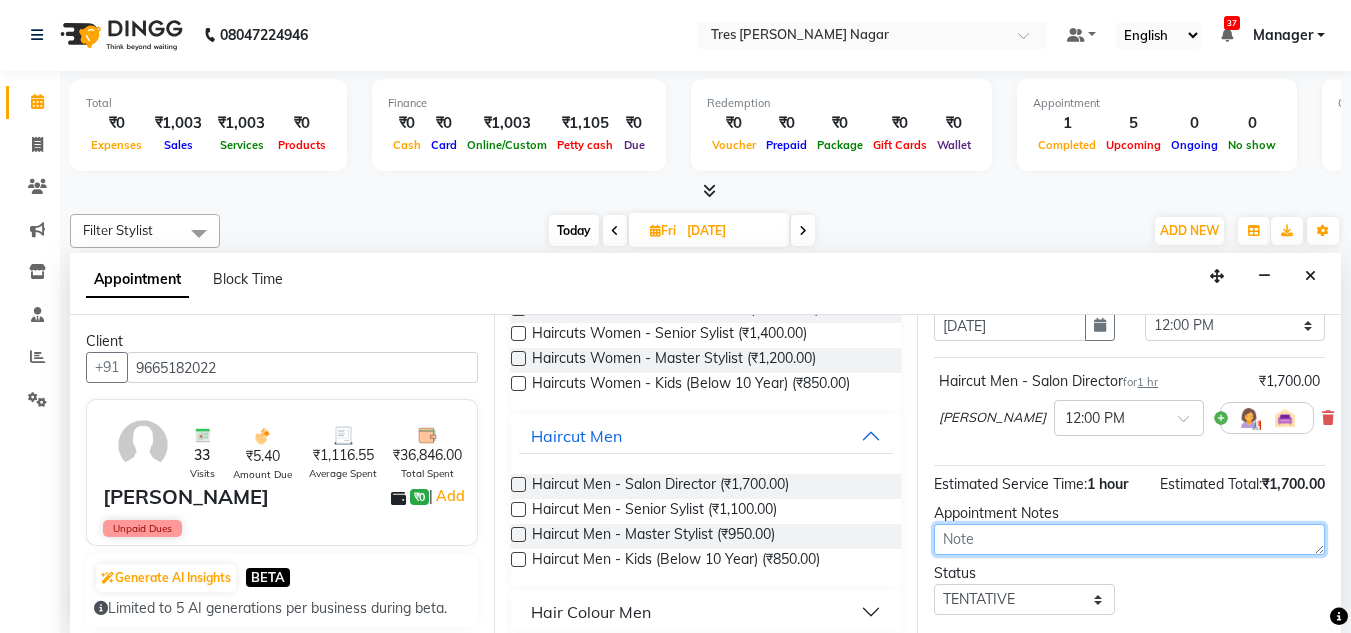 click at bounding box center (1129, 539) 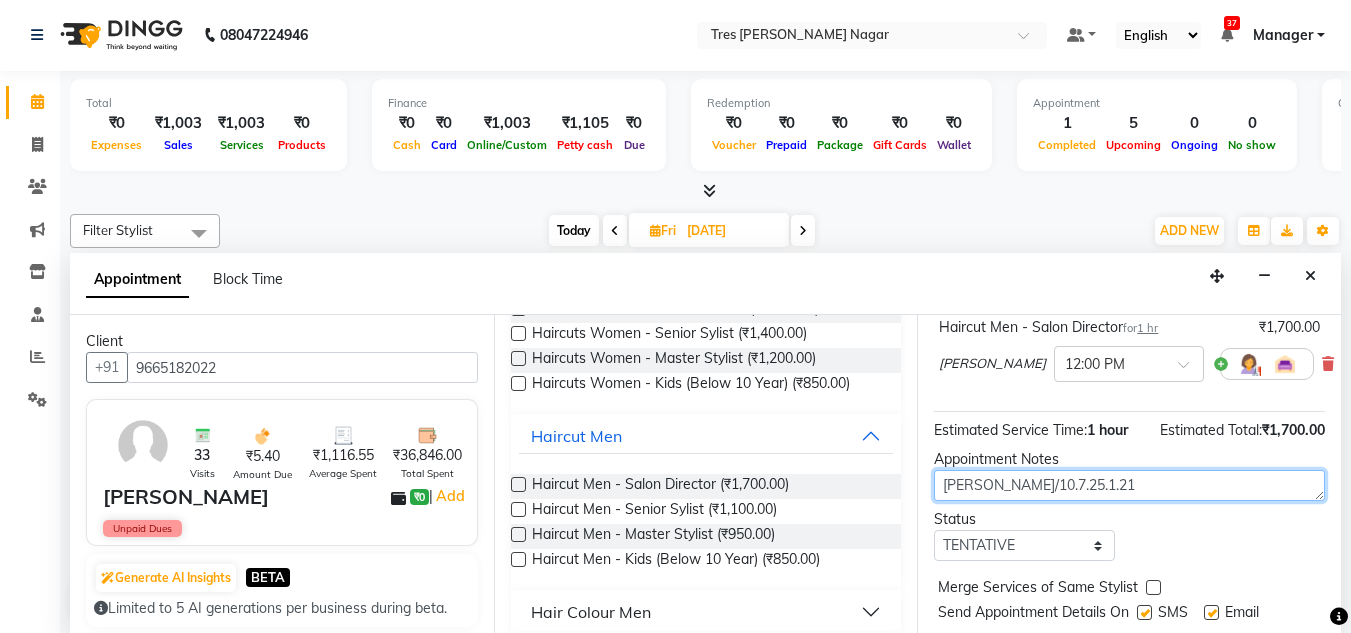 scroll, scrollTop: 200, scrollLeft: 0, axis: vertical 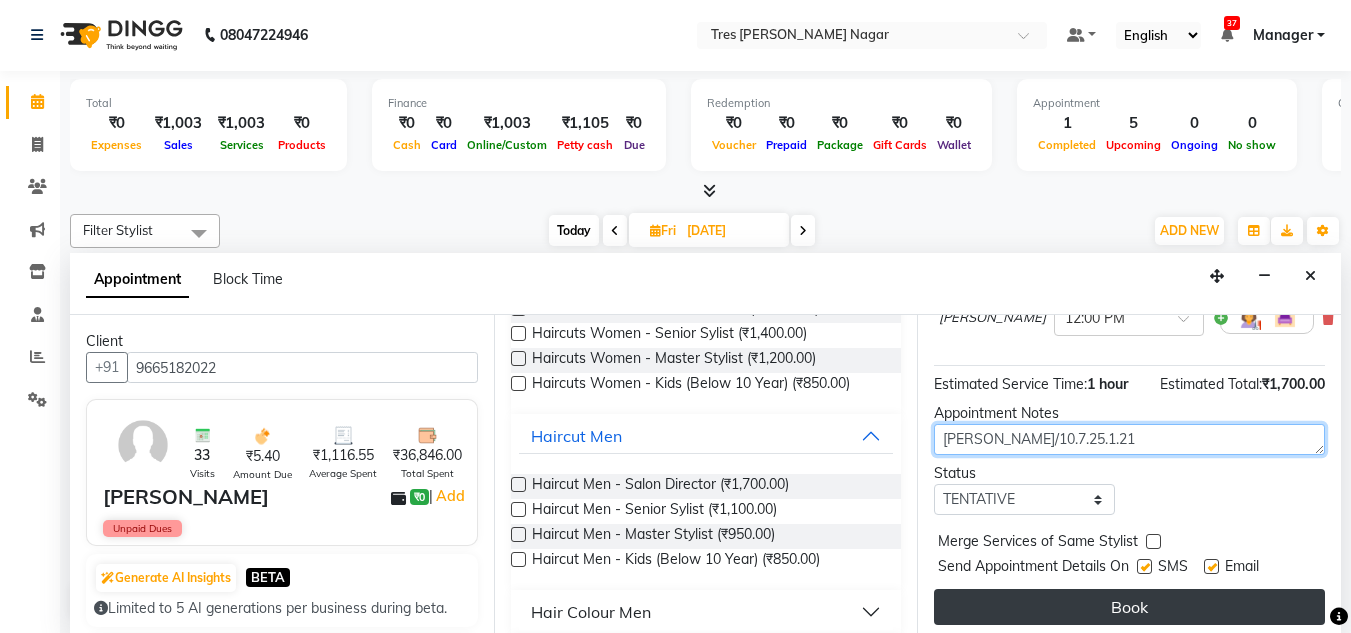 type on "[PERSON_NAME]/10.7.25.1.21" 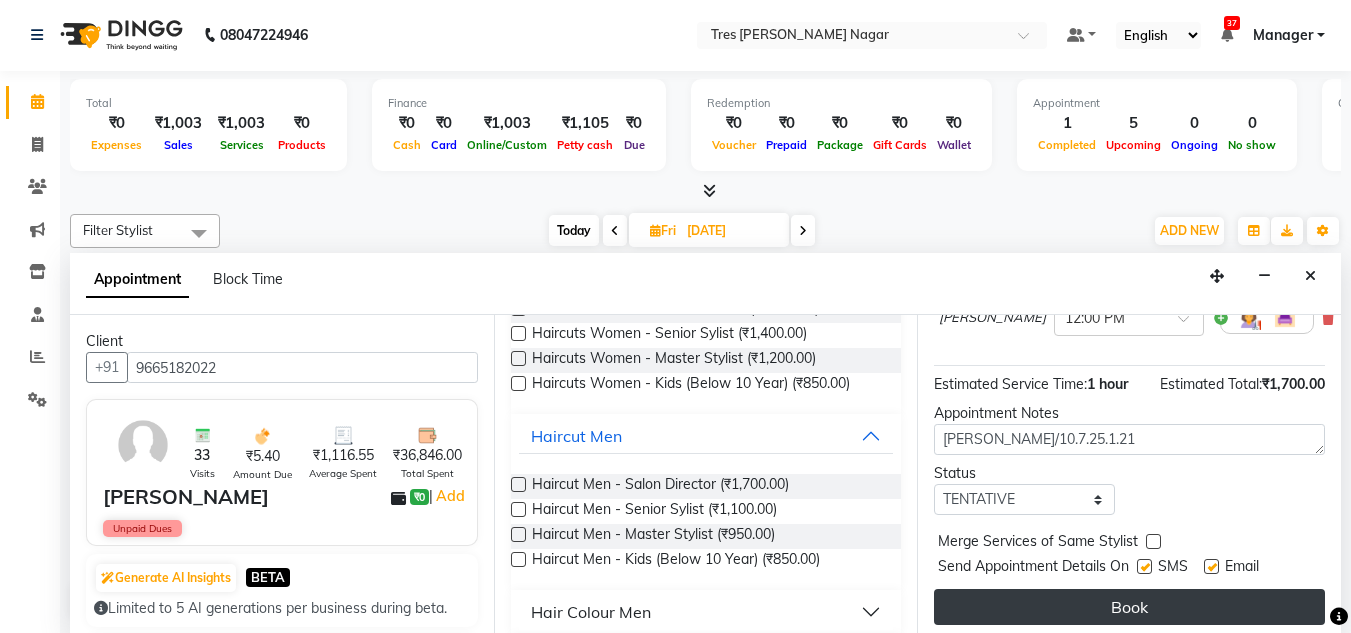 click on "Book" at bounding box center (1129, 607) 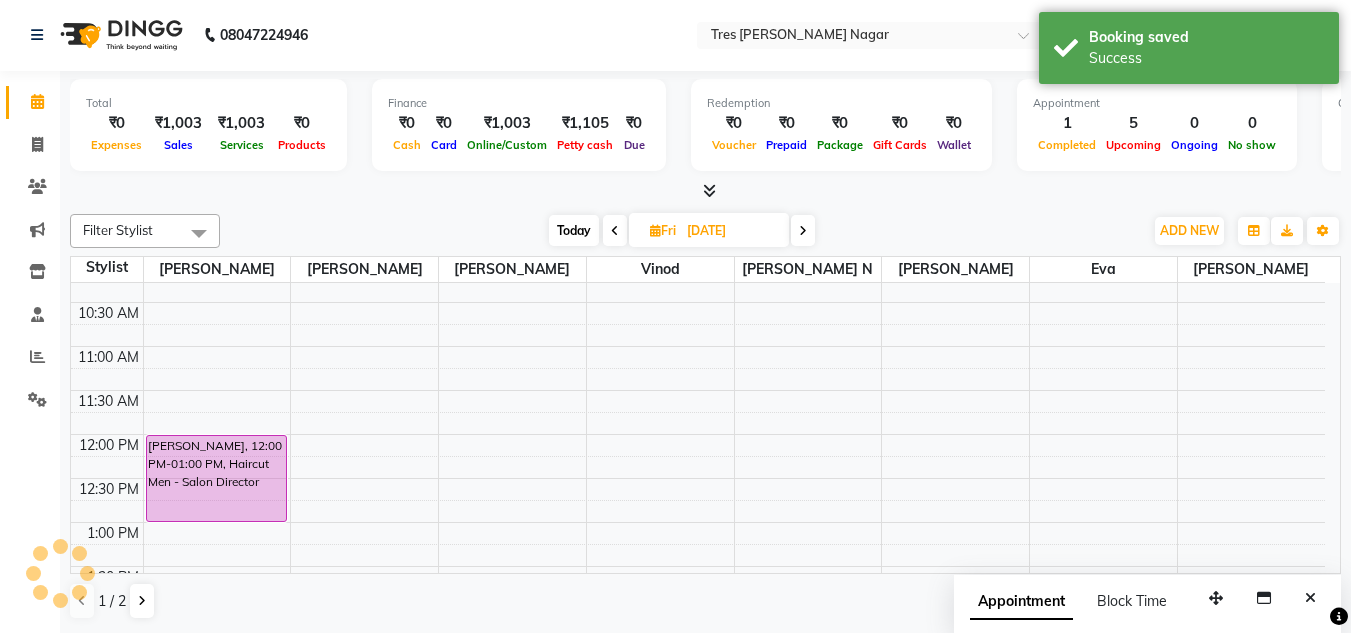 scroll, scrollTop: 0, scrollLeft: 0, axis: both 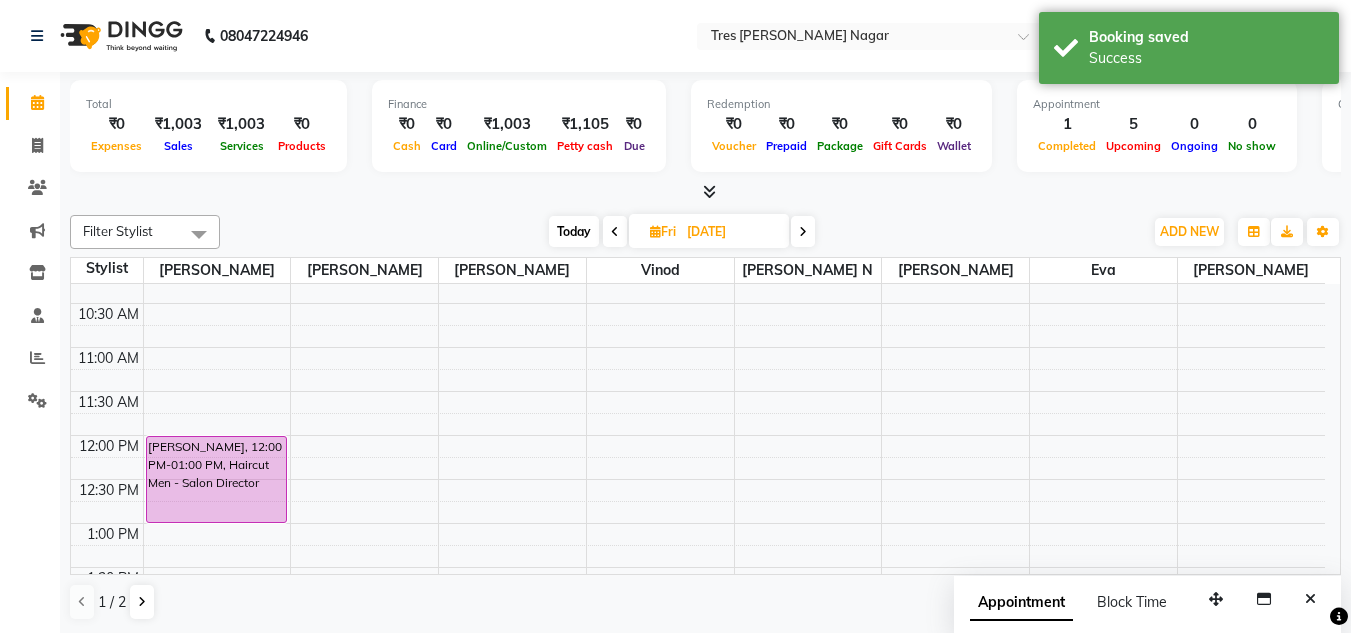 click on "Today" at bounding box center [574, 231] 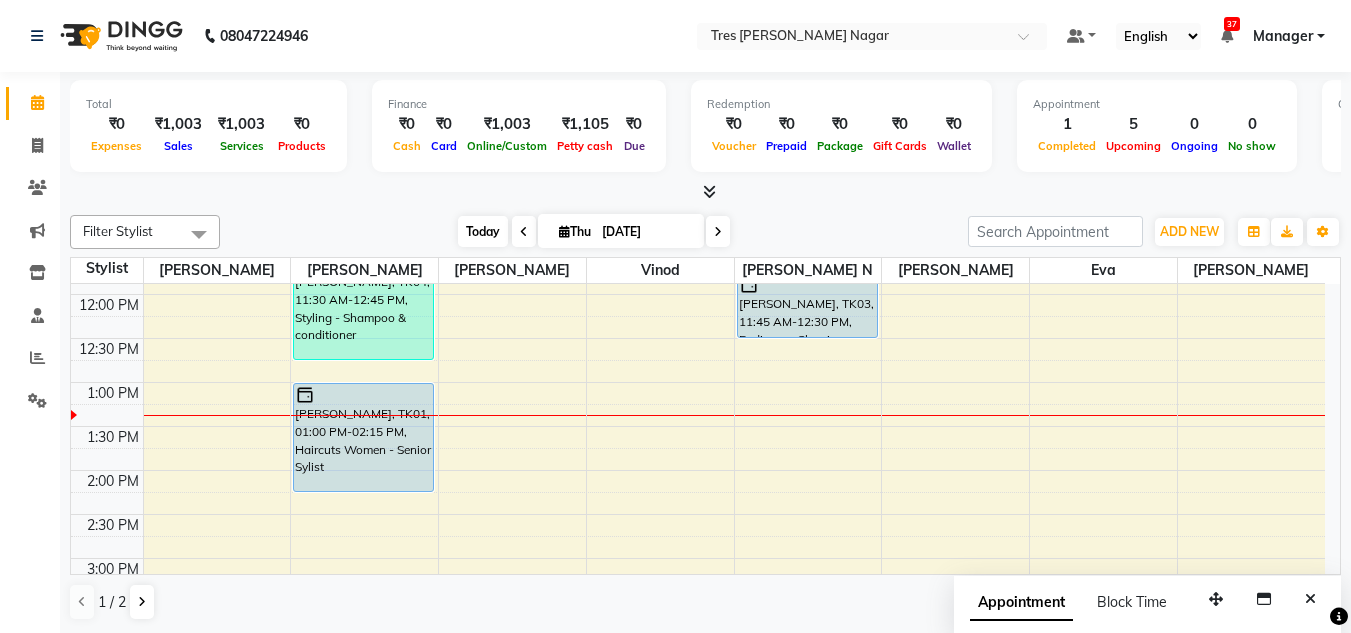 scroll, scrollTop: 241, scrollLeft: 0, axis: vertical 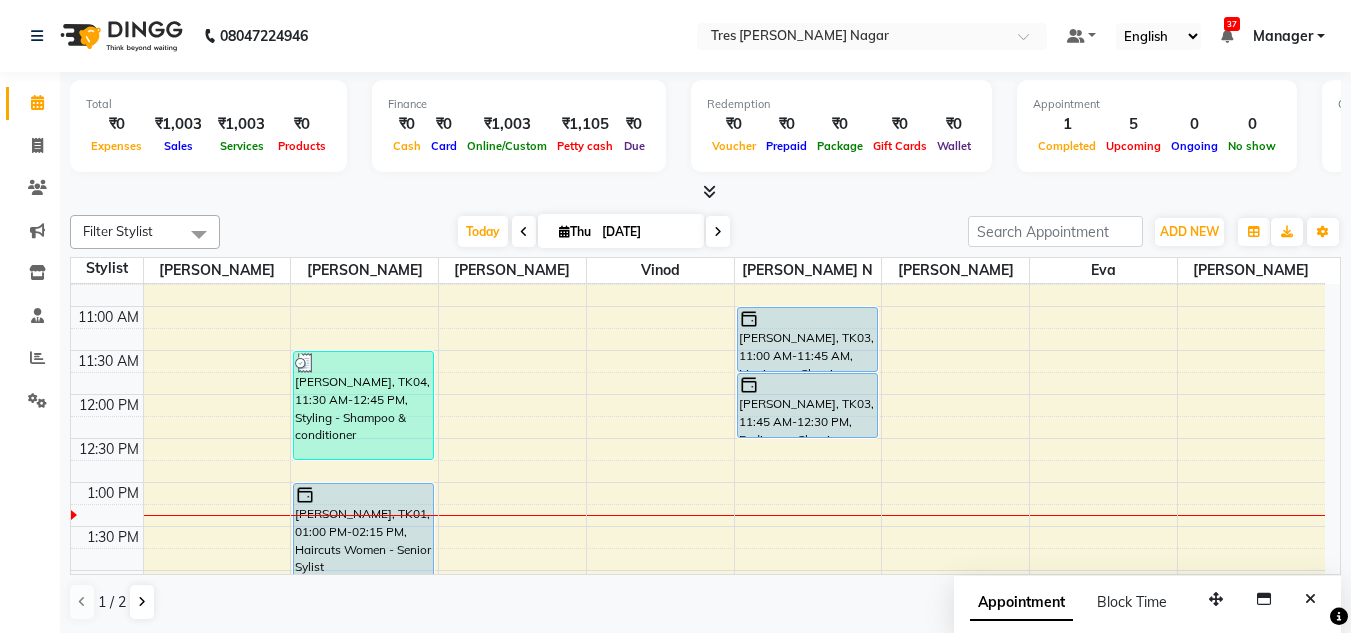 click at bounding box center (718, 232) 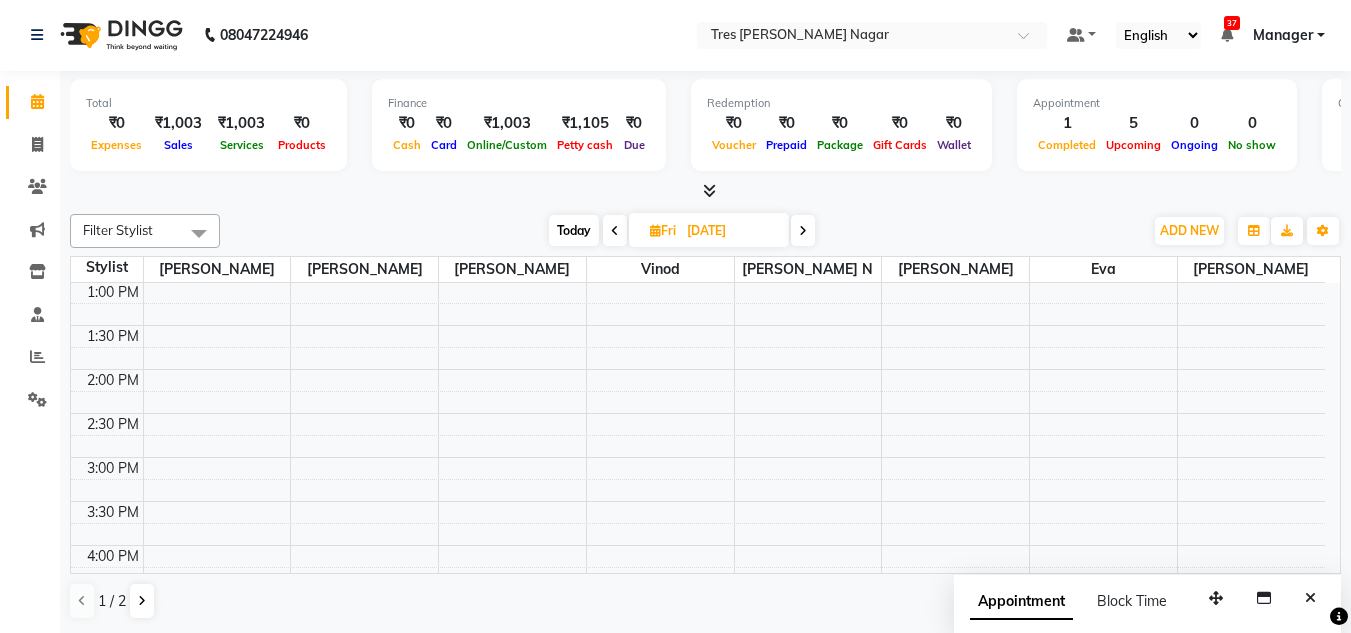 scroll, scrollTop: 0, scrollLeft: 0, axis: both 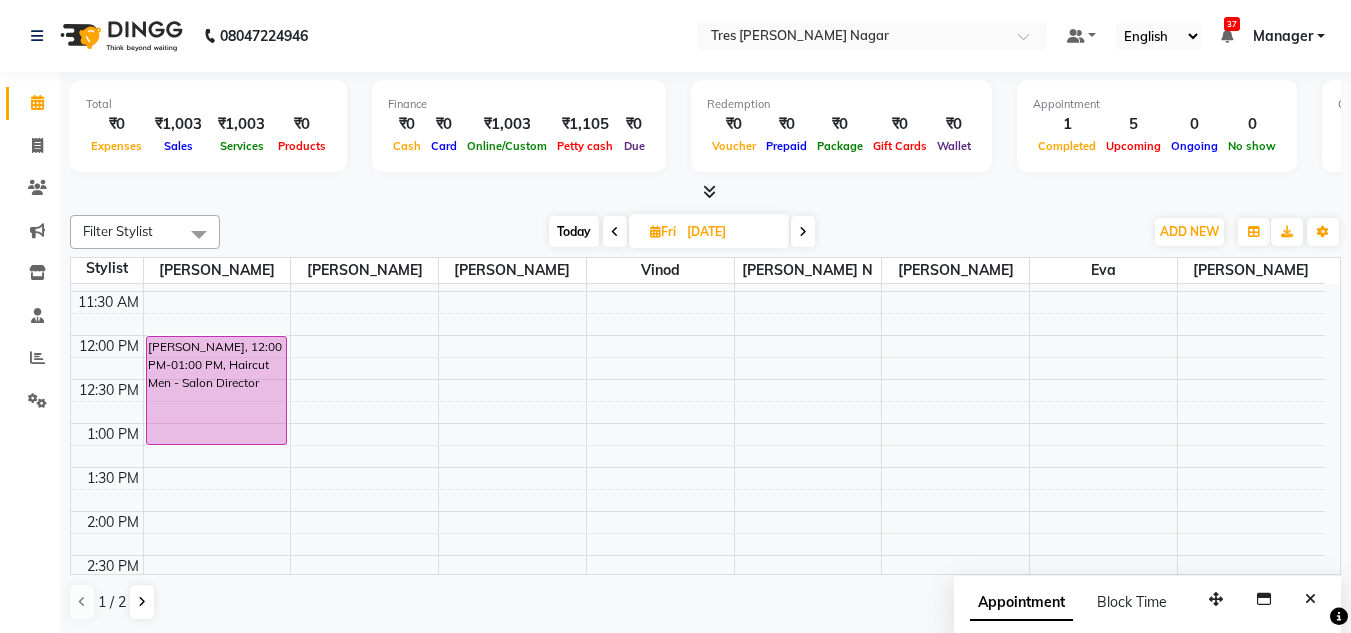 drag, startPoint x: 196, startPoint y: 425, endPoint x: 192, endPoint y: 457, distance: 32.24903 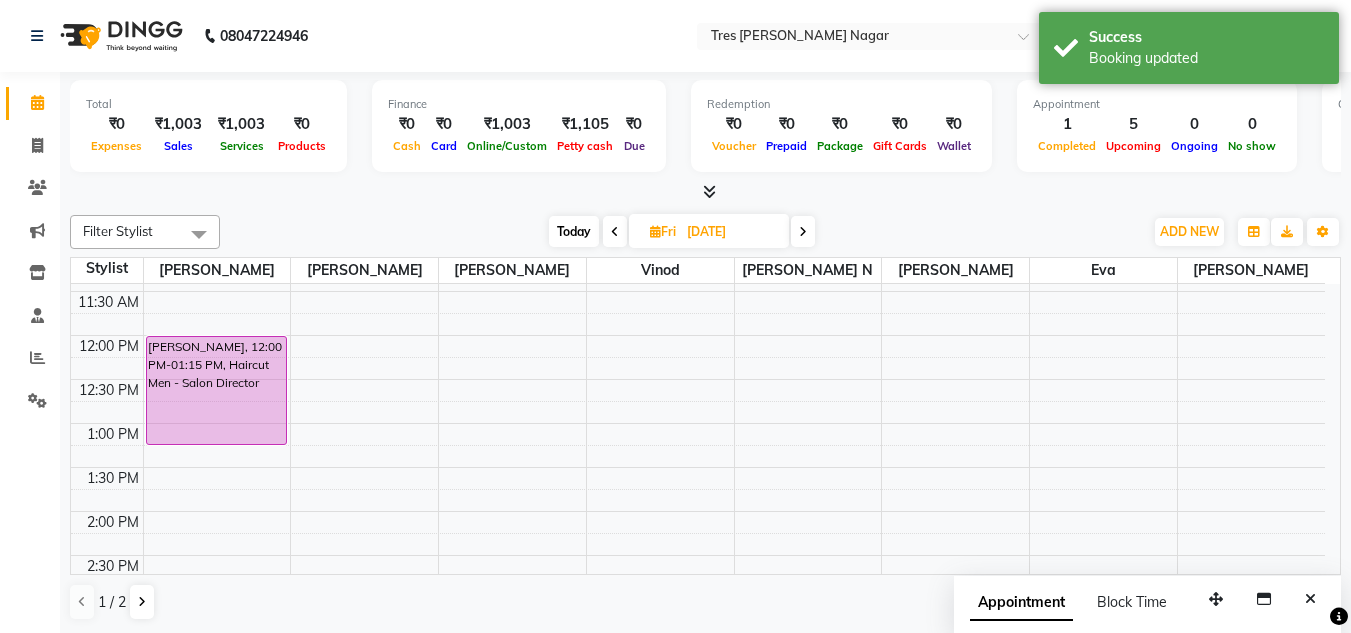 click on "Total  ₹0  Expenses ₹1,003  Sales ₹1,003  Services ₹0  Products Finance  ₹0  Cash ₹0  Card ₹1,003  Online/Custom ₹1,105 [PERSON_NAME] cash ₹0 Due  Redemption  ₹0 Voucher ₹0 Prepaid ₹0 Package ₹0  Gift Cards ₹0  Wallet  Appointment  1 Completed 5 Upcoming 0 Ongoing 0 No show  Other sales  ₹0  Packages ₹0  Memberships ₹0  Vouchers ₹0  Prepaids ₹0  Gift Cards Filter Stylist Select All [PERSON_NAME] [PERSON_NAME] [PERSON_NAME] [PERSON_NAME] [PERSON_NAME] [PERSON_NAME] Rohini [PERSON_NAME] [PERSON_NAME] [PERSON_NAME] [PERSON_NAME]  [PERSON_NAME] N [PERSON_NAME]  [DATE]  [DATE] Toggle Dropdown Add Appointment Add Invoice Add Expense Add Attendance Add Client Add Transaction Toggle Dropdown Add Appointment Add Invoice Add Expense Add Attendance Add Client ADD NEW Toggle Dropdown Add Appointment Add Invoice Add Expense Add Attendance Add Client Add Transaction Filter Stylist Select All [PERSON_NAME] [PERSON_NAME] [PERSON_NAME] [PERSON_NAME] [PERSON_NAME] [PERSON_NAME] [PERSON_NAME] [PERSON_NAME] [PERSON_NAME]" 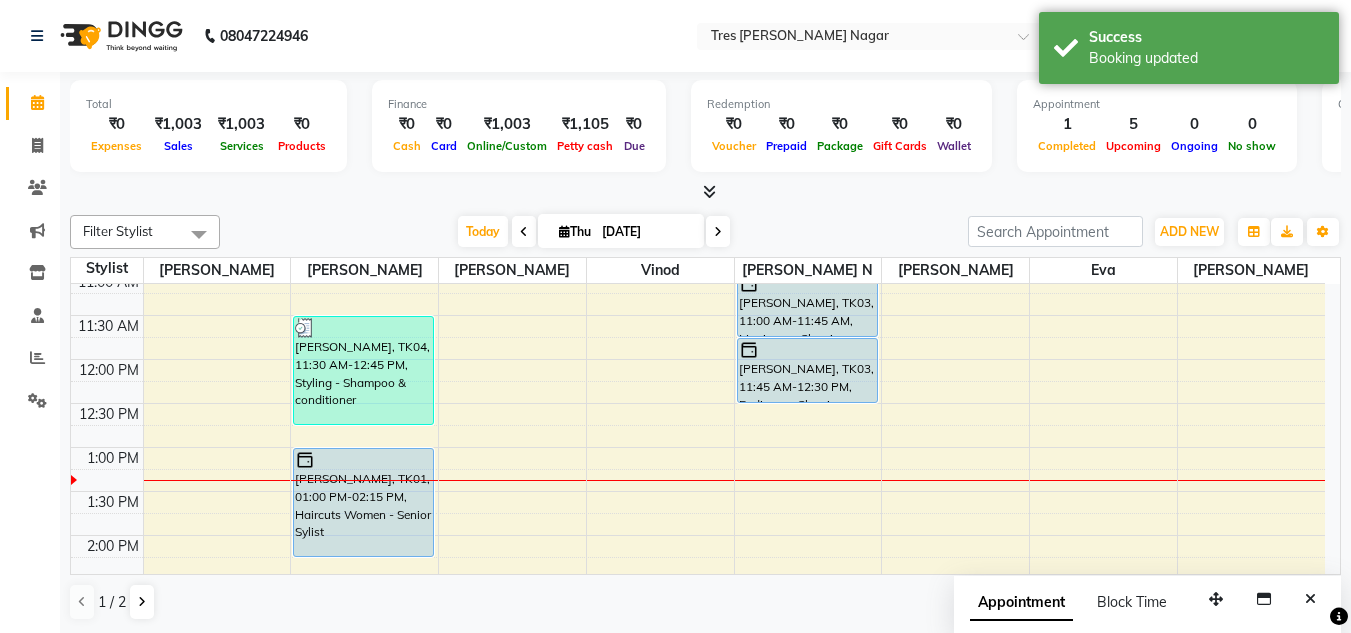 scroll, scrollTop: 241, scrollLeft: 0, axis: vertical 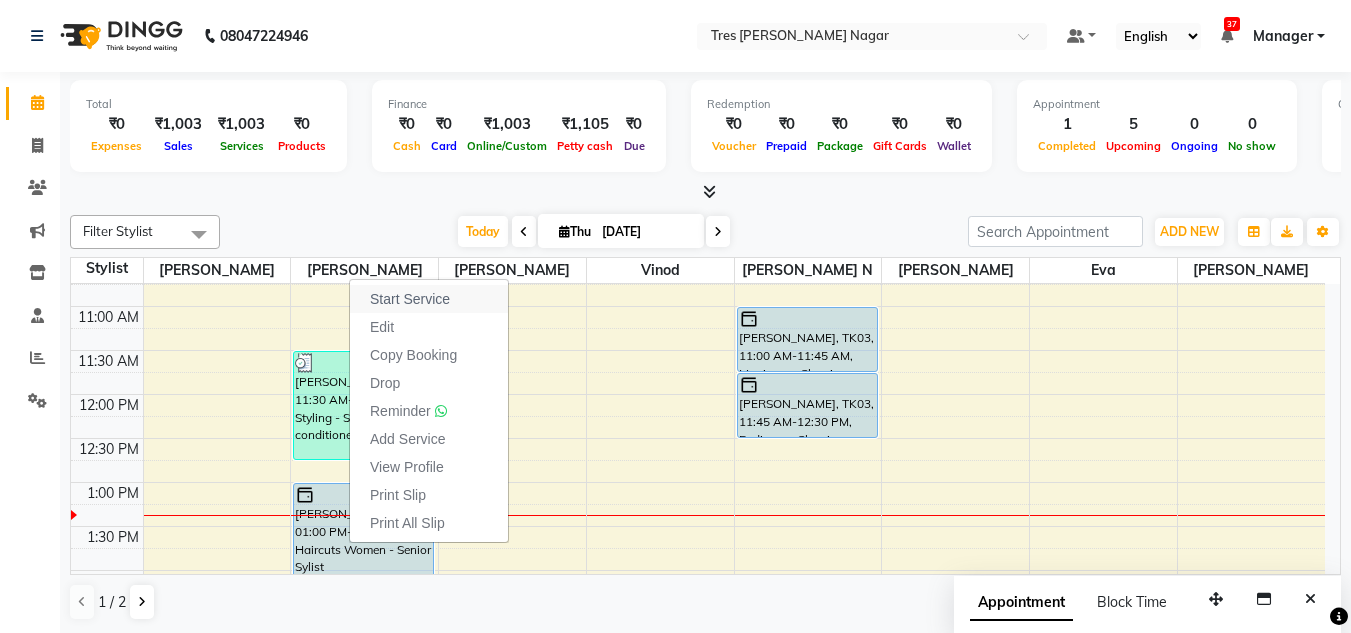 click on "Start Service" at bounding box center [429, 299] 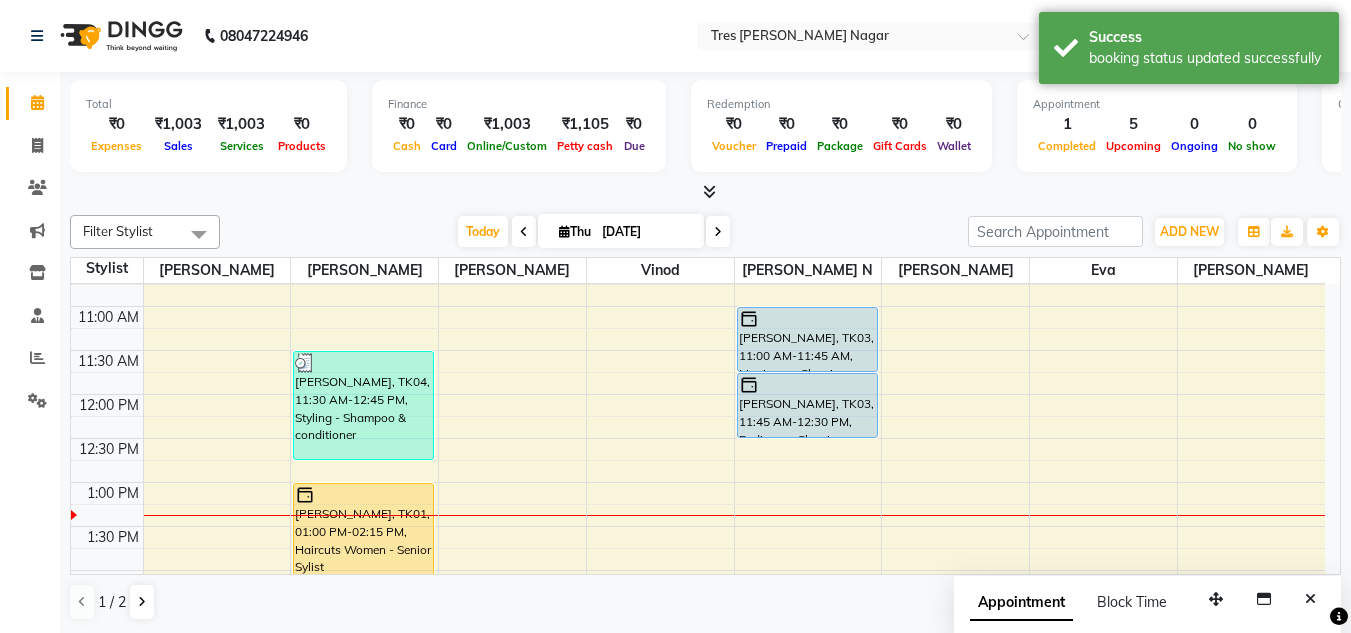 scroll, scrollTop: 1, scrollLeft: 0, axis: vertical 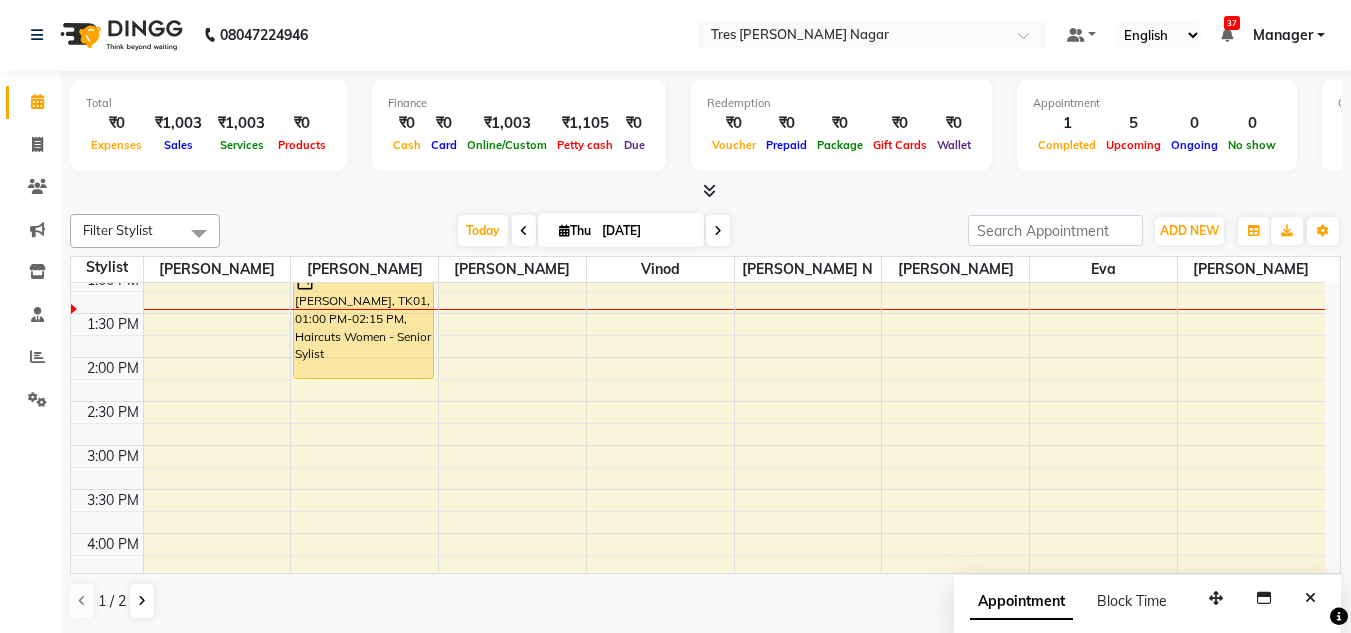 click on "1 / 2" at bounding box center [705, 601] 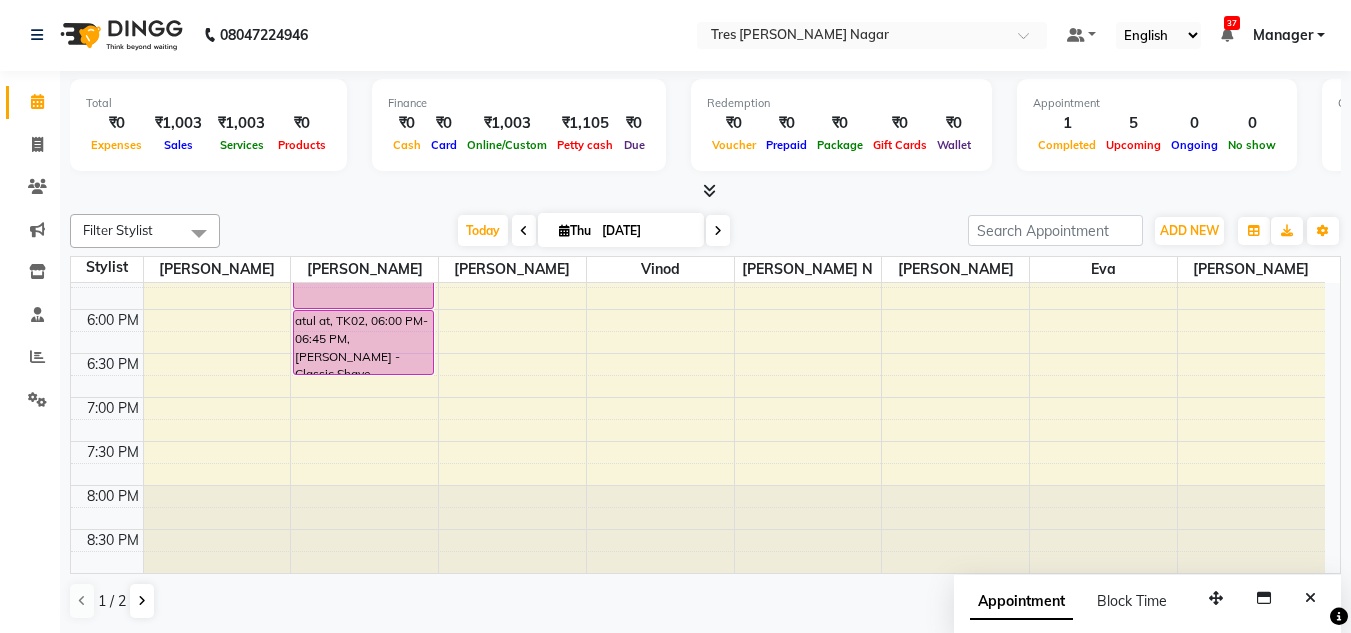 scroll, scrollTop: 753, scrollLeft: 0, axis: vertical 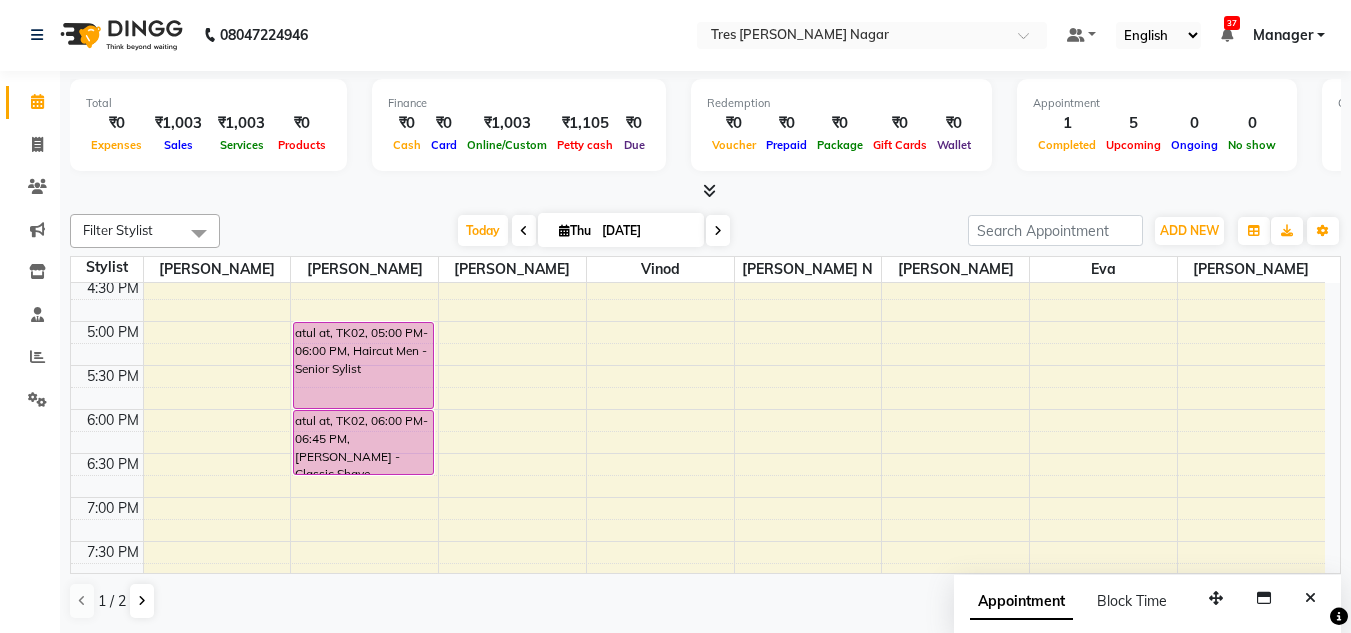 click at bounding box center [718, 230] 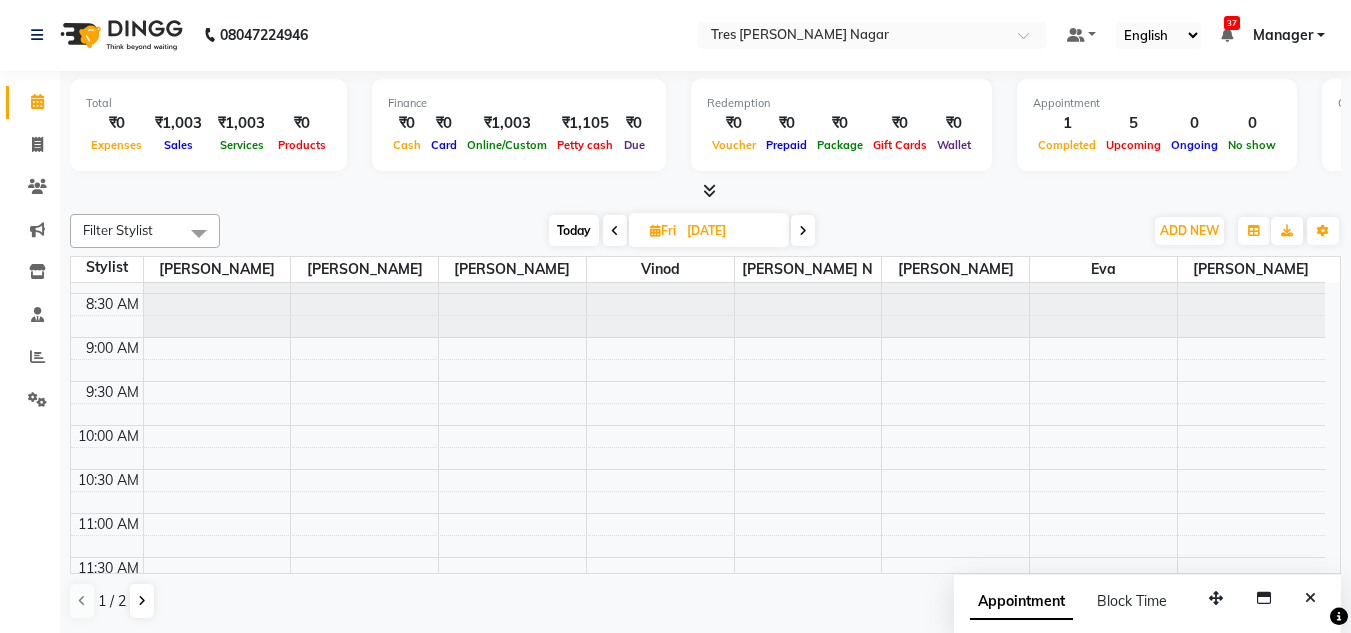 scroll, scrollTop: 0, scrollLeft: 0, axis: both 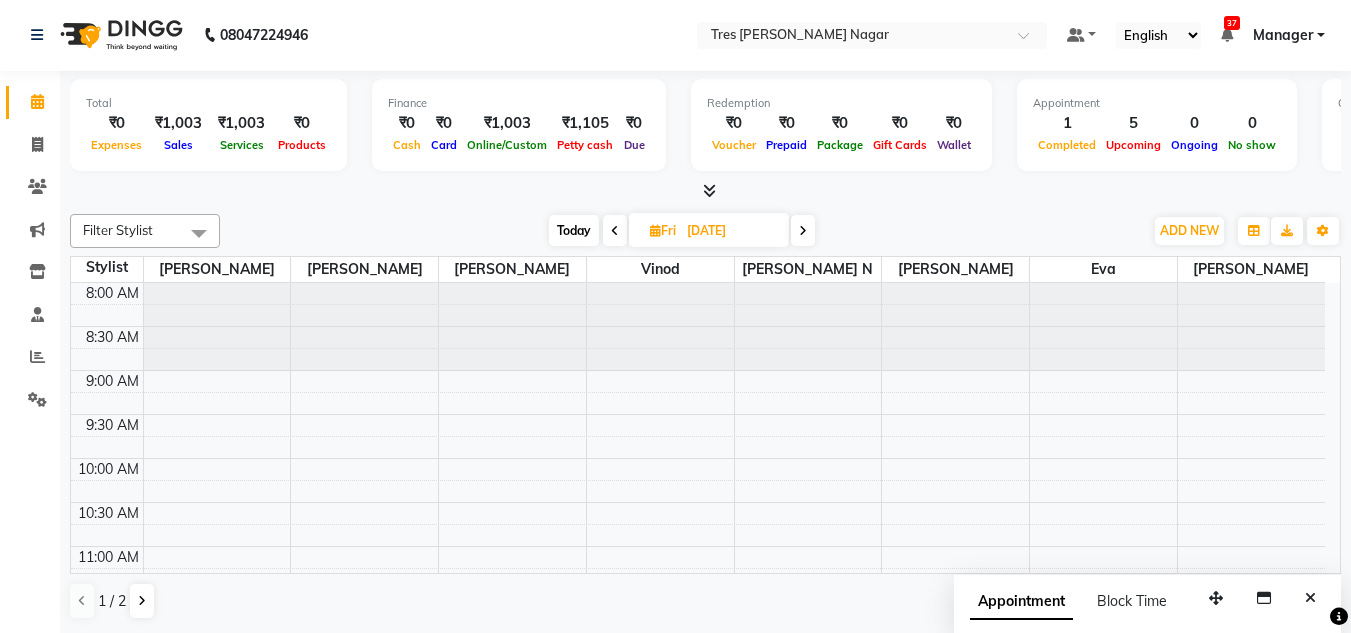 click on "Today" at bounding box center [574, 230] 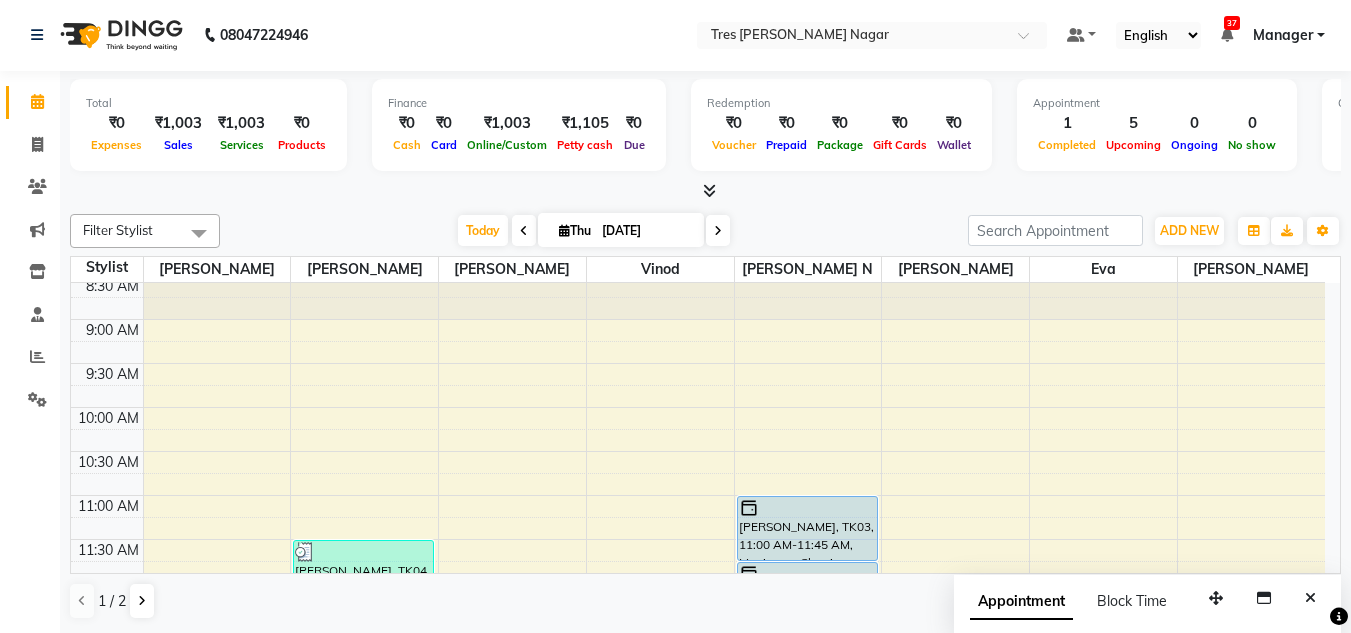 scroll, scrollTop: 0, scrollLeft: 0, axis: both 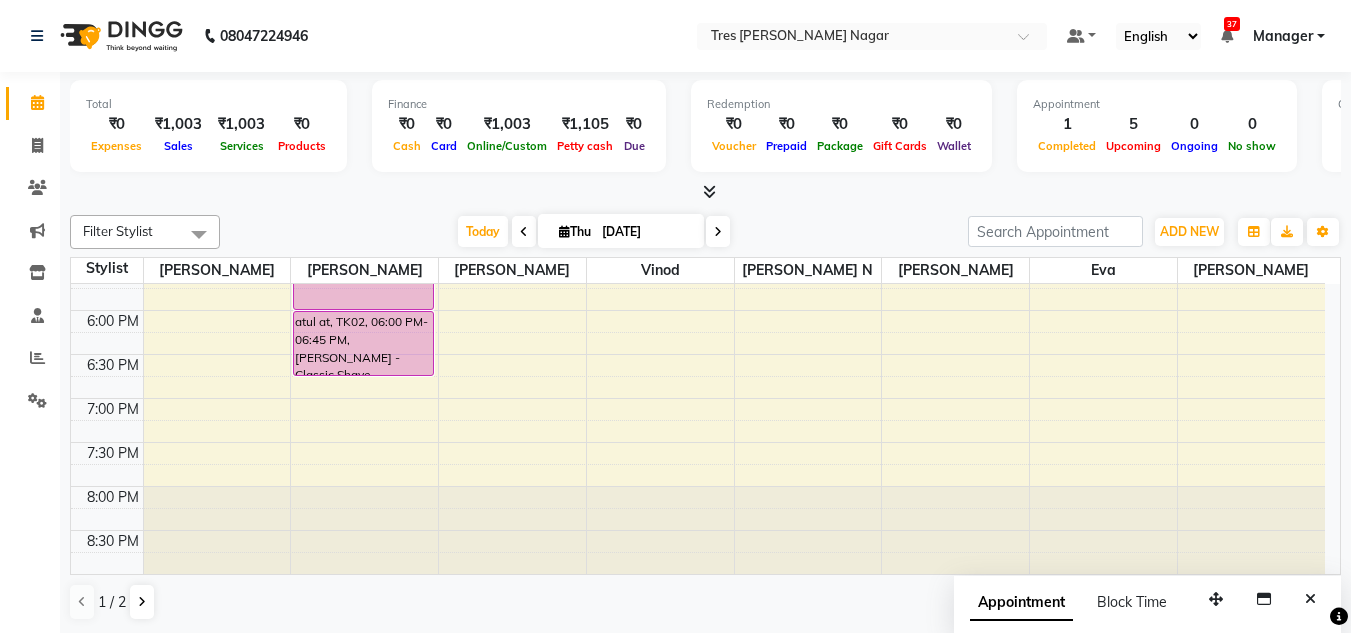 click at bounding box center (718, 231) 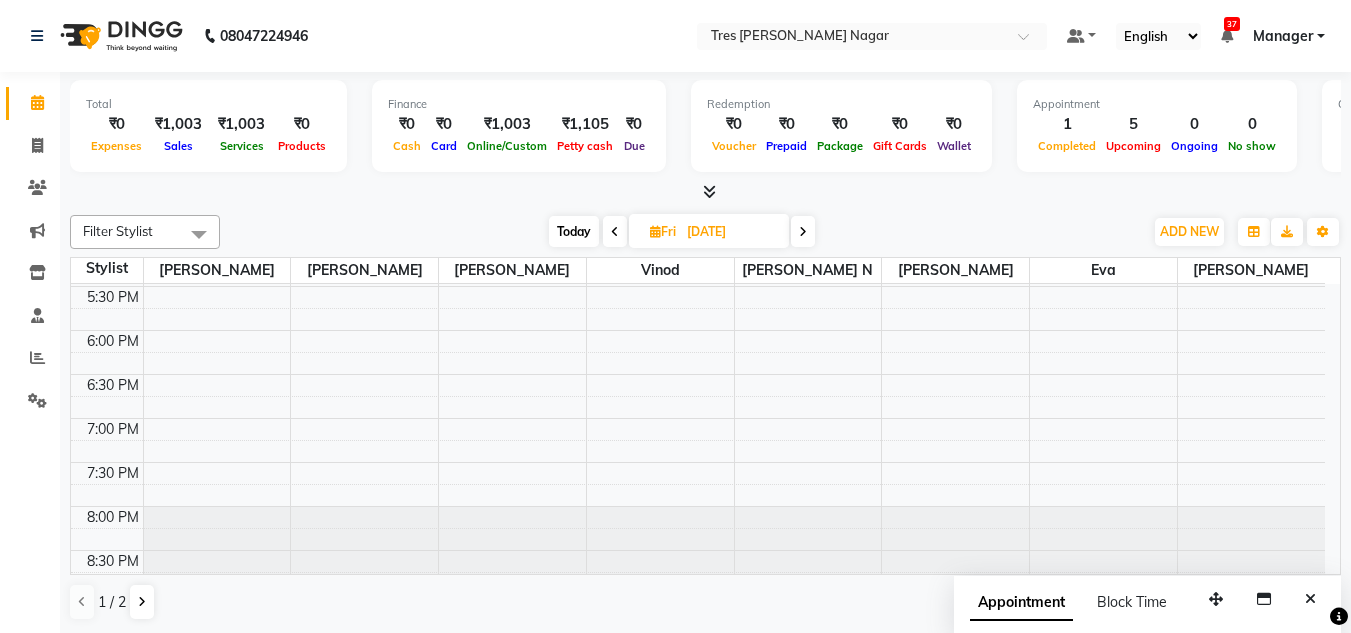 scroll, scrollTop: 853, scrollLeft: 0, axis: vertical 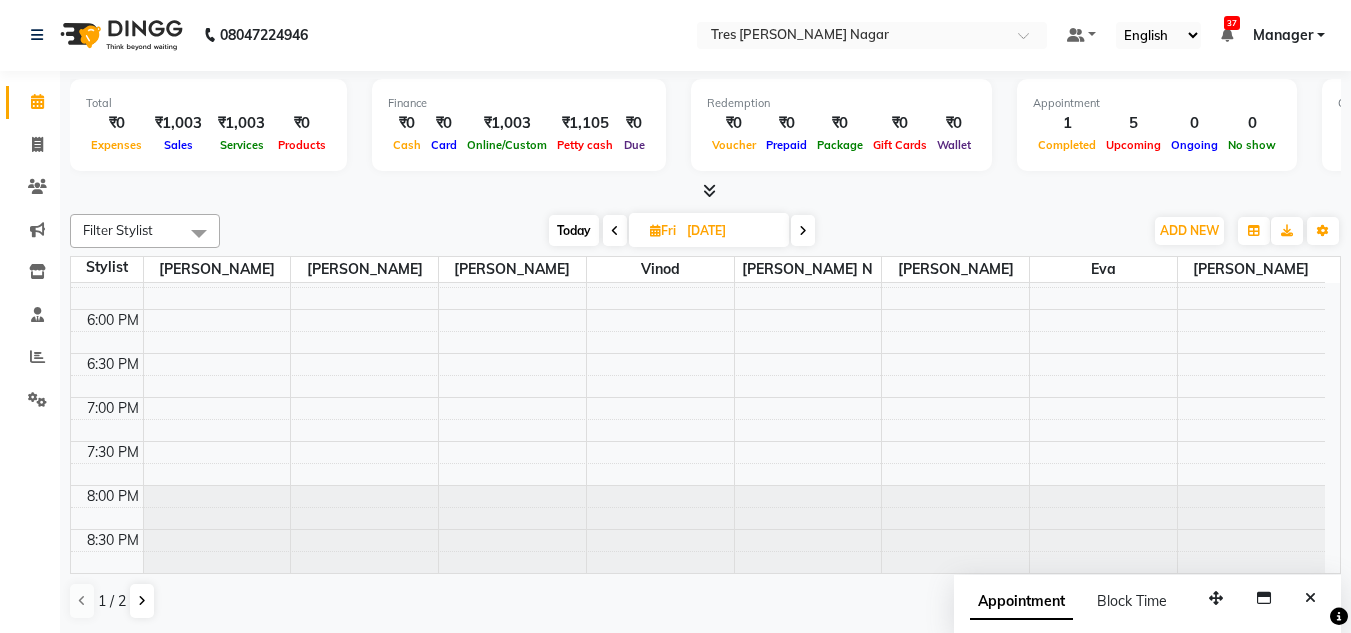 click on "8:00 AM 8:30 AM 9:00 AM 9:30 AM 10:00 AM 10:30 AM 11:00 AM 11:30 AM 12:00 PM 12:30 PM 1:00 PM 1:30 PM 2:00 PM 2:30 PM 3:00 PM 3:30 PM 4:00 PM 4:30 PM 5:00 PM 5:30 PM 6:00 PM 6:30 PM 7:00 PM 7:30 PM 8:00 PM 8:30 PM    [PERSON_NAME], 12:00 PM-01:15 PM, Haircut Men - Salon Director" at bounding box center (698, 1) 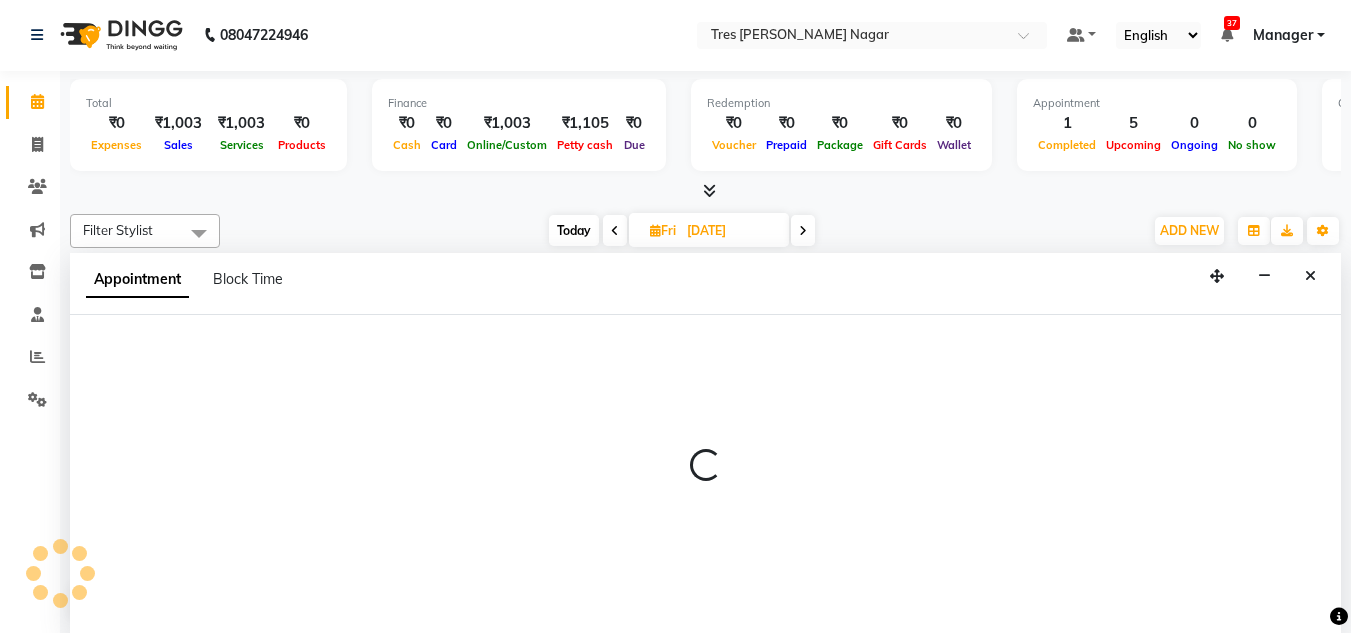 select on "47307" 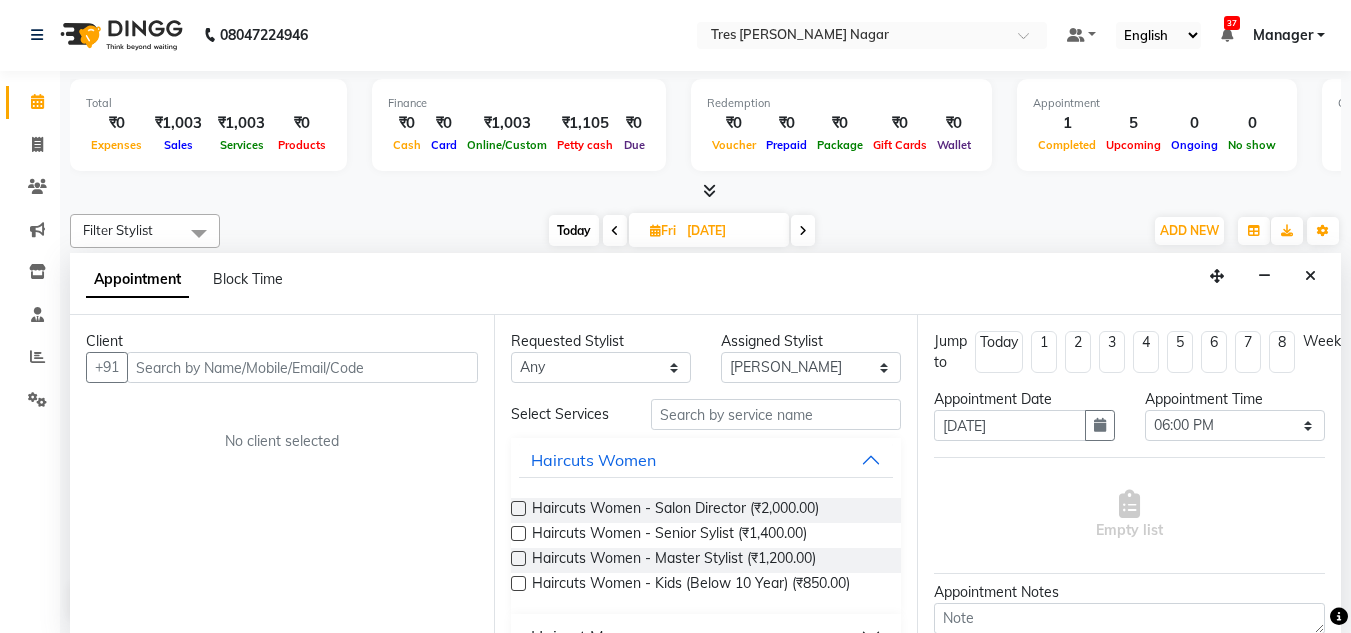 click at bounding box center [302, 367] 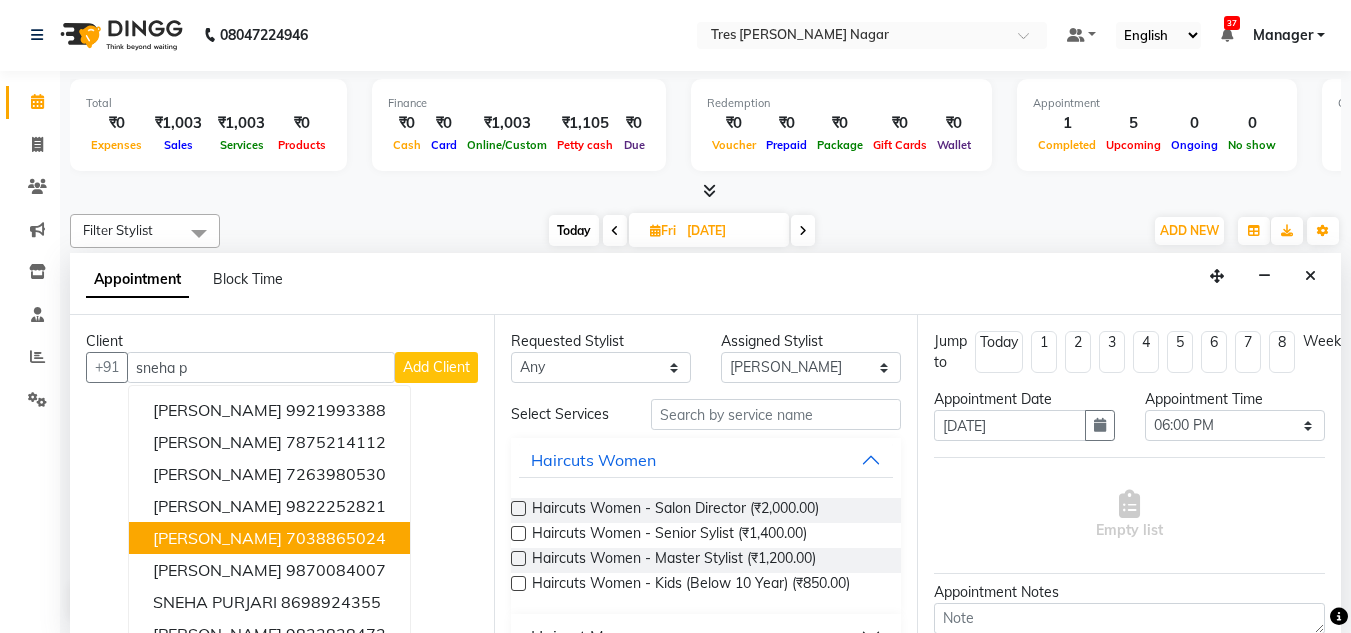 click on "[PERSON_NAME]" at bounding box center (217, 538) 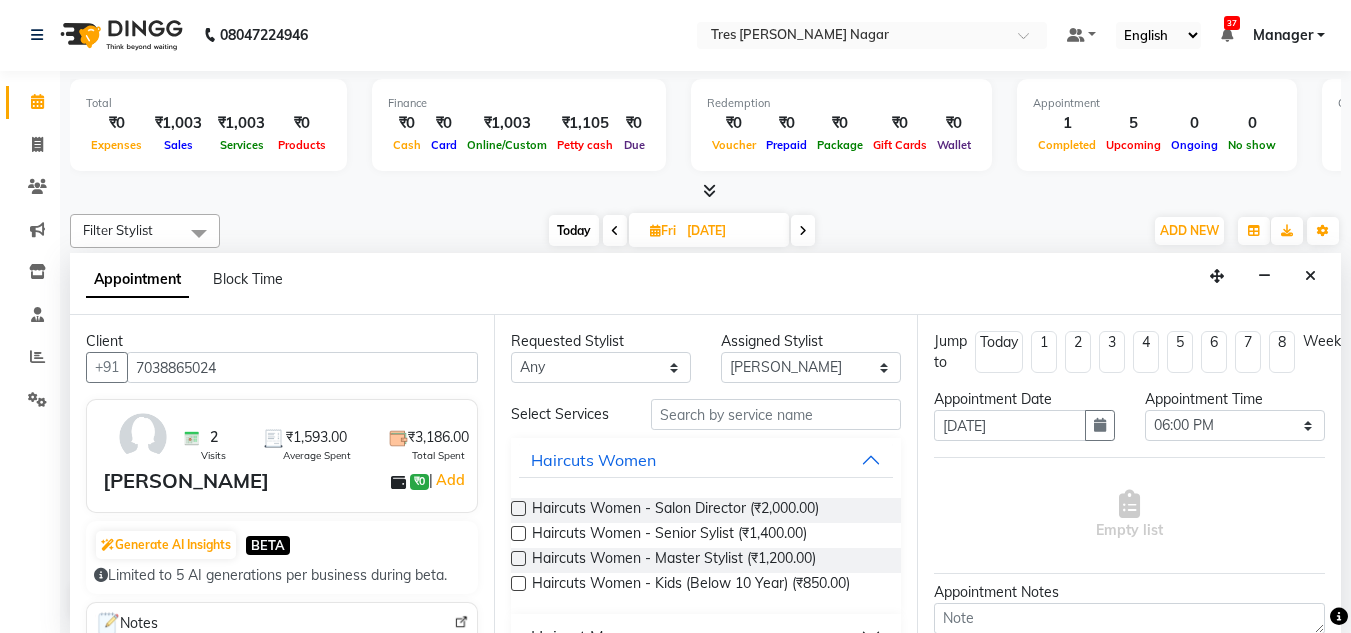 type on "7038865024" 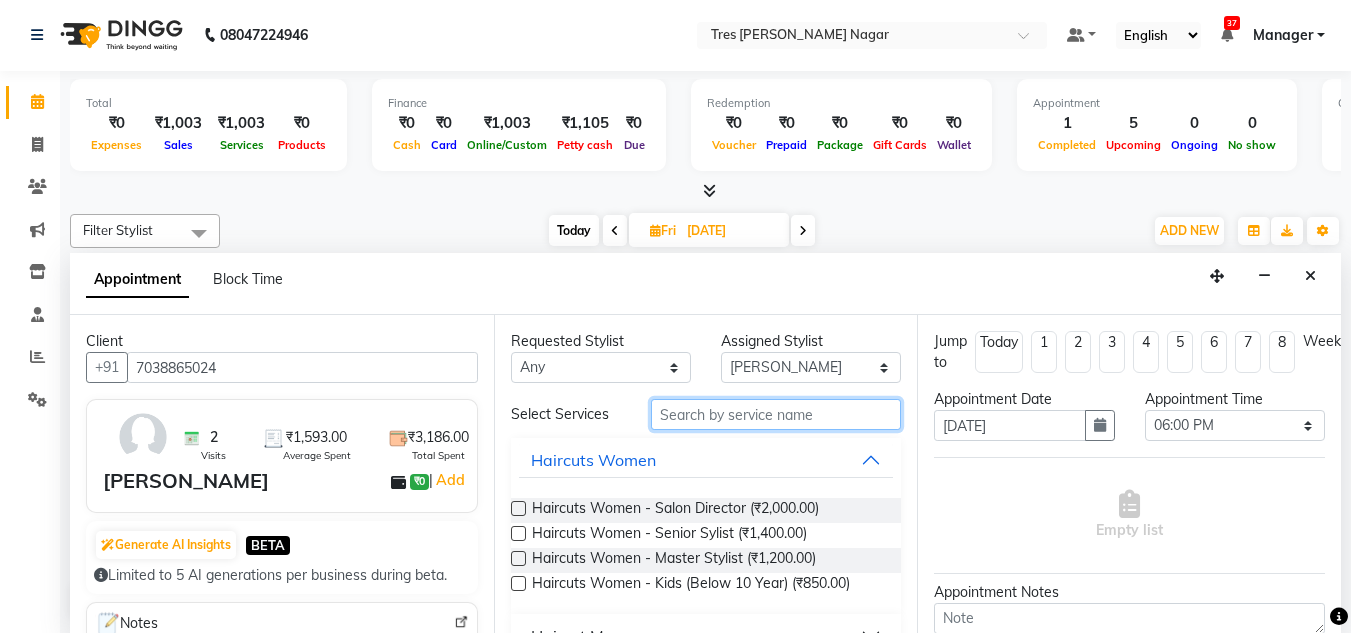 click at bounding box center (776, 414) 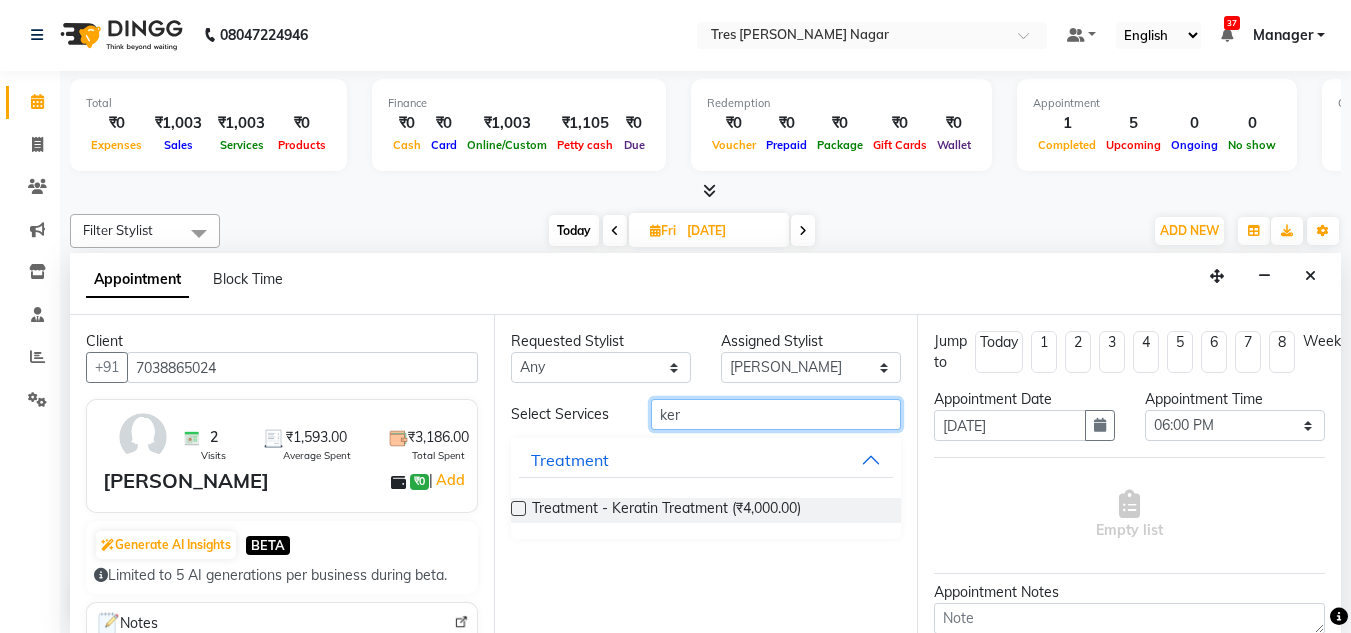 type on "ker" 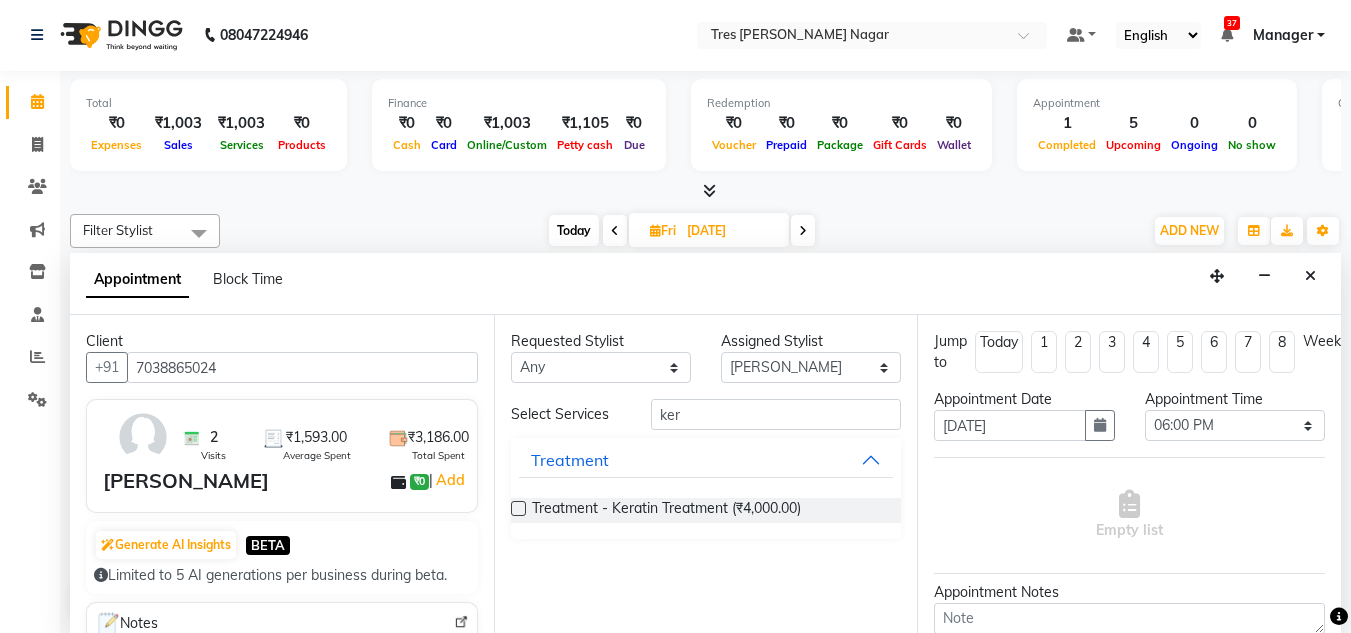click at bounding box center [518, 508] 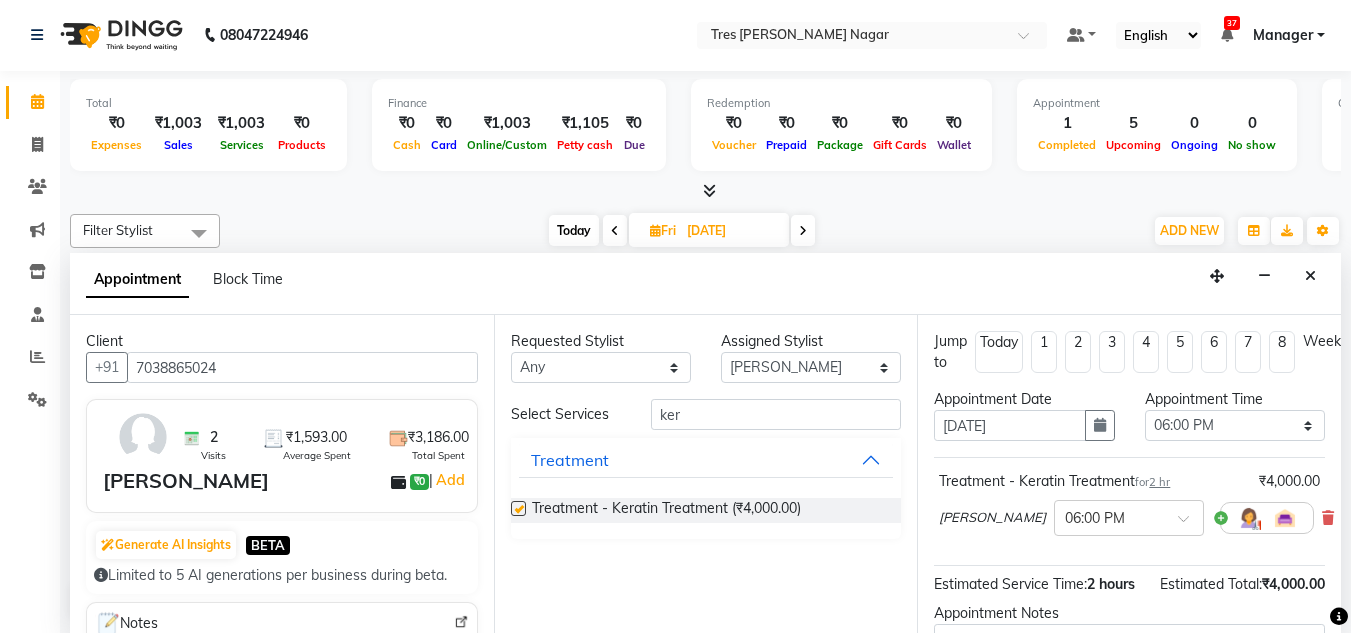 checkbox on "false" 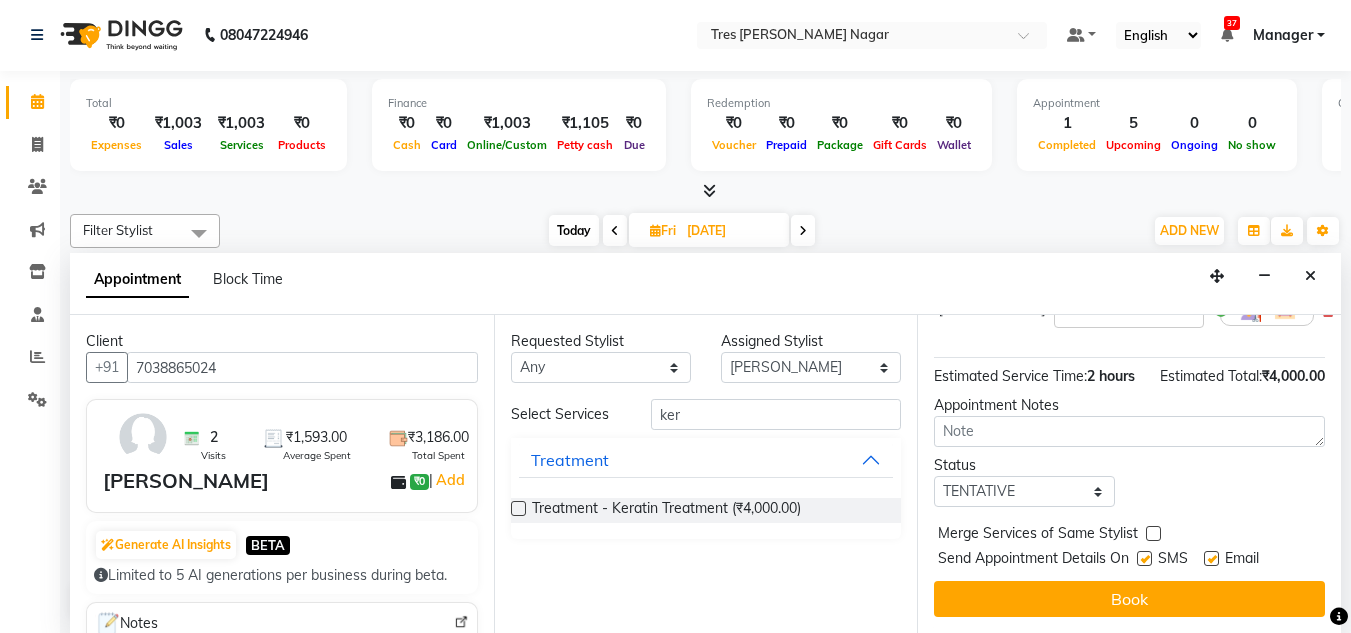scroll, scrollTop: 244, scrollLeft: 0, axis: vertical 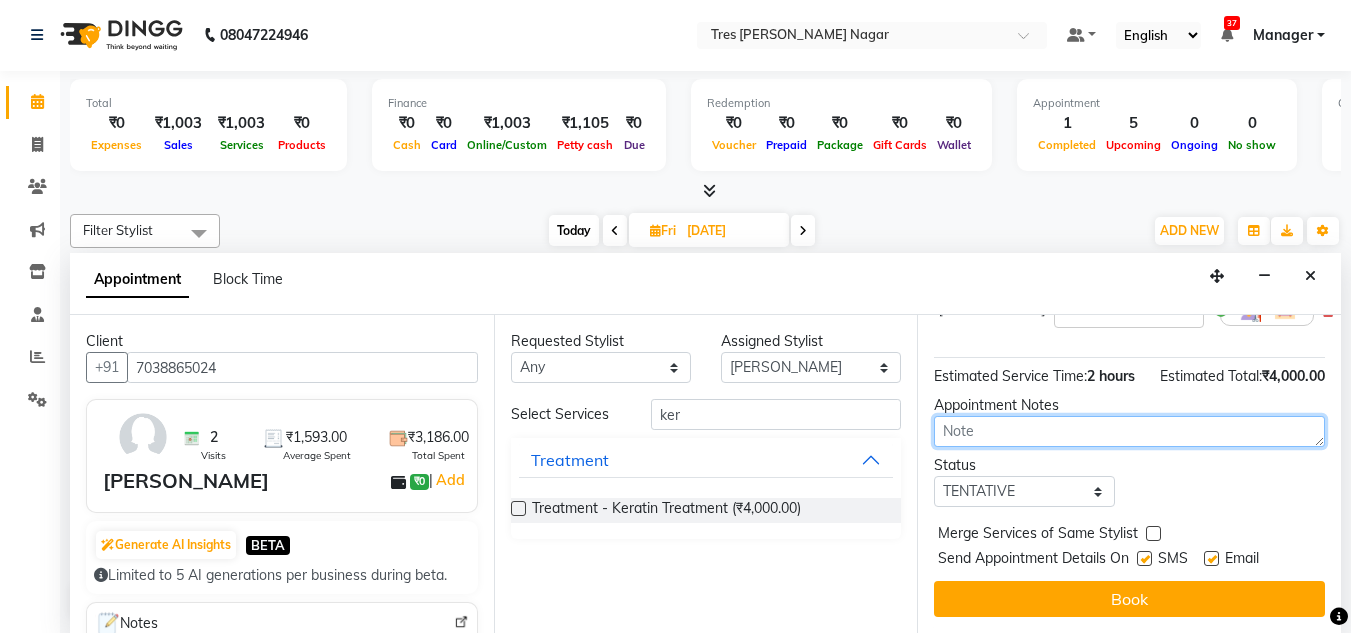 click at bounding box center [1129, 431] 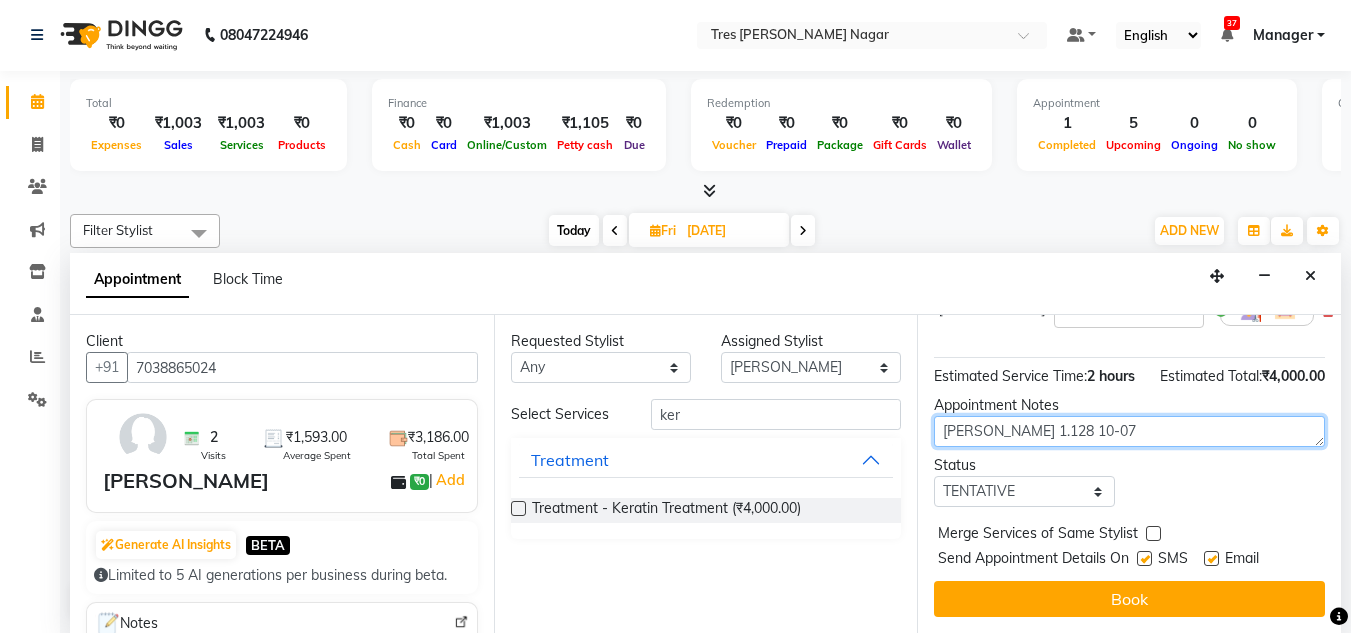 type on "[PERSON_NAME] 1.128 10-07" 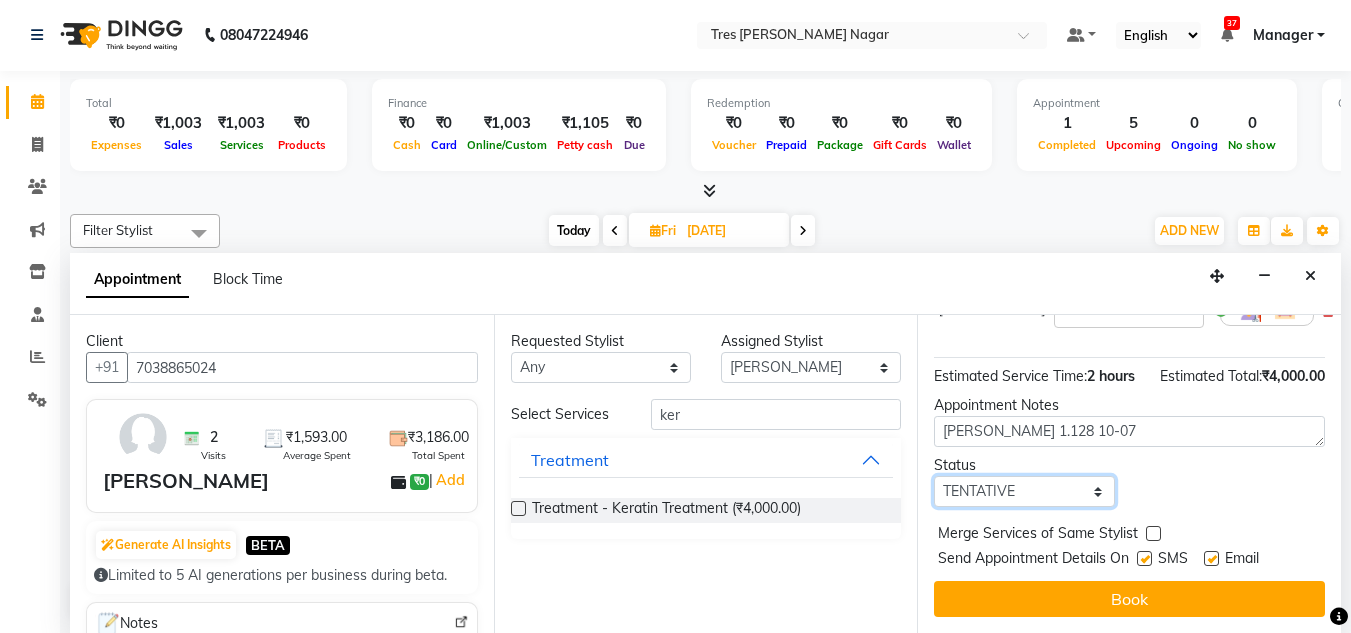 click on "Select TENTATIVE CONFIRM UPCOMING" at bounding box center (1024, 491) 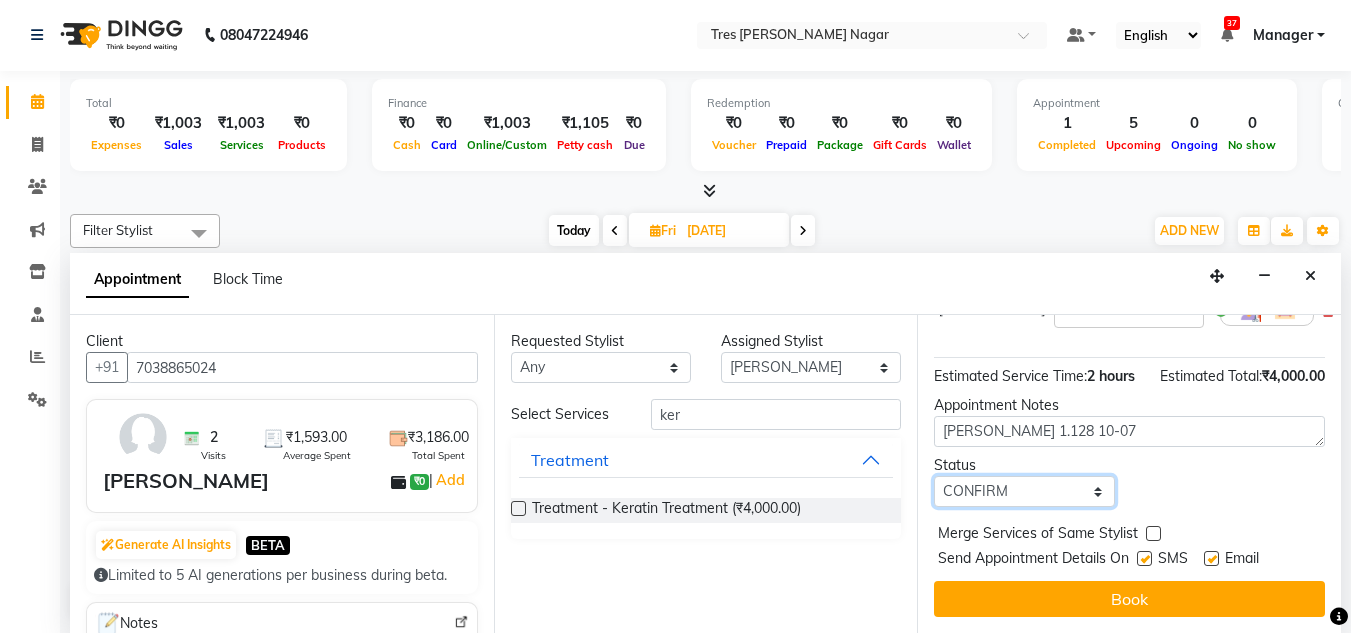 click on "Select TENTATIVE CONFIRM UPCOMING" at bounding box center (1024, 491) 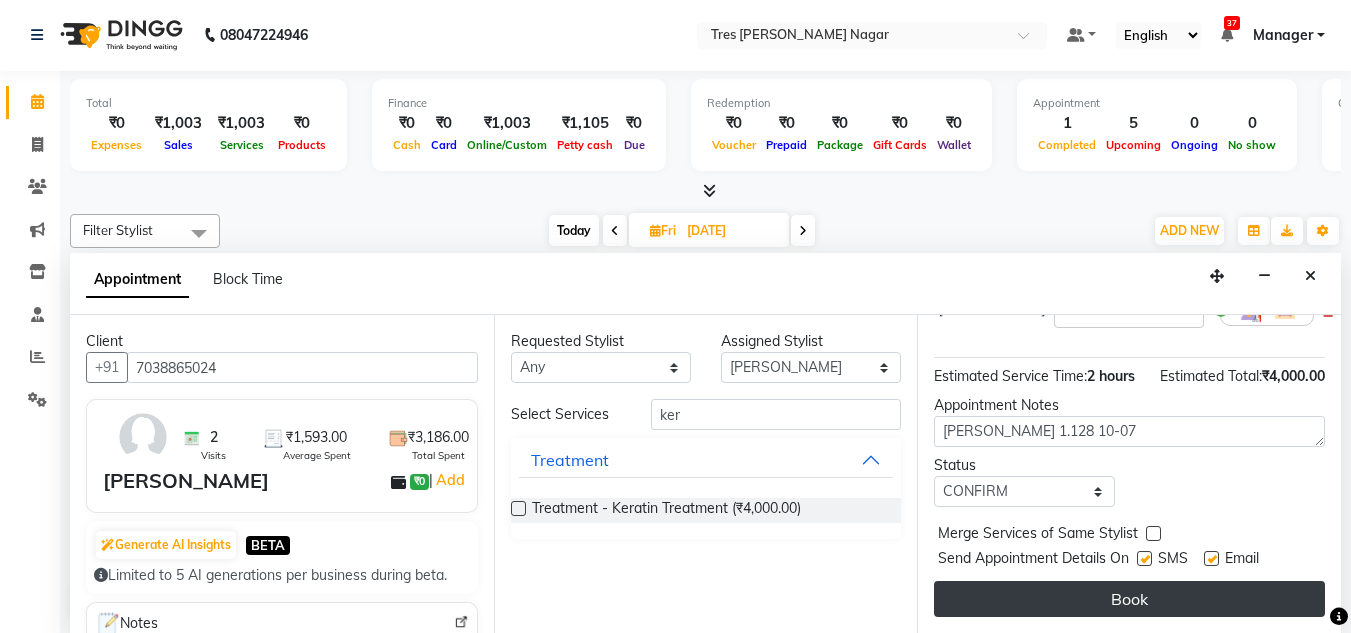 click on "Book" at bounding box center [1129, 599] 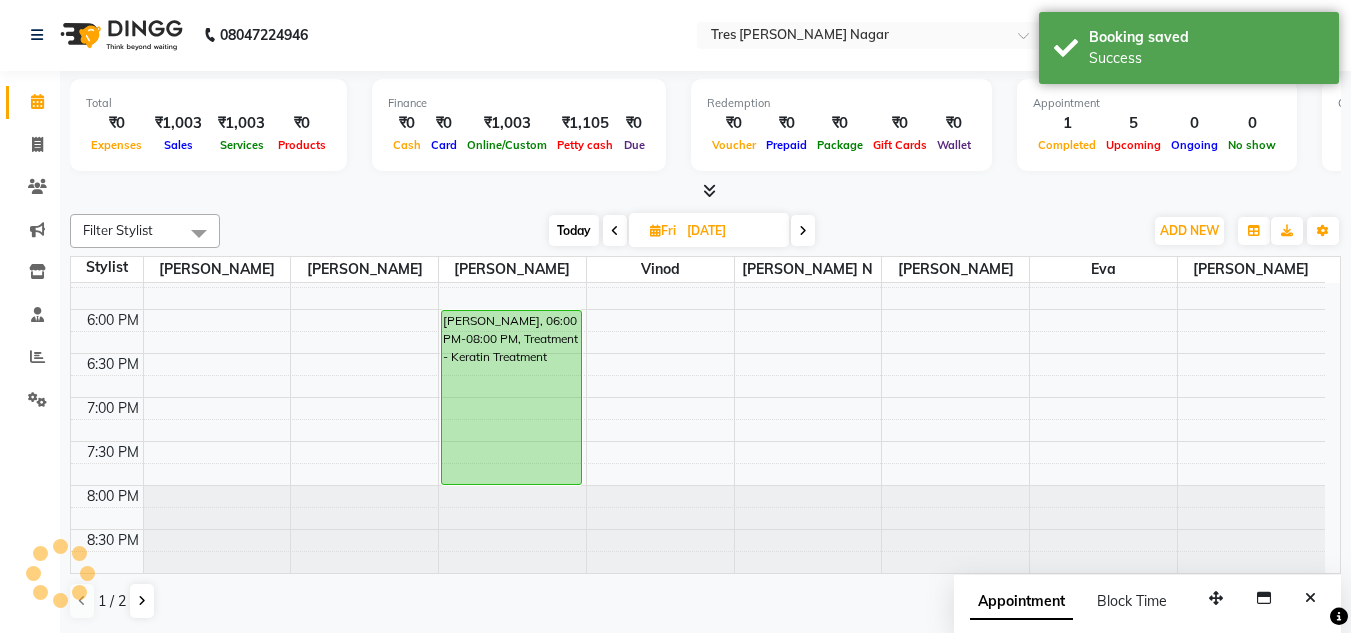 scroll, scrollTop: 0, scrollLeft: 0, axis: both 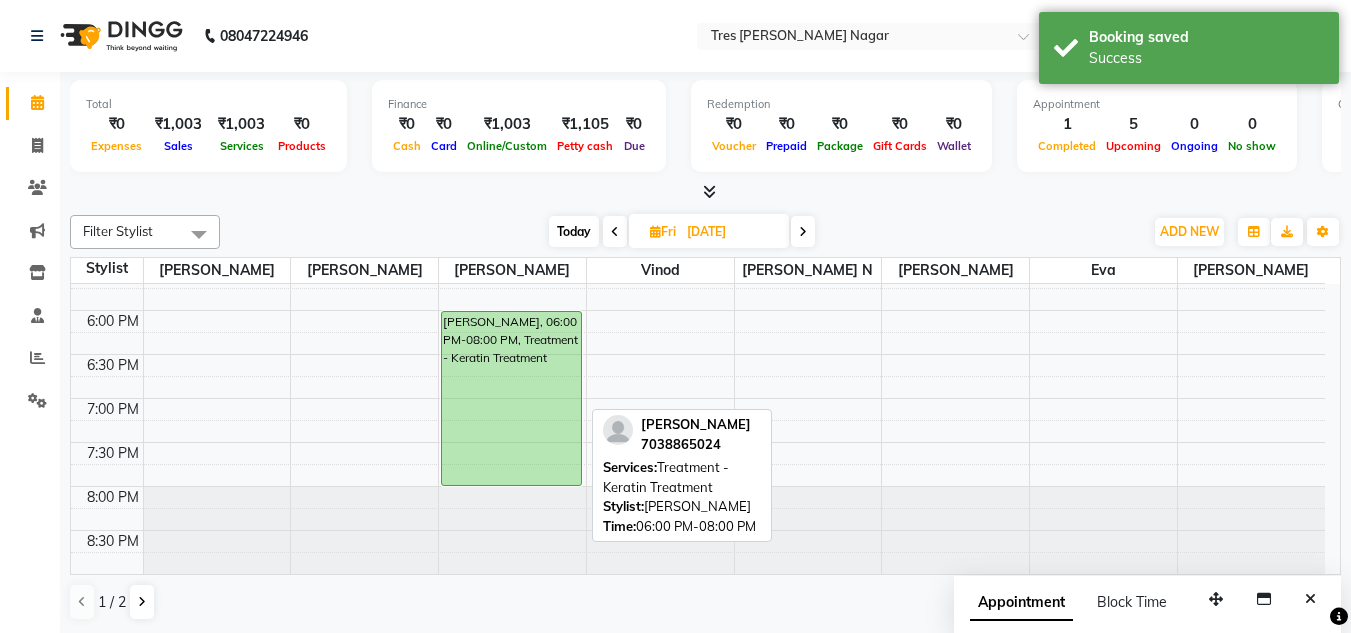 click on "[PERSON_NAME], 06:00 PM-08:00 PM, Treatment - Keratin Treatment" at bounding box center [511, 398] 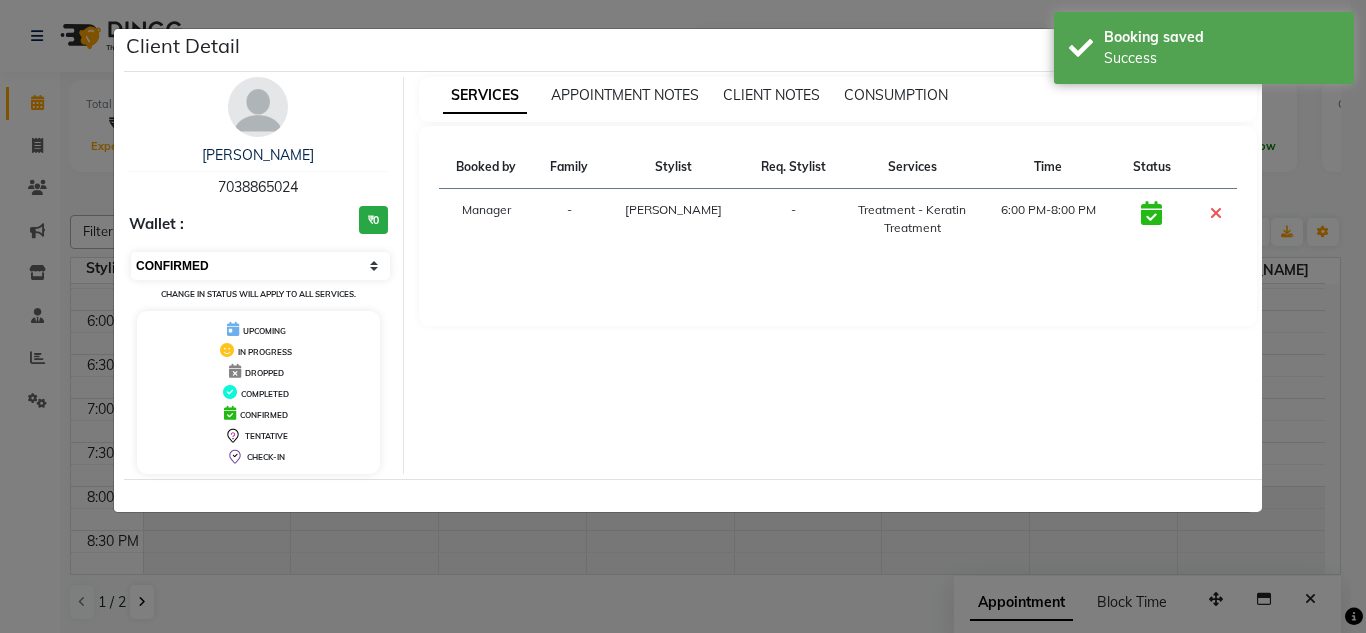 click on "Select CONFIRMED TENTATIVE" at bounding box center [260, 266] 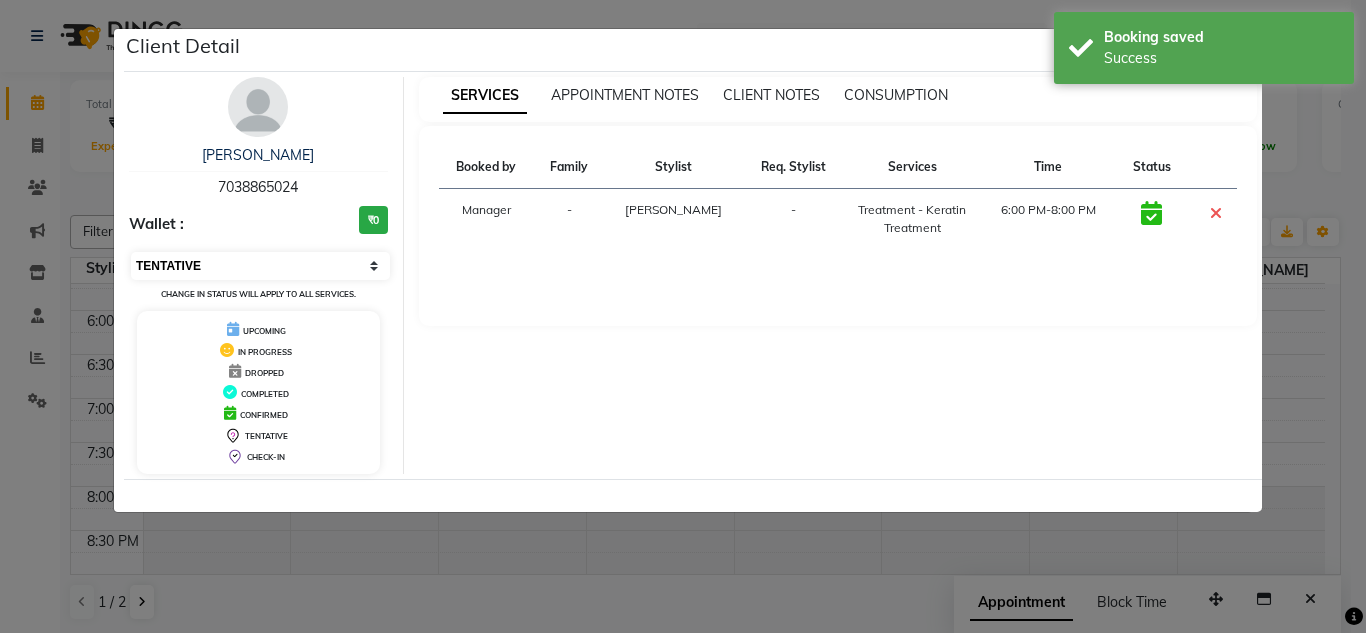 click on "Select CONFIRMED TENTATIVE" at bounding box center [260, 266] 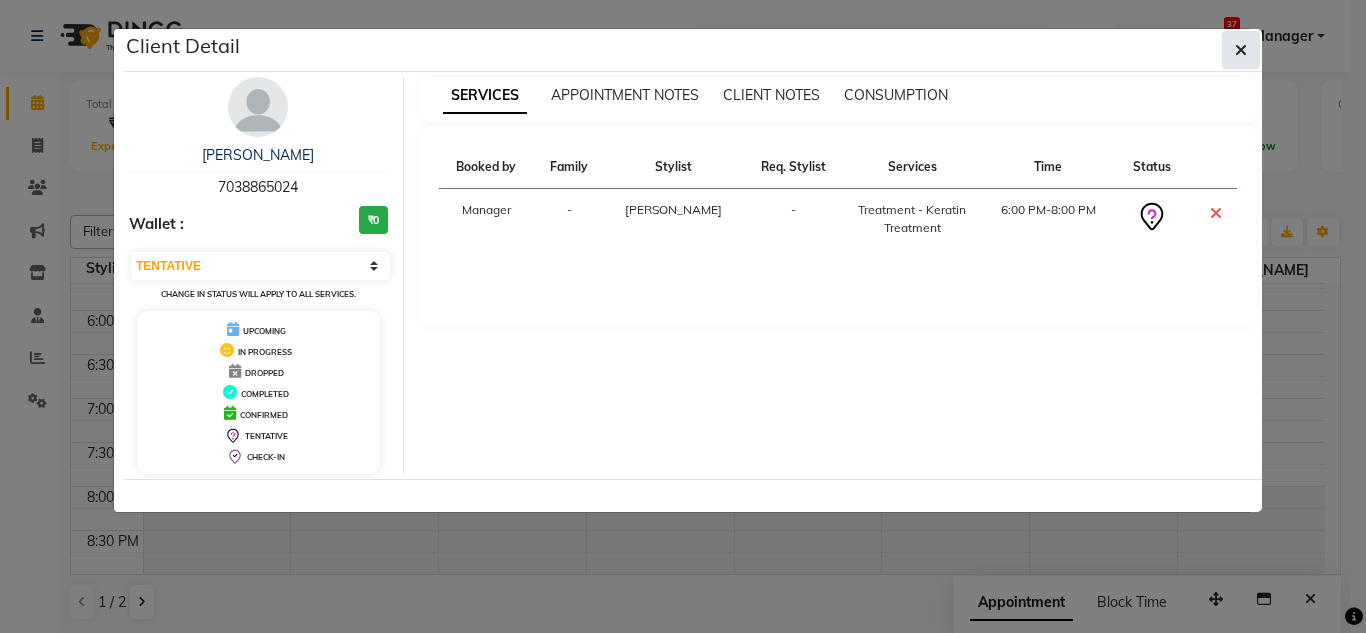 click 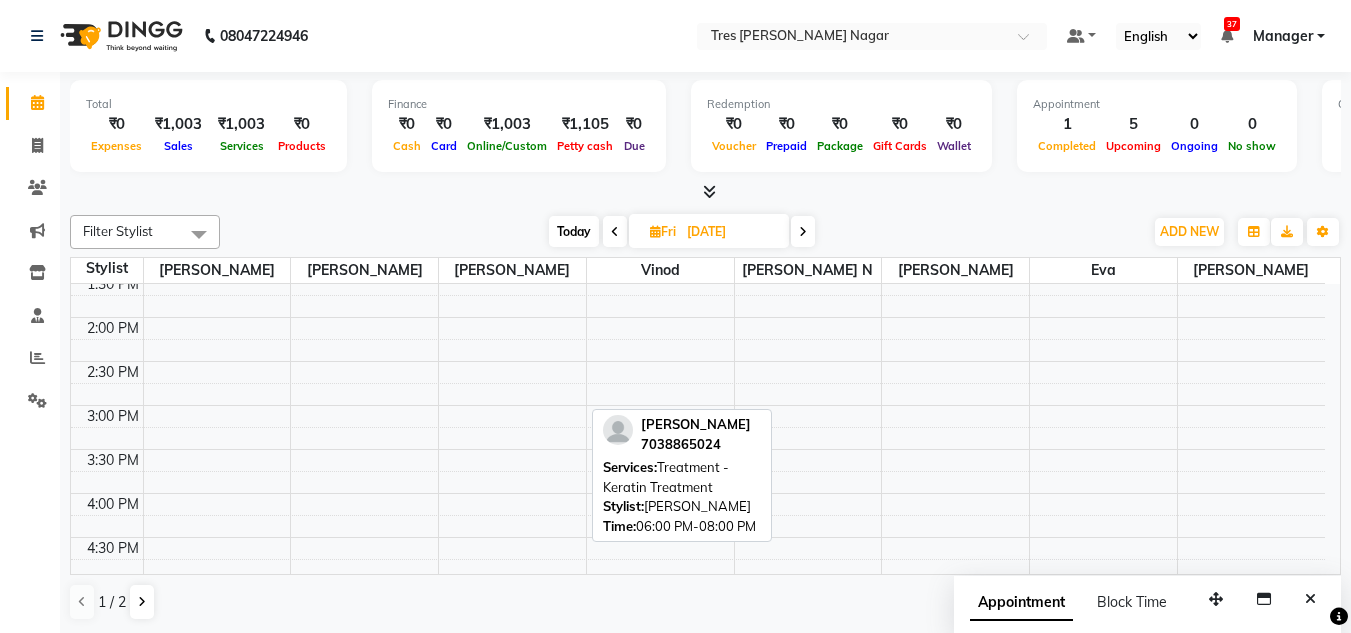 scroll, scrollTop: 153, scrollLeft: 0, axis: vertical 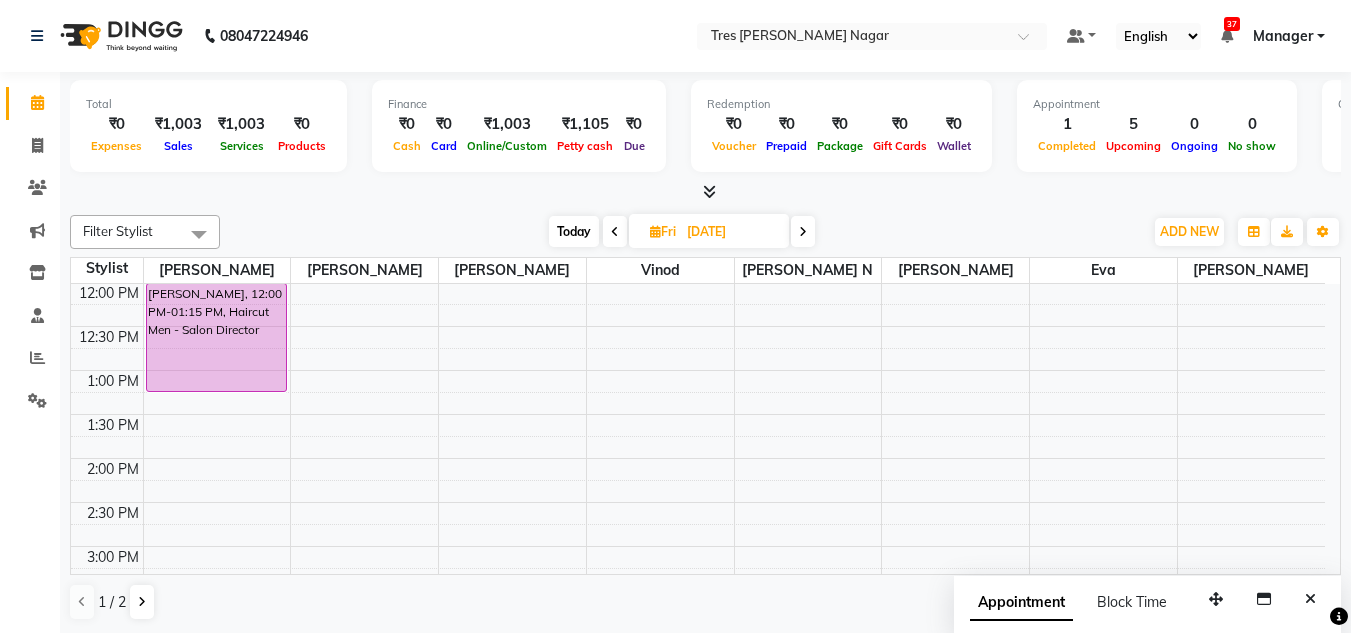 click on "Today" at bounding box center (574, 231) 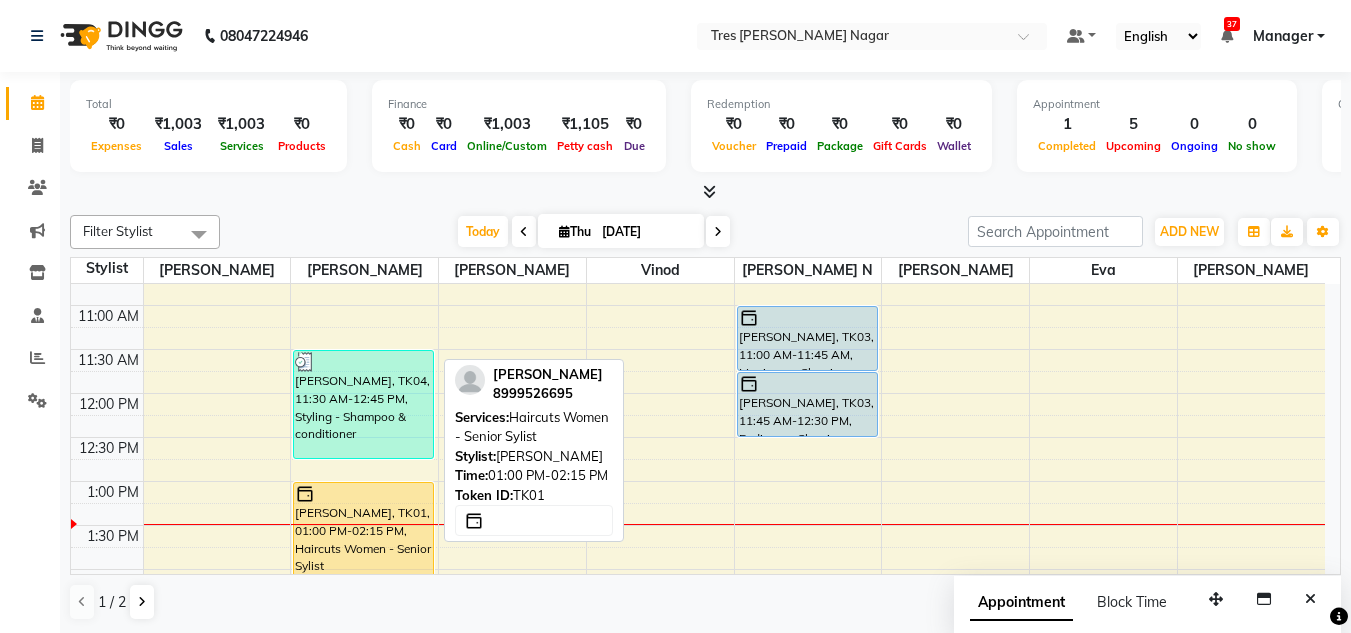scroll, scrollTop: 241, scrollLeft: 0, axis: vertical 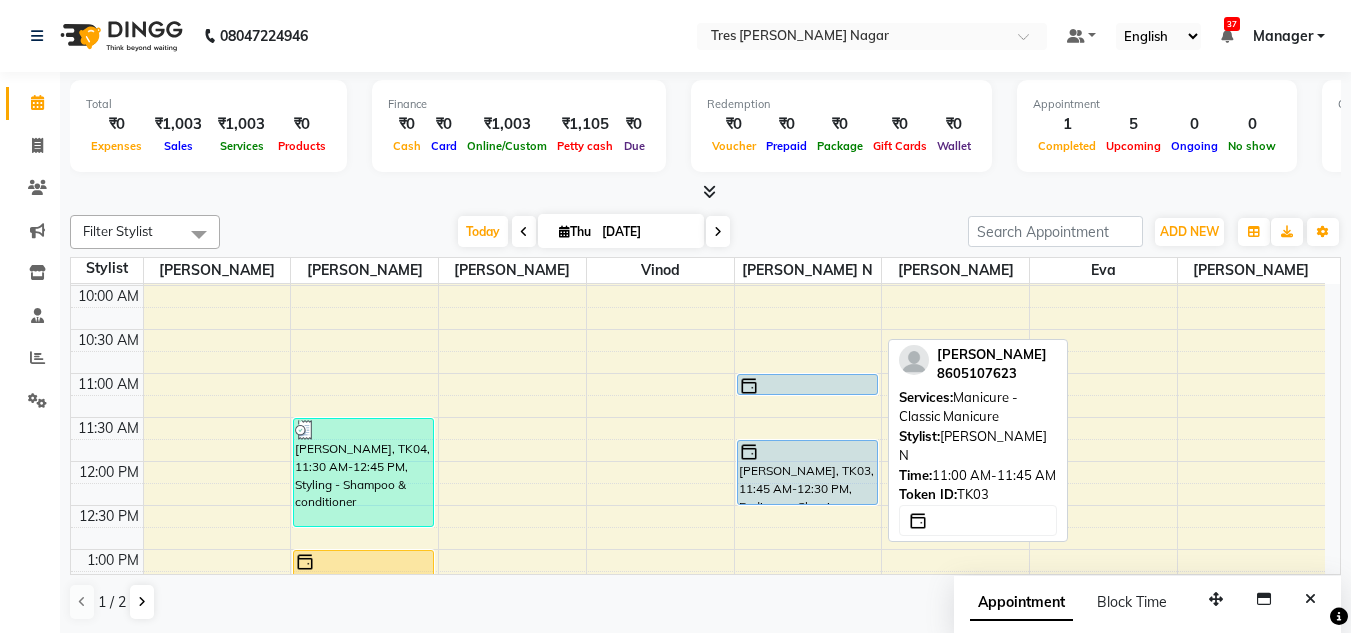 drag, startPoint x: 783, startPoint y: 369, endPoint x: 783, endPoint y: 383, distance: 14 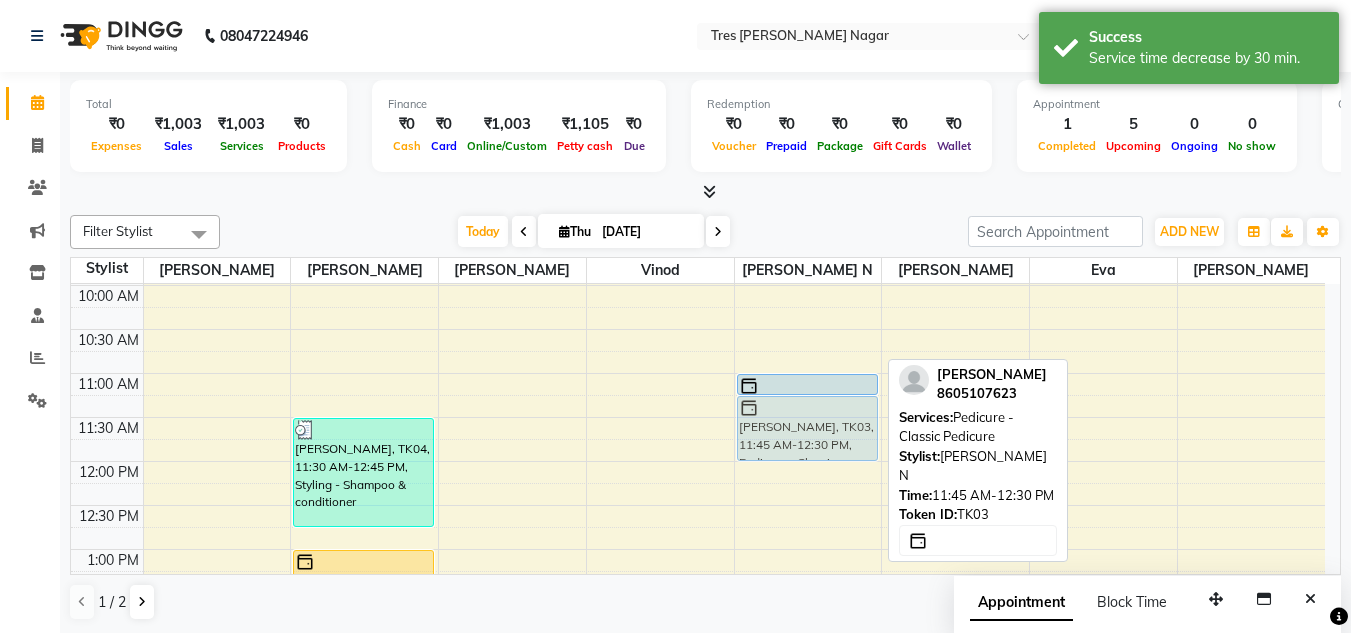 drag, startPoint x: 791, startPoint y: 462, endPoint x: 796, endPoint y: 421, distance: 41.303753 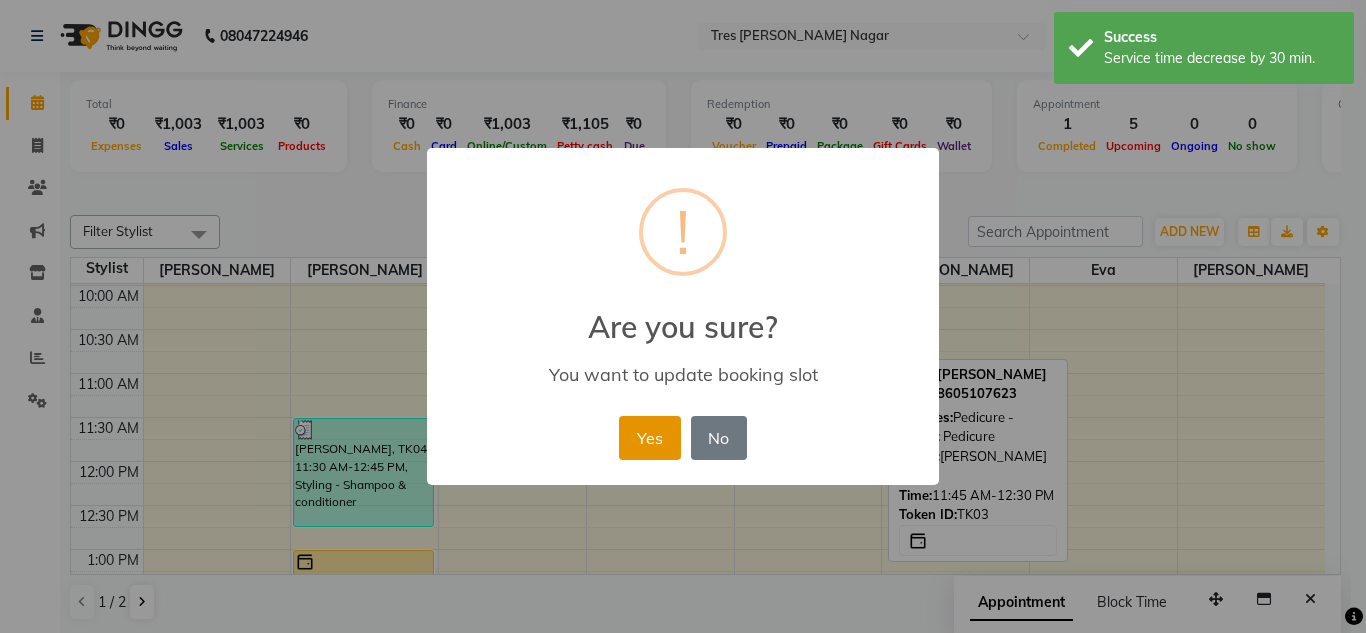 click on "Yes" at bounding box center [649, 438] 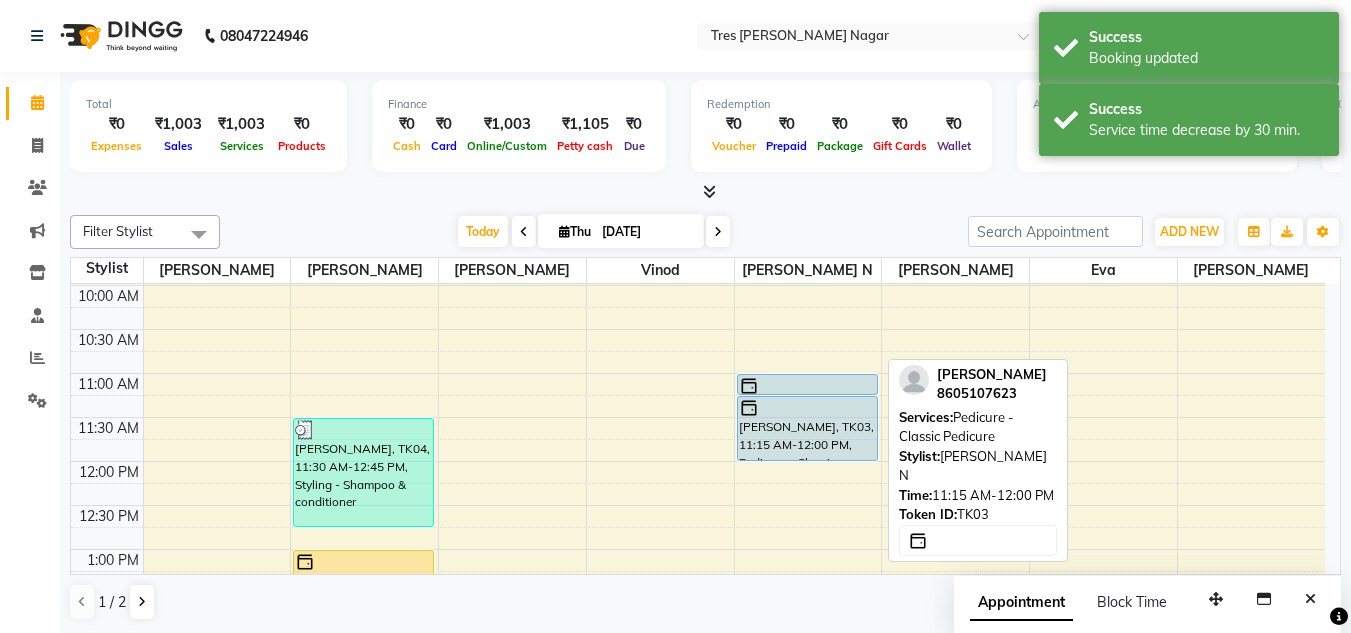 drag, startPoint x: 811, startPoint y: 462, endPoint x: 806, endPoint y: 409, distance: 53.235325 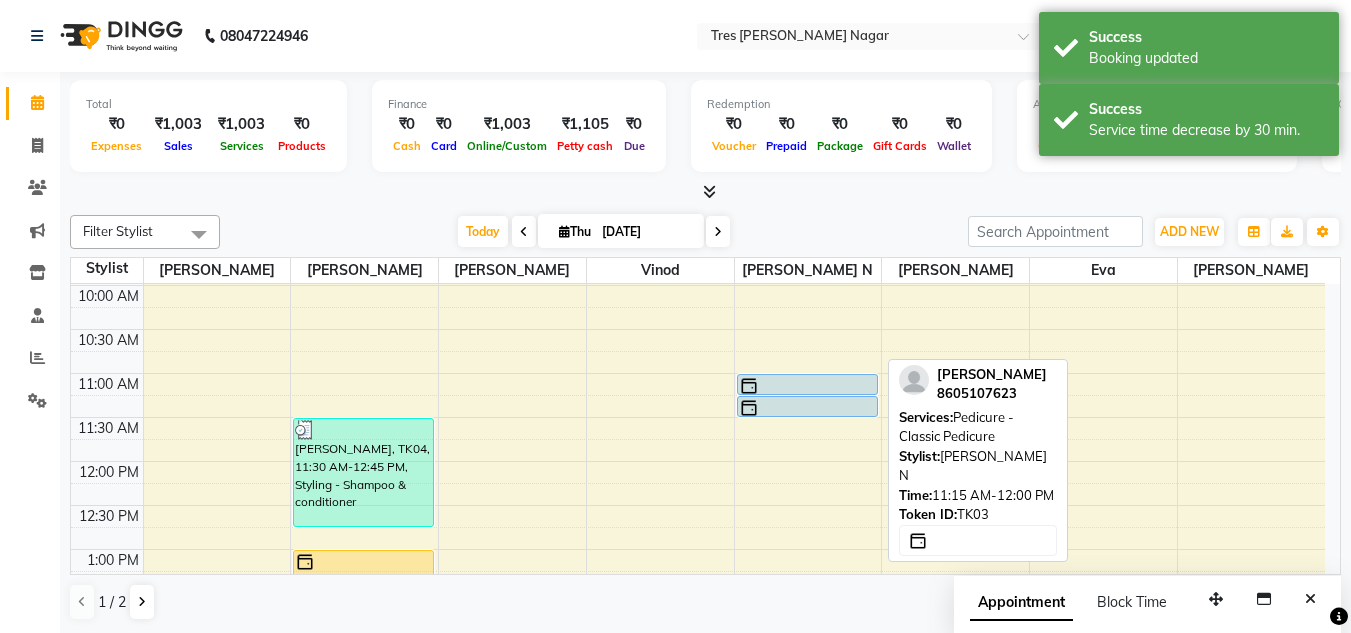drag, startPoint x: 785, startPoint y: 457, endPoint x: 786, endPoint y: 413, distance: 44.011364 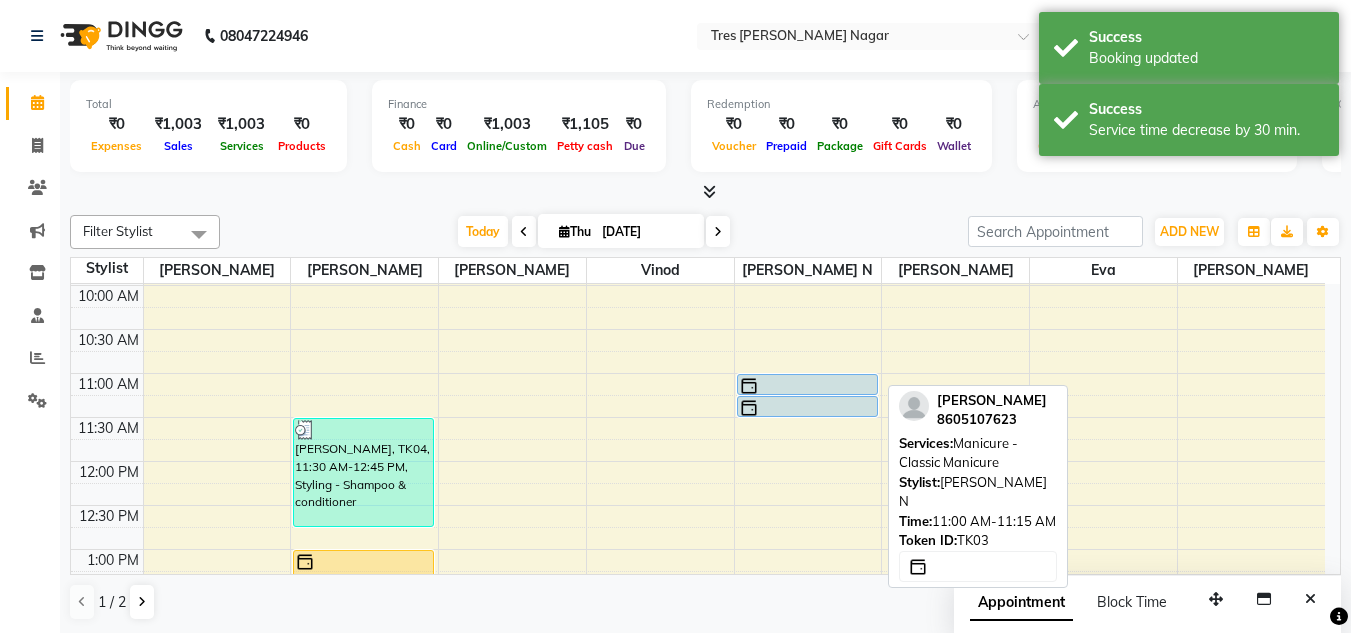 click at bounding box center [807, 394] 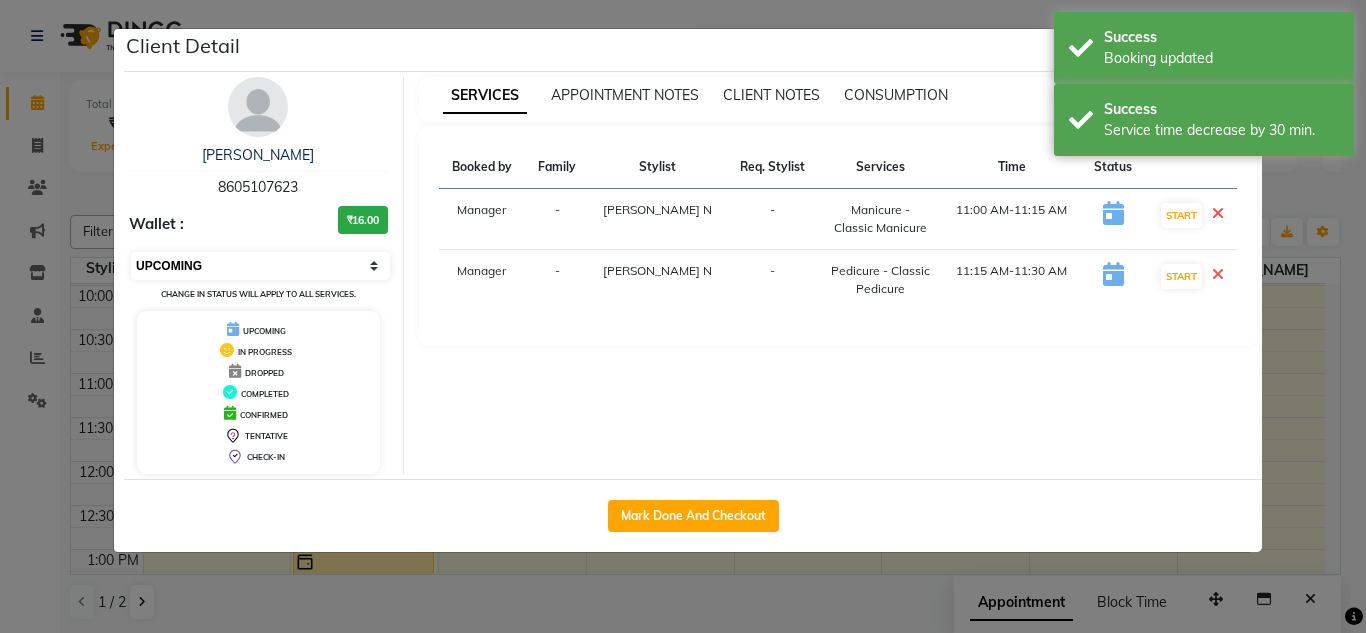 click on "Select IN SERVICE CONFIRMED TENTATIVE CHECK IN MARK DONE DROPPED UPCOMING" at bounding box center [260, 266] 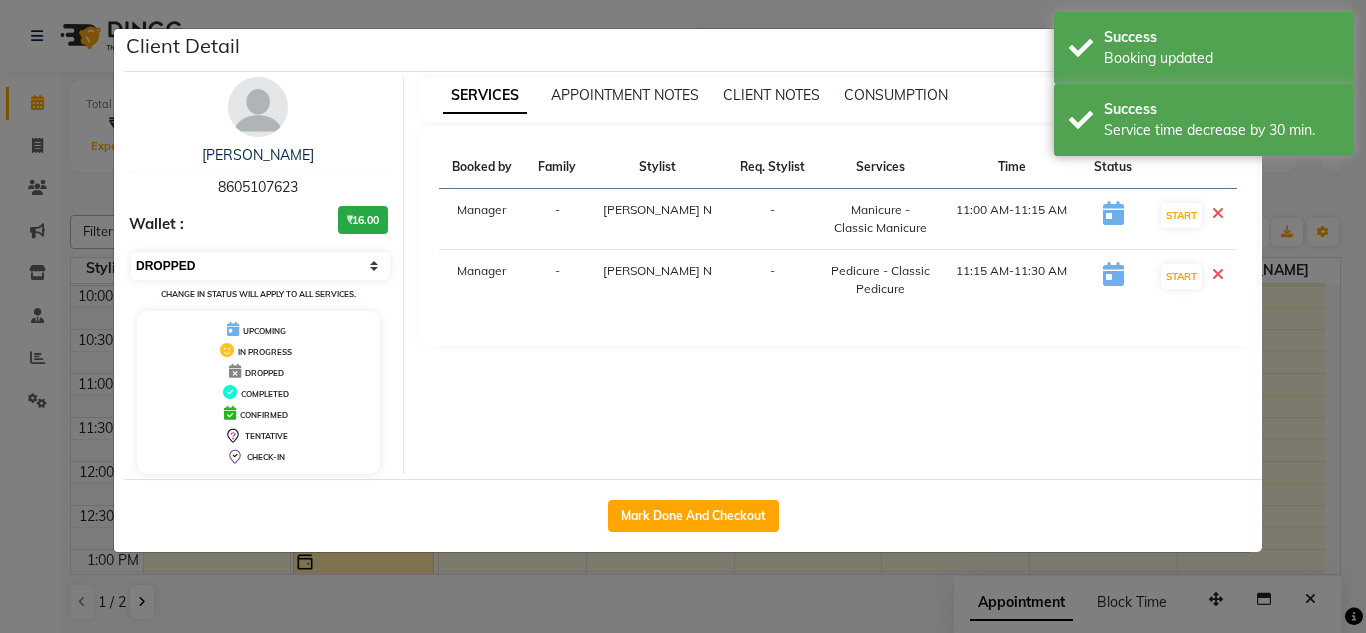 click on "Select IN SERVICE CONFIRMED TENTATIVE CHECK IN MARK DONE DROPPED UPCOMING" at bounding box center [260, 266] 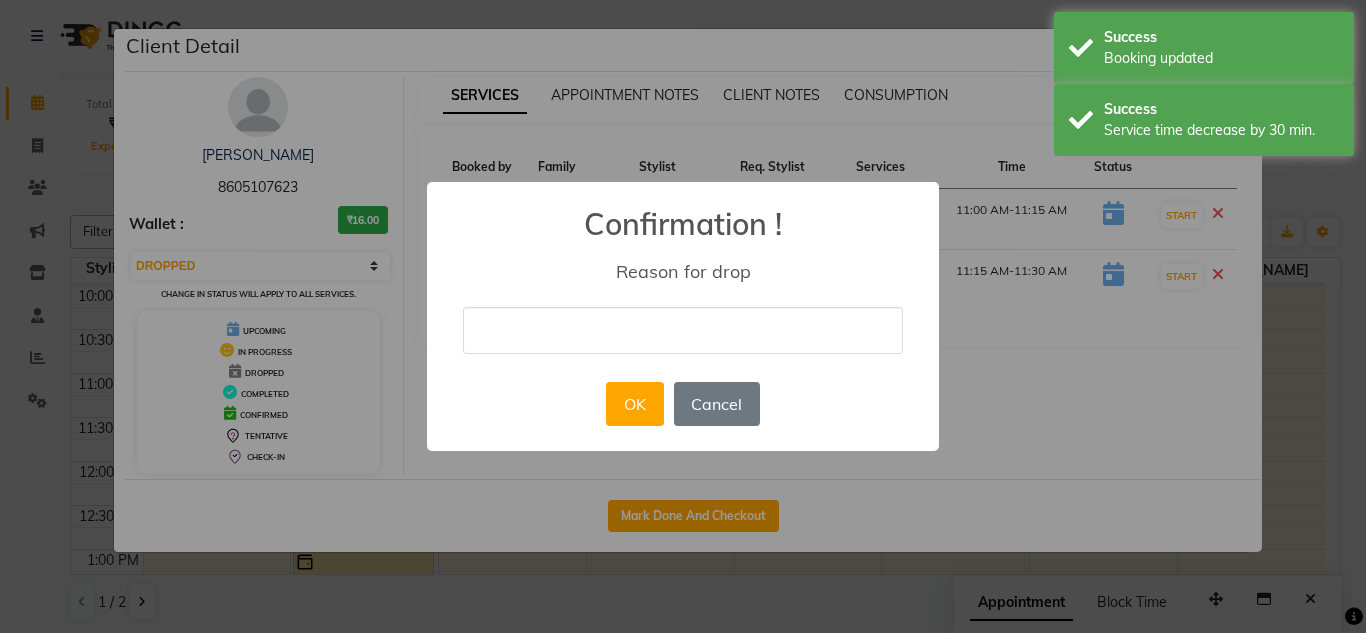 click at bounding box center (683, 330) 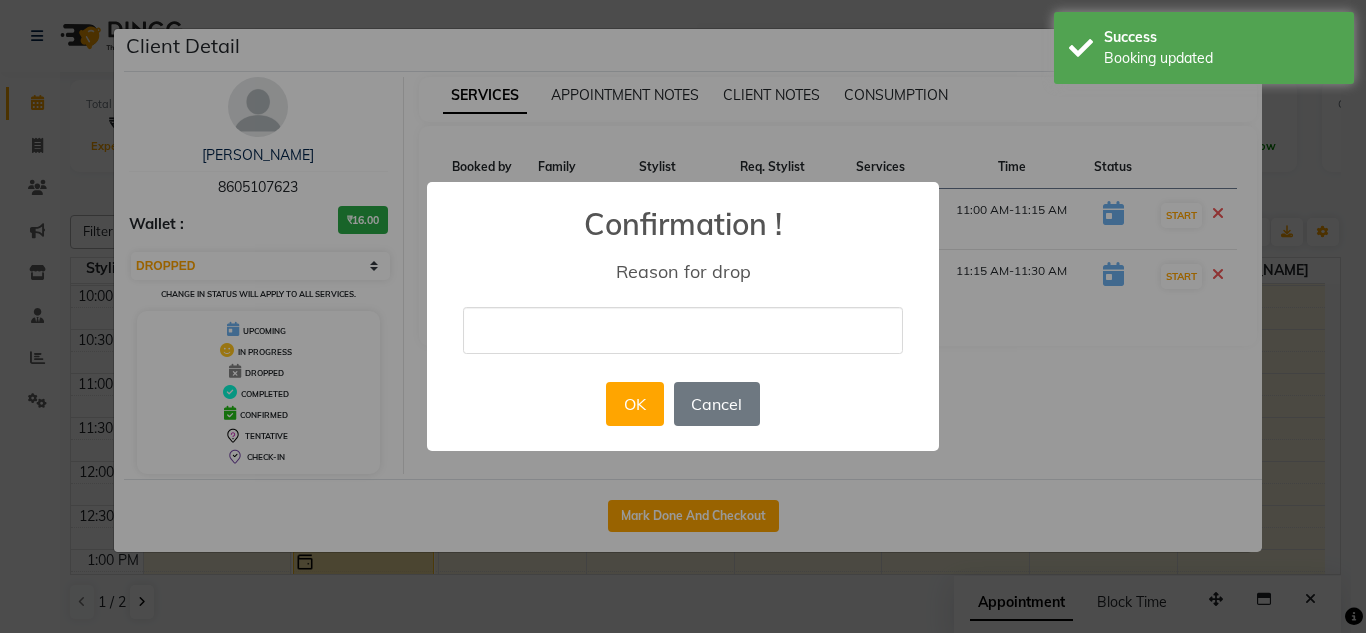 type on "no show" 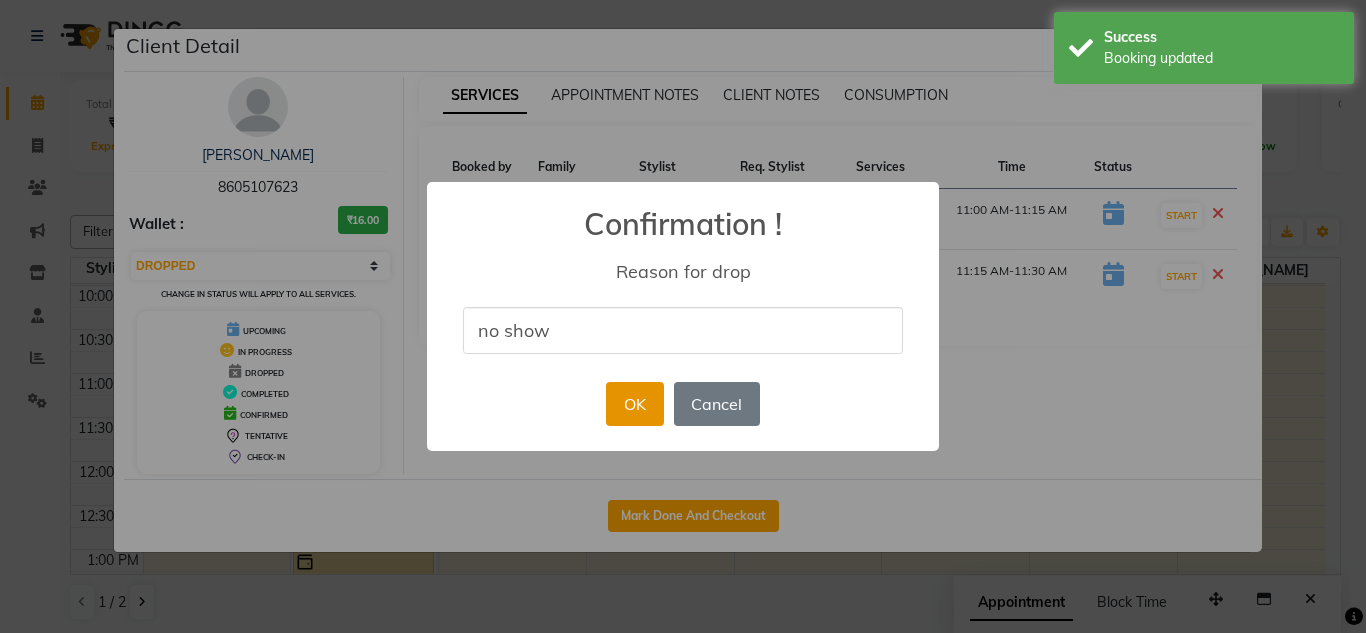 click on "OK" at bounding box center [634, 404] 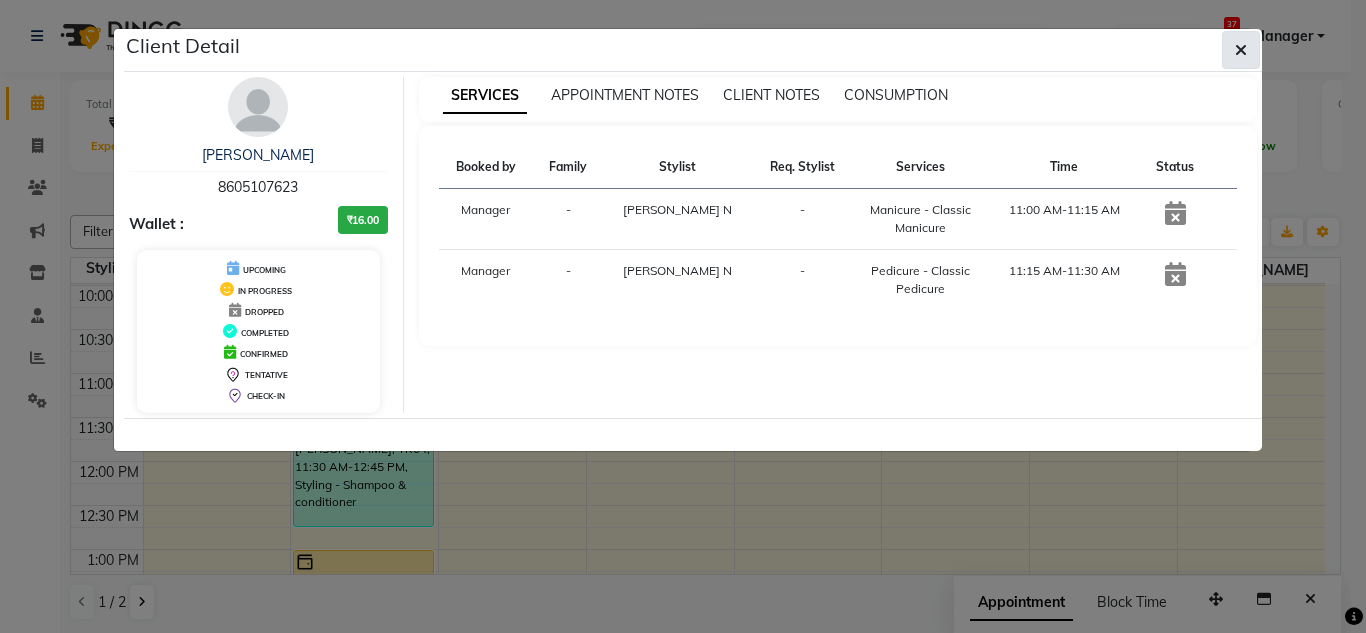 click 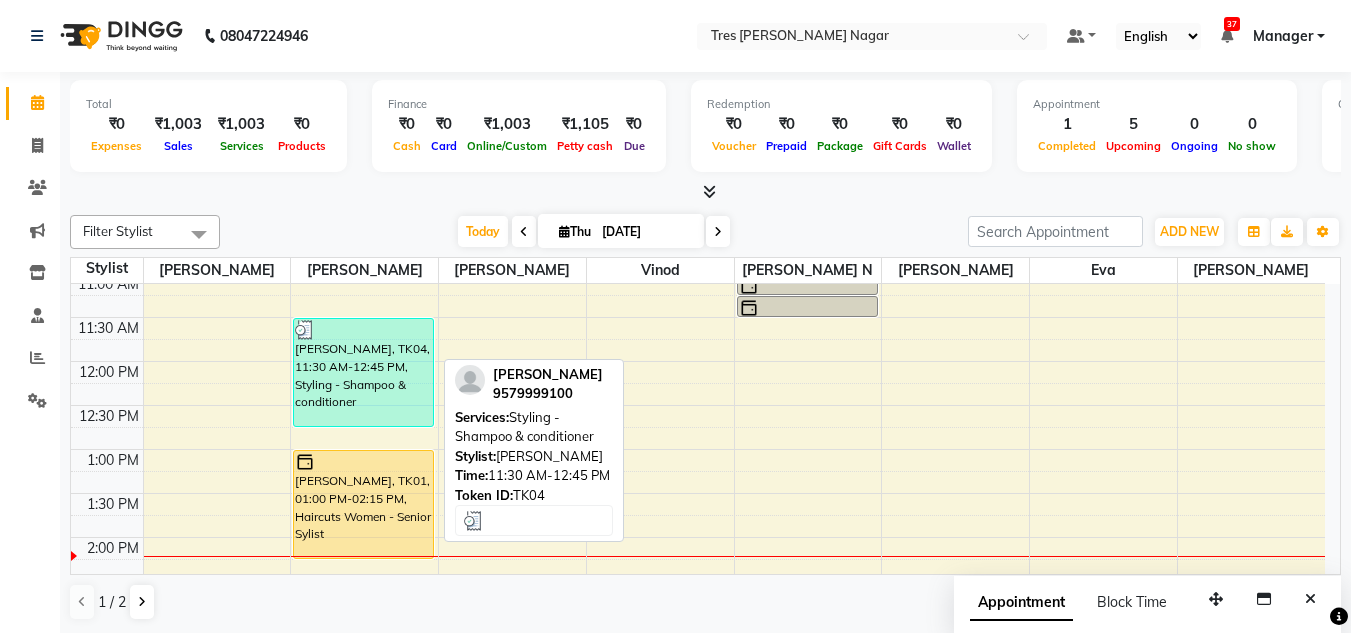 scroll, scrollTop: 374, scrollLeft: 0, axis: vertical 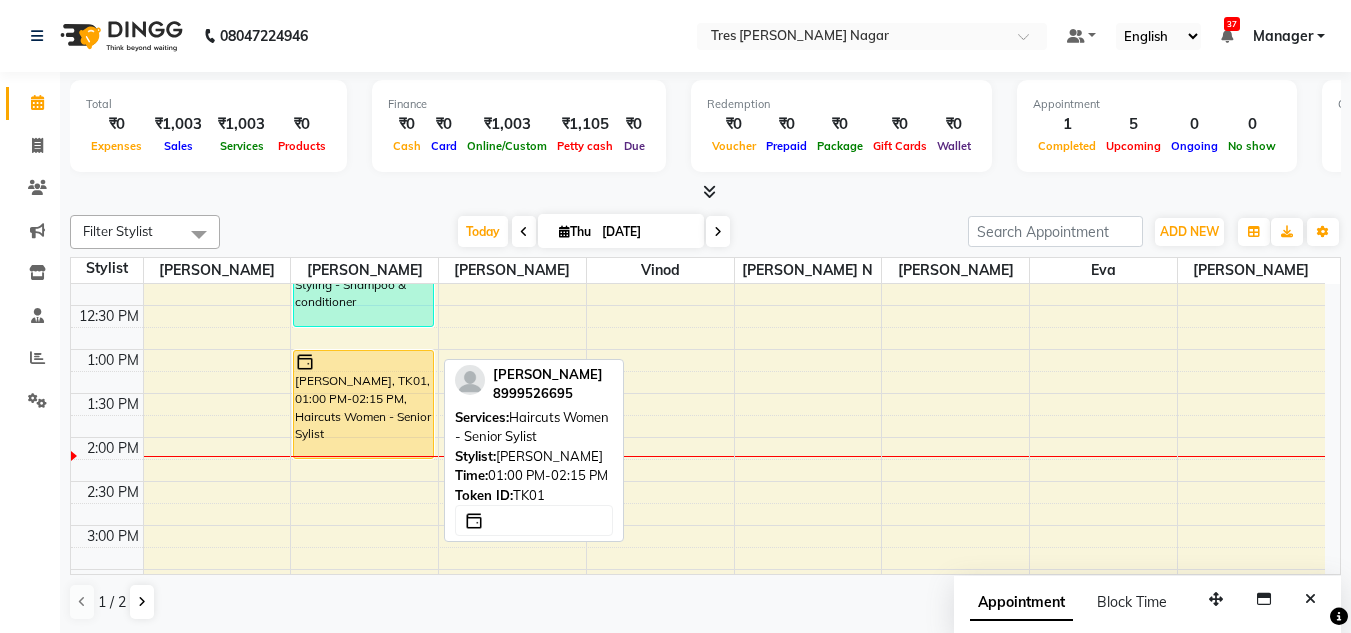 click on "[PERSON_NAME], TK01, 01:00 PM-02:15 PM, Haircuts Women - Senior Sylist" at bounding box center (363, 404) 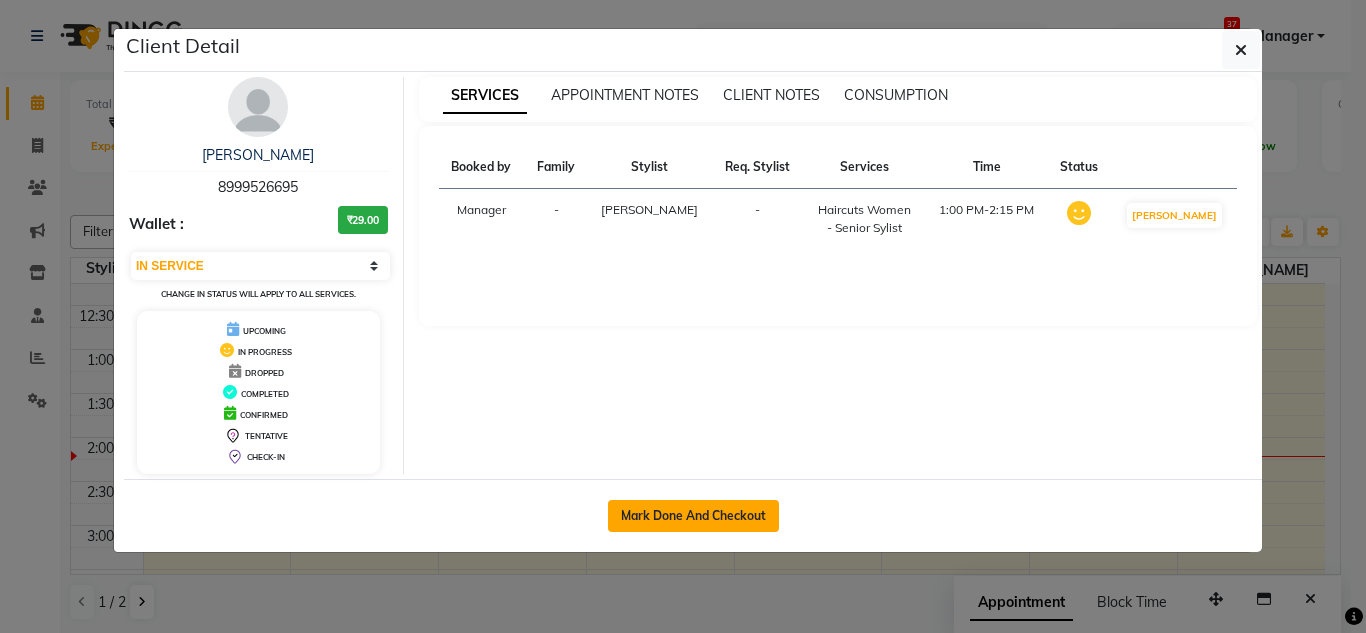 click on "Mark Done And Checkout" 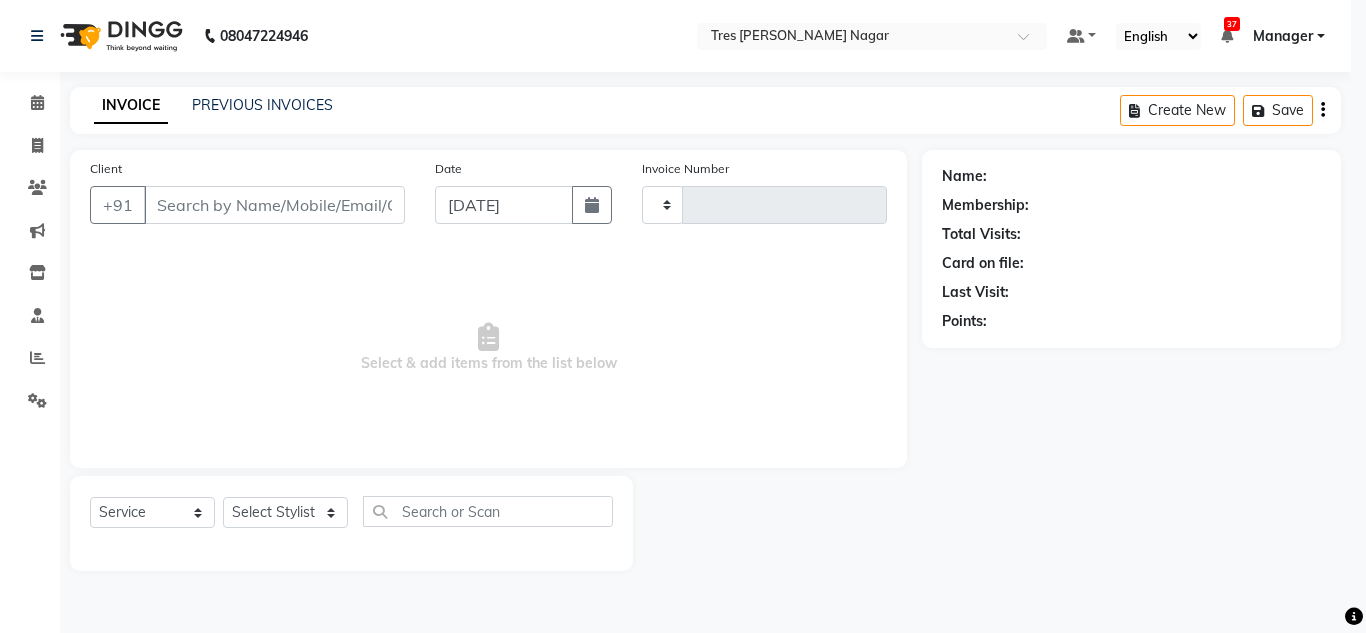 type on "0678" 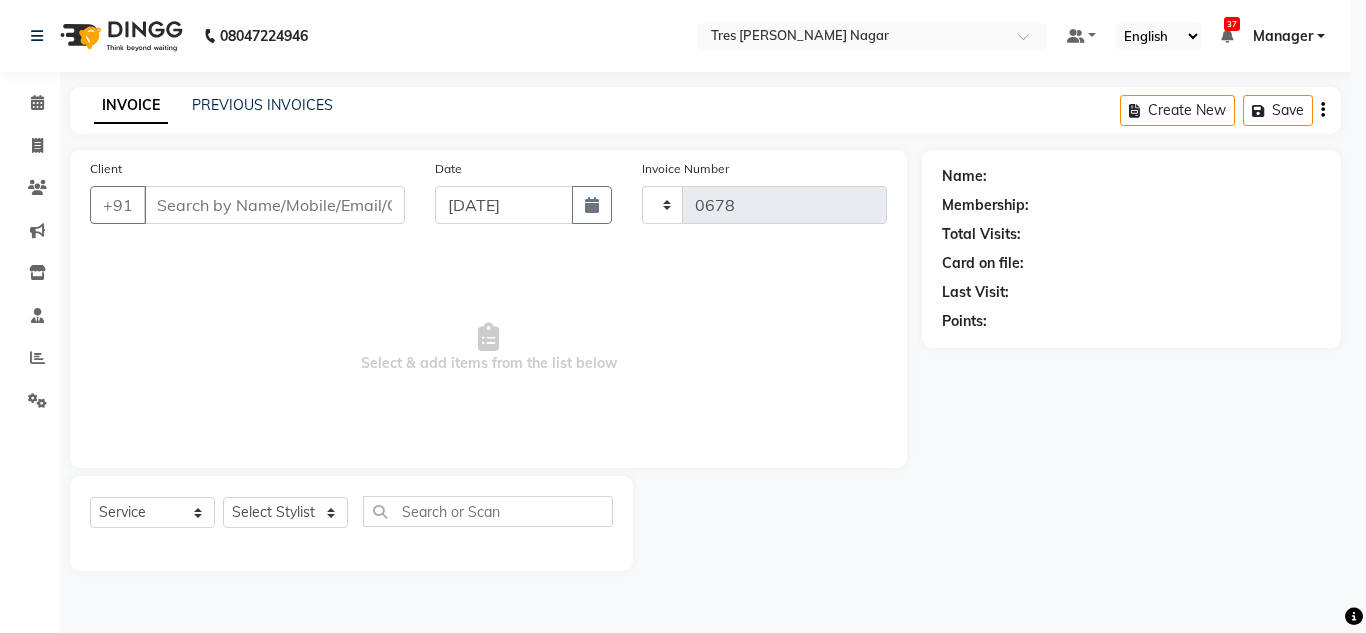 select on "8052" 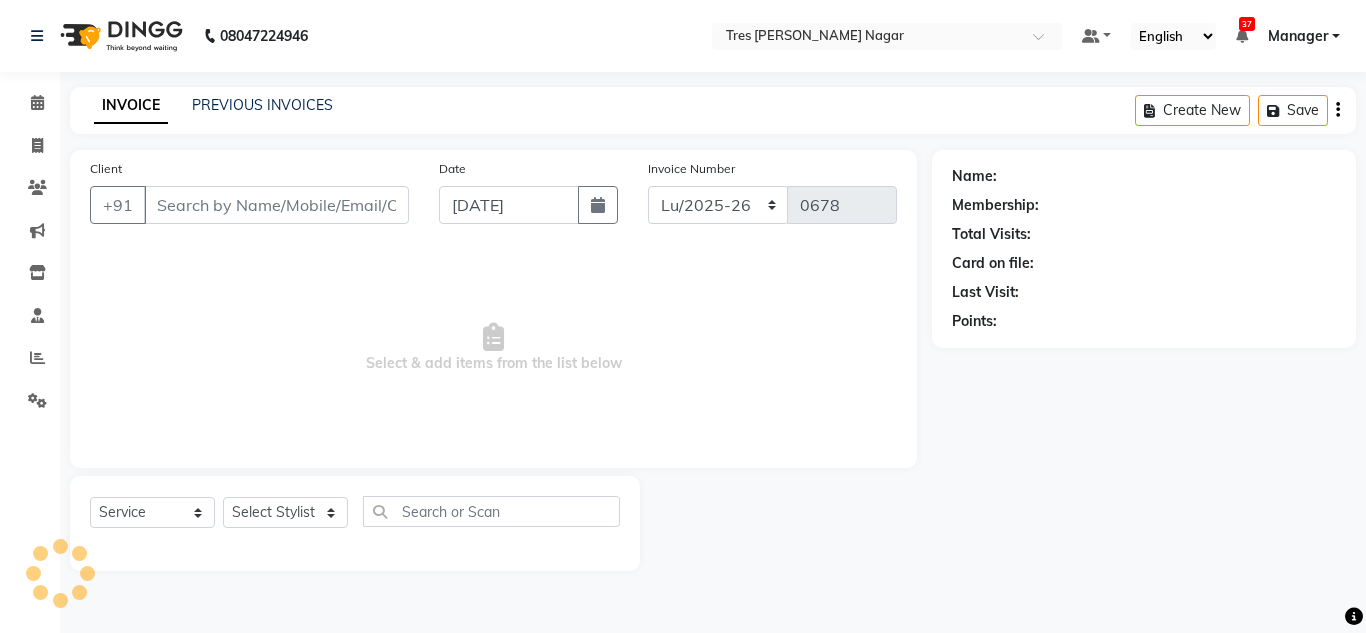 type on "8999526695" 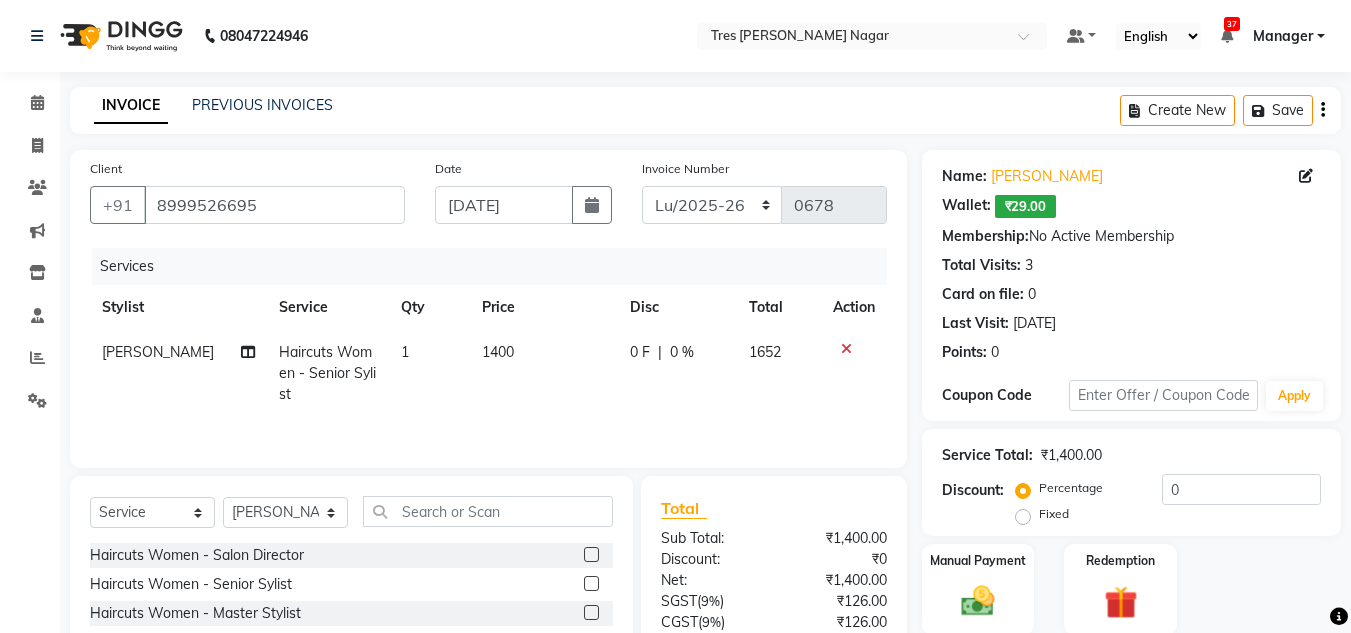 click on "Haircuts Women - Senior Sylist" 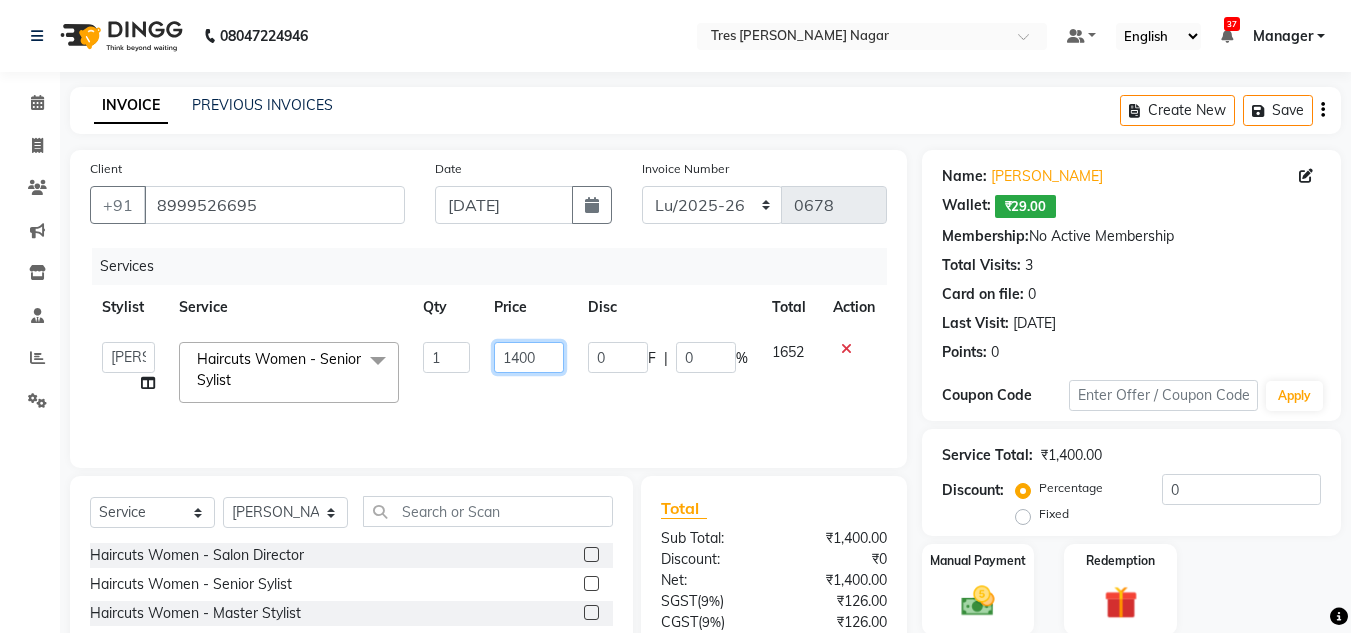 click on "1400" 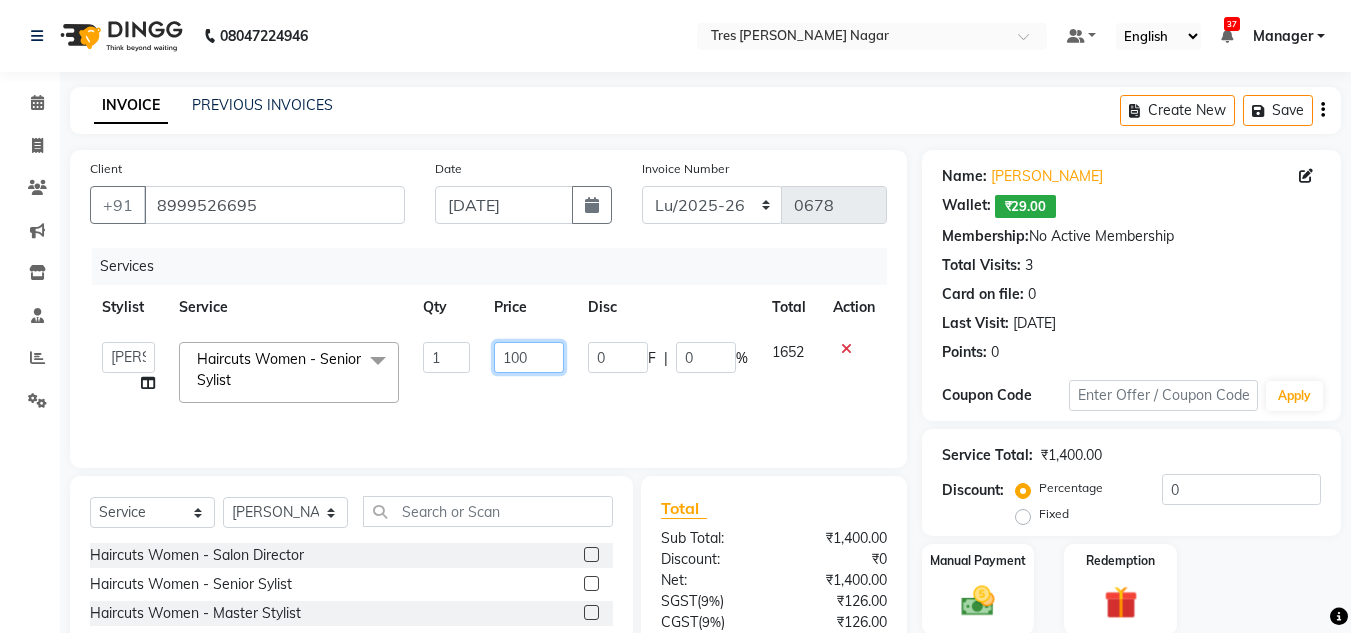 type on "1100" 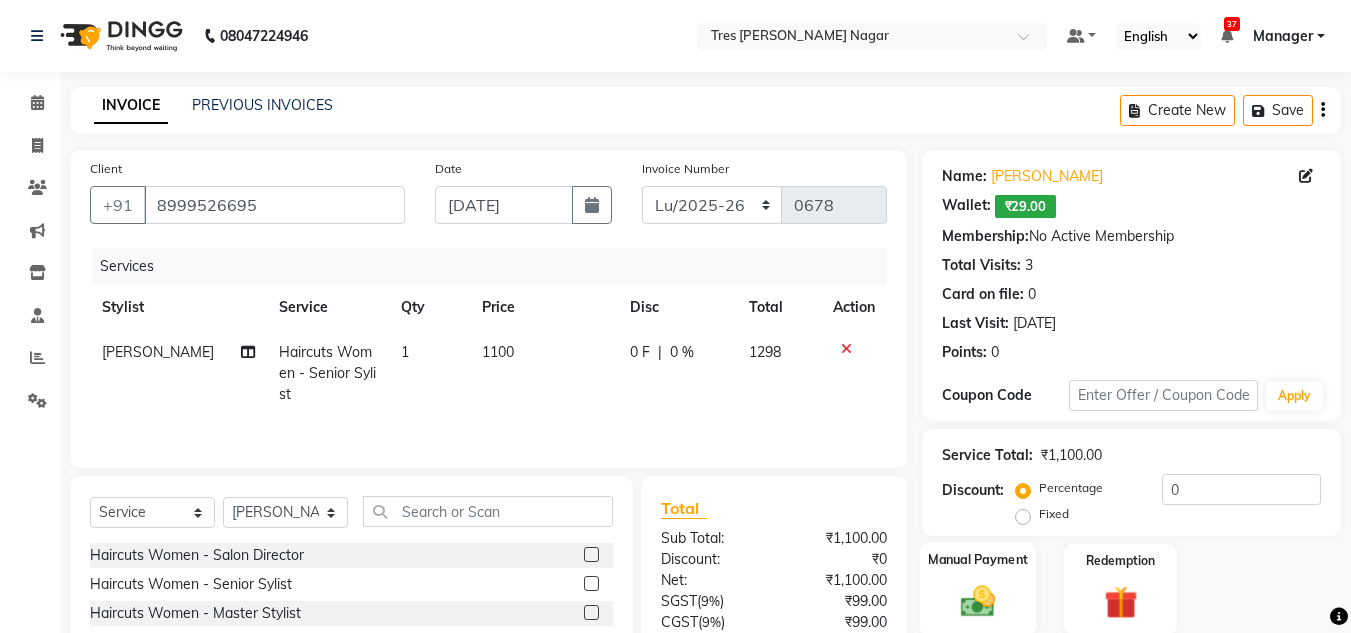 click 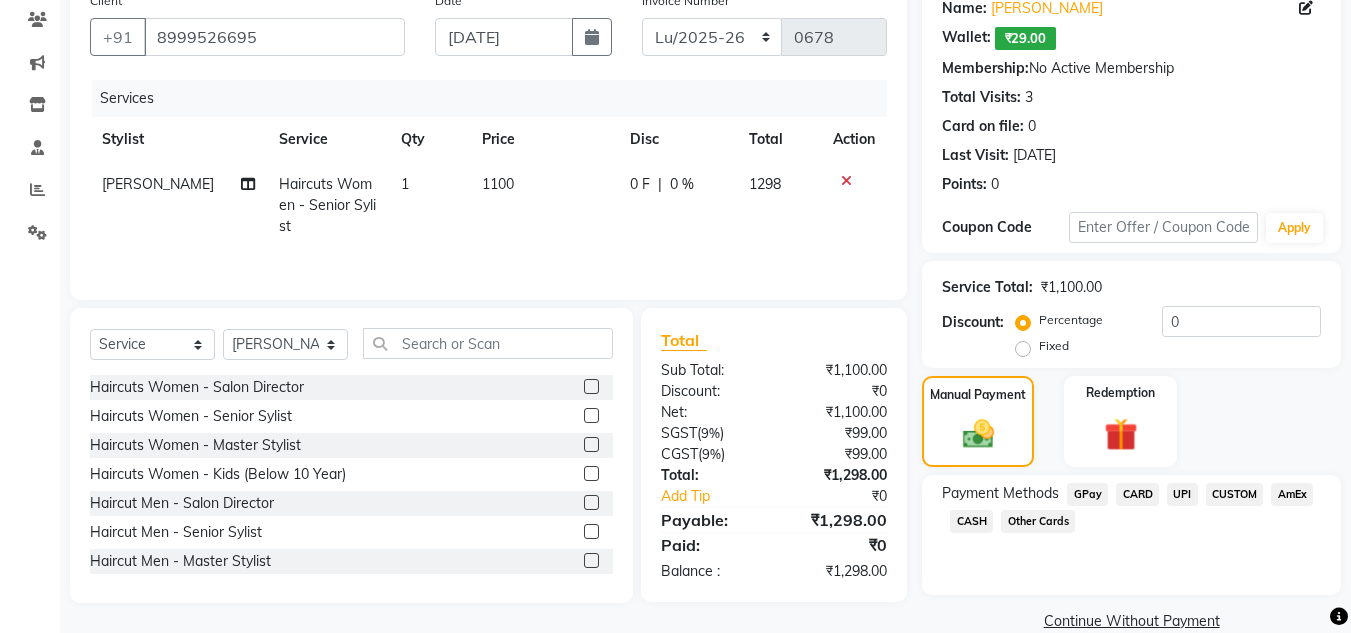 click on "UPI" 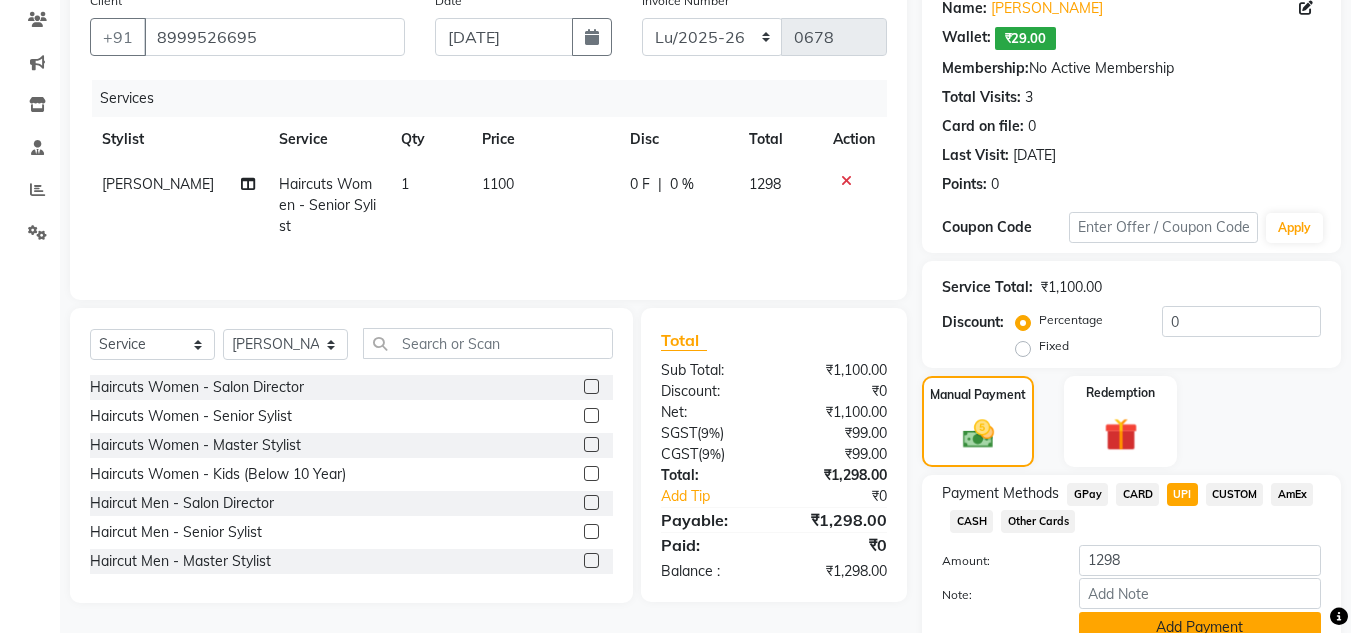 scroll, scrollTop: 257, scrollLeft: 0, axis: vertical 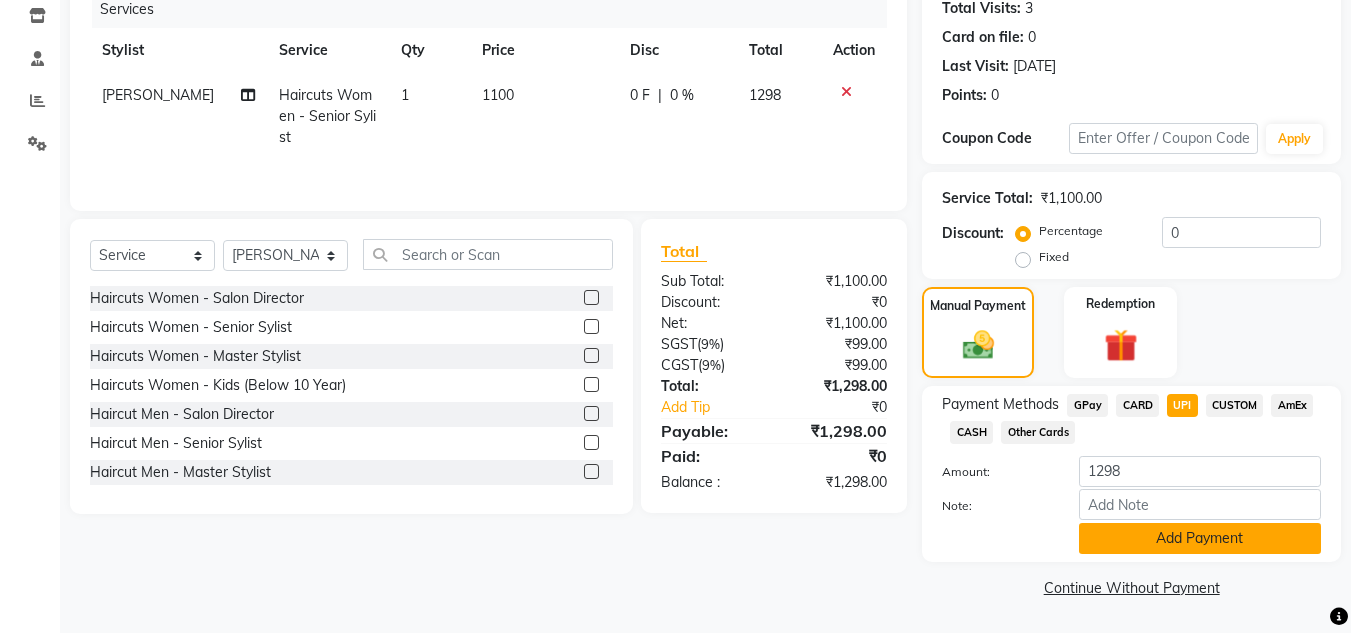 click on "Add Payment" 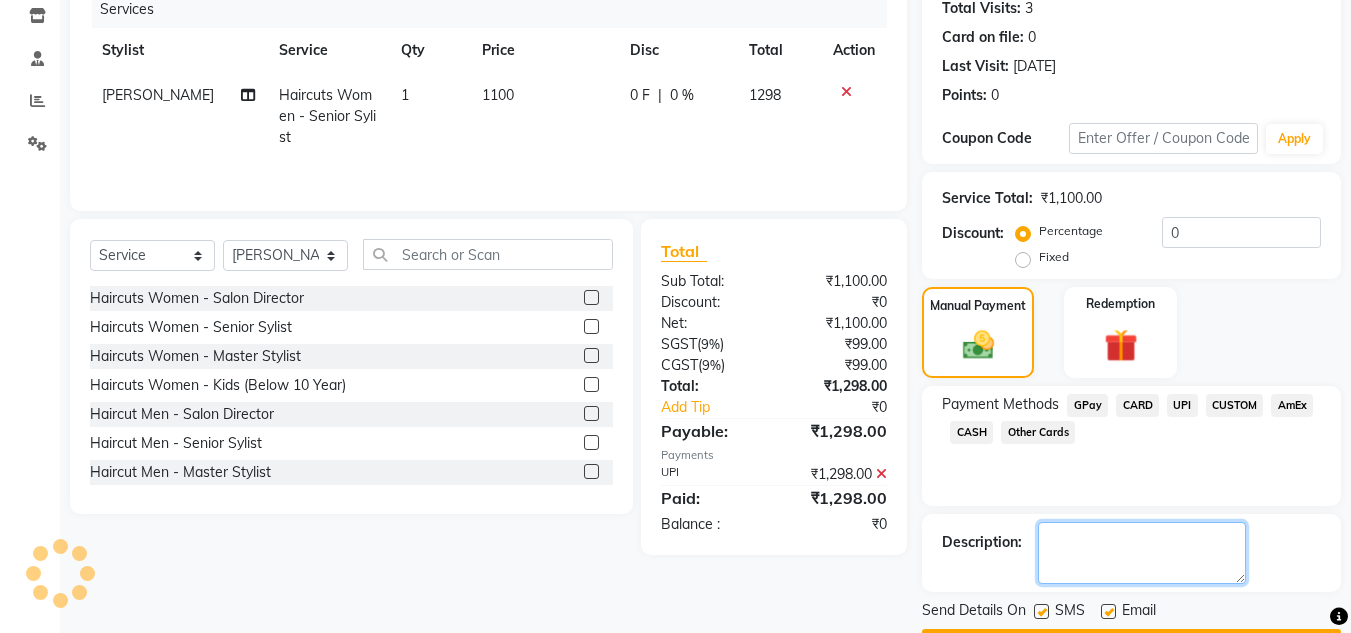 click 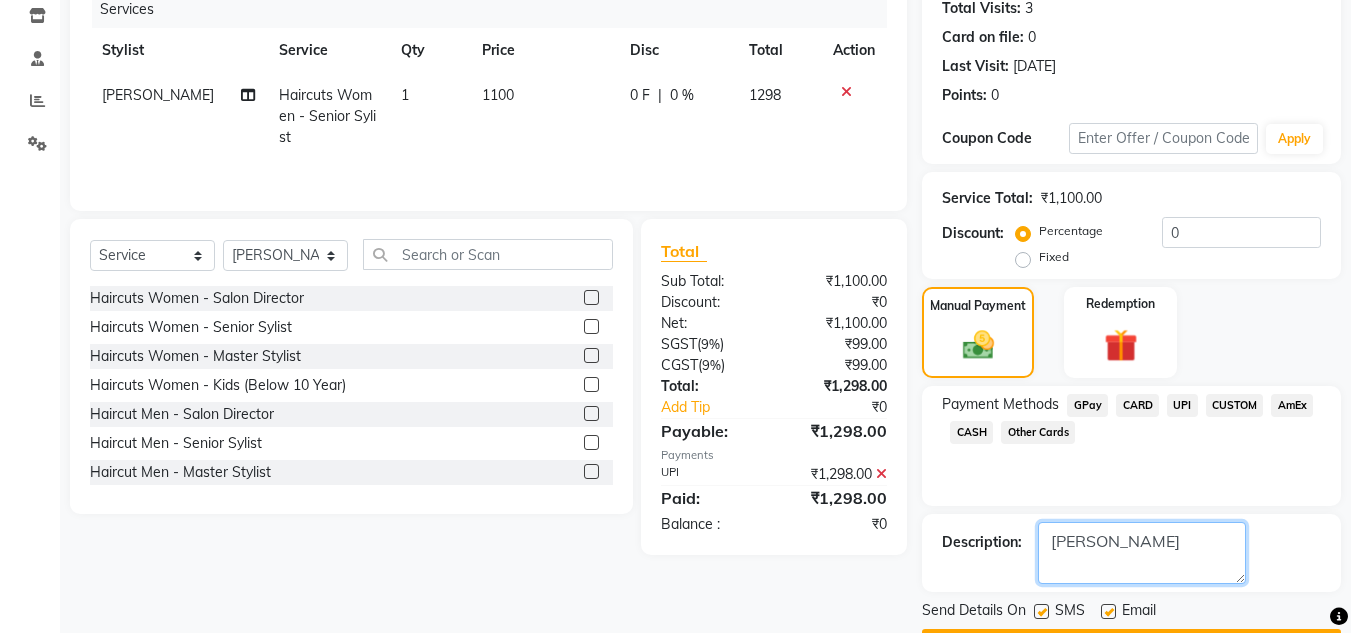 scroll, scrollTop: 314, scrollLeft: 0, axis: vertical 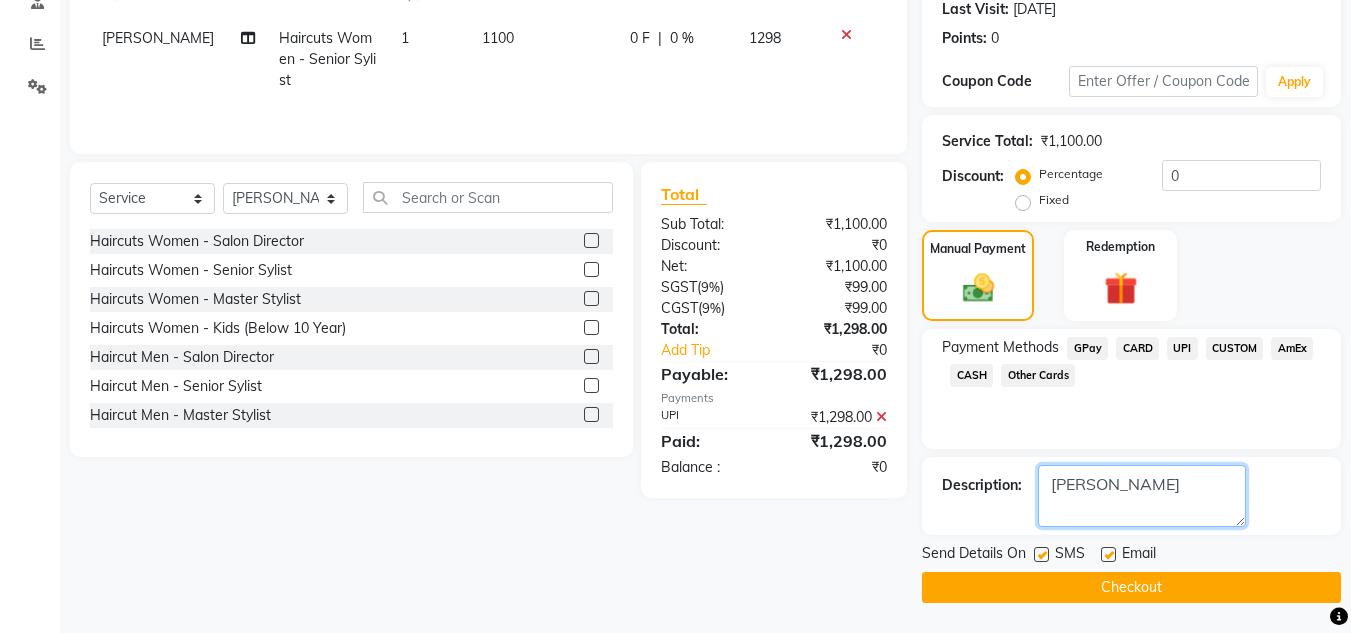 type on "[PERSON_NAME]" 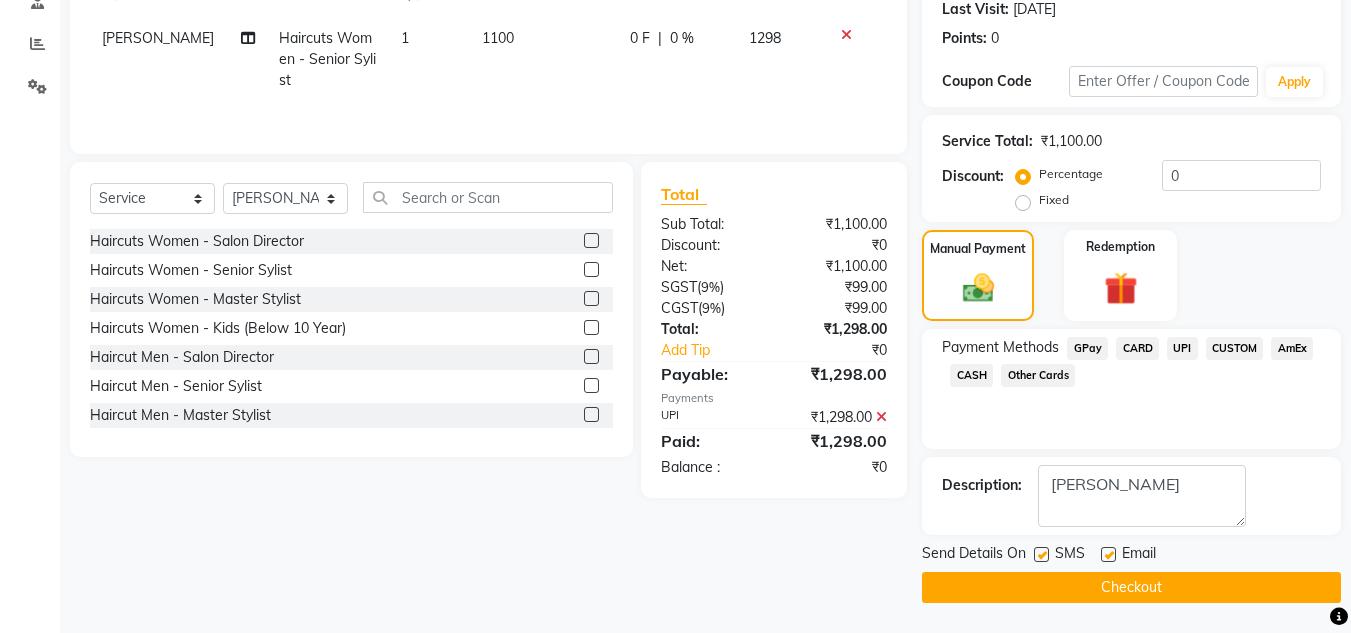 click on "Checkout" 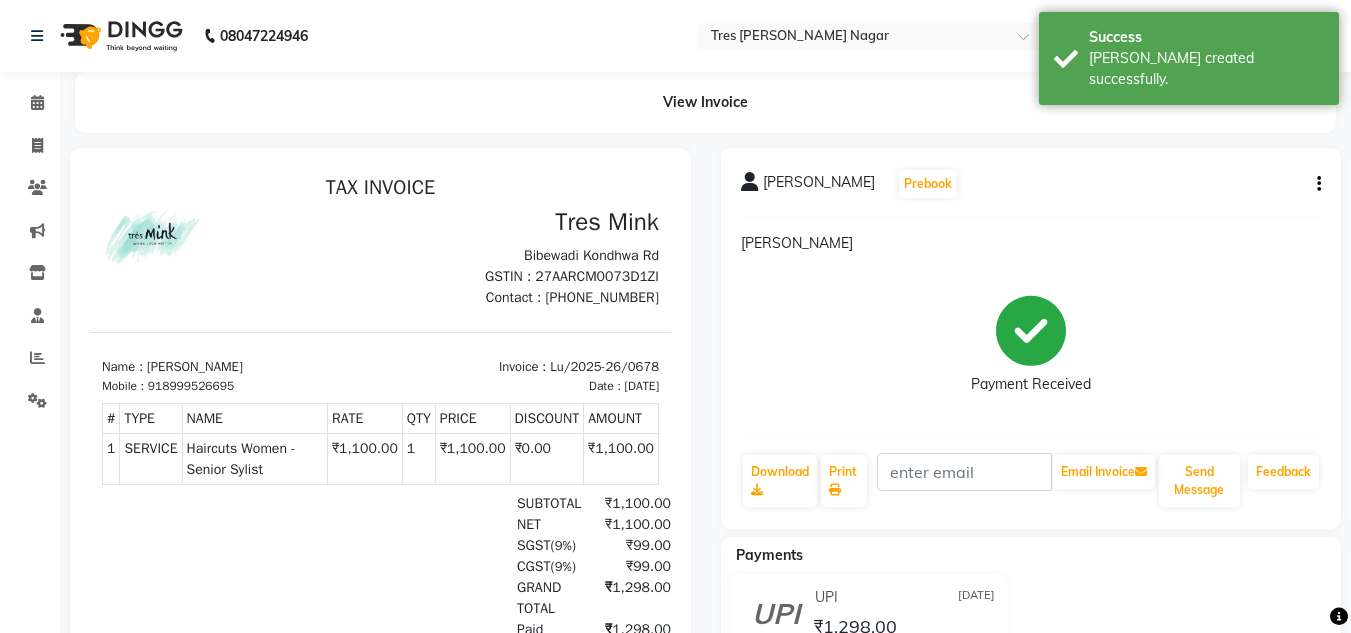 scroll, scrollTop: 0, scrollLeft: 0, axis: both 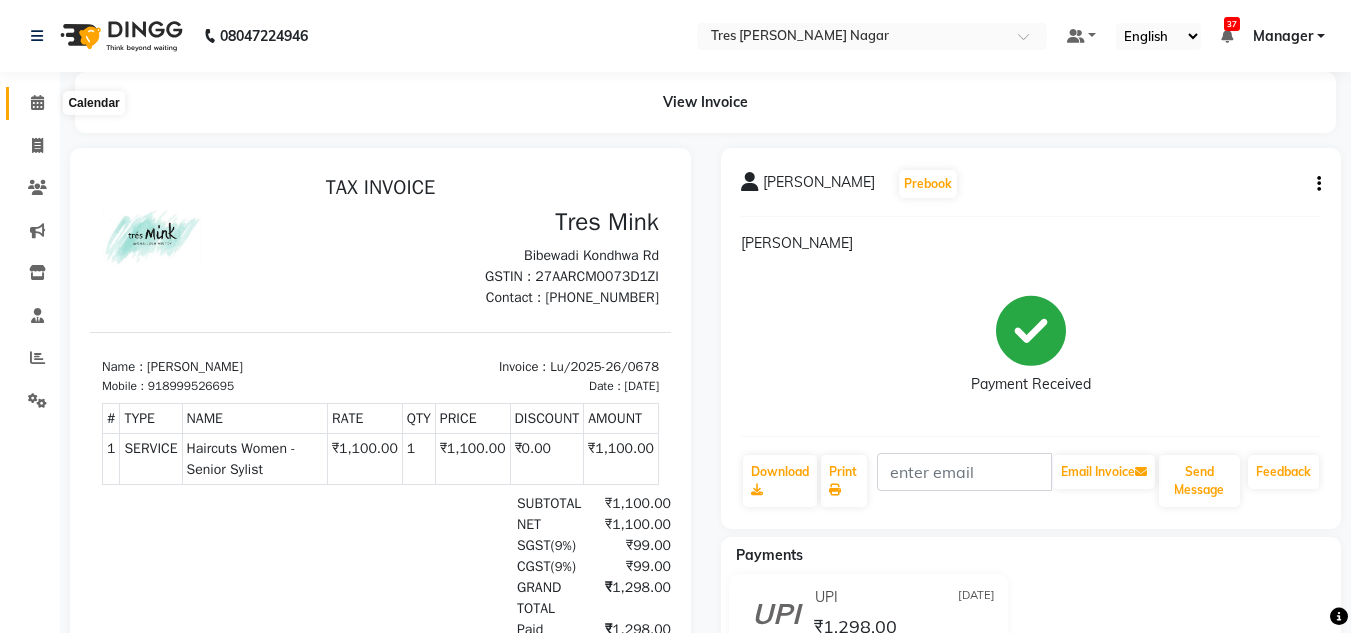 click 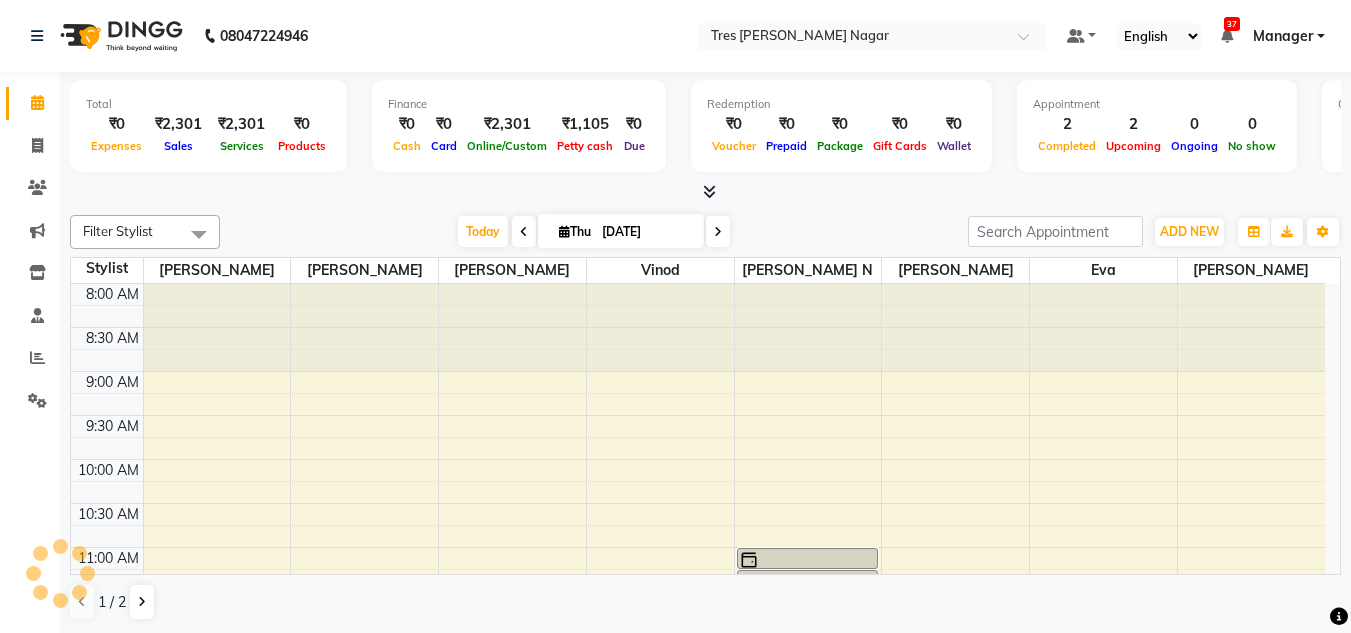 scroll, scrollTop: 0, scrollLeft: 0, axis: both 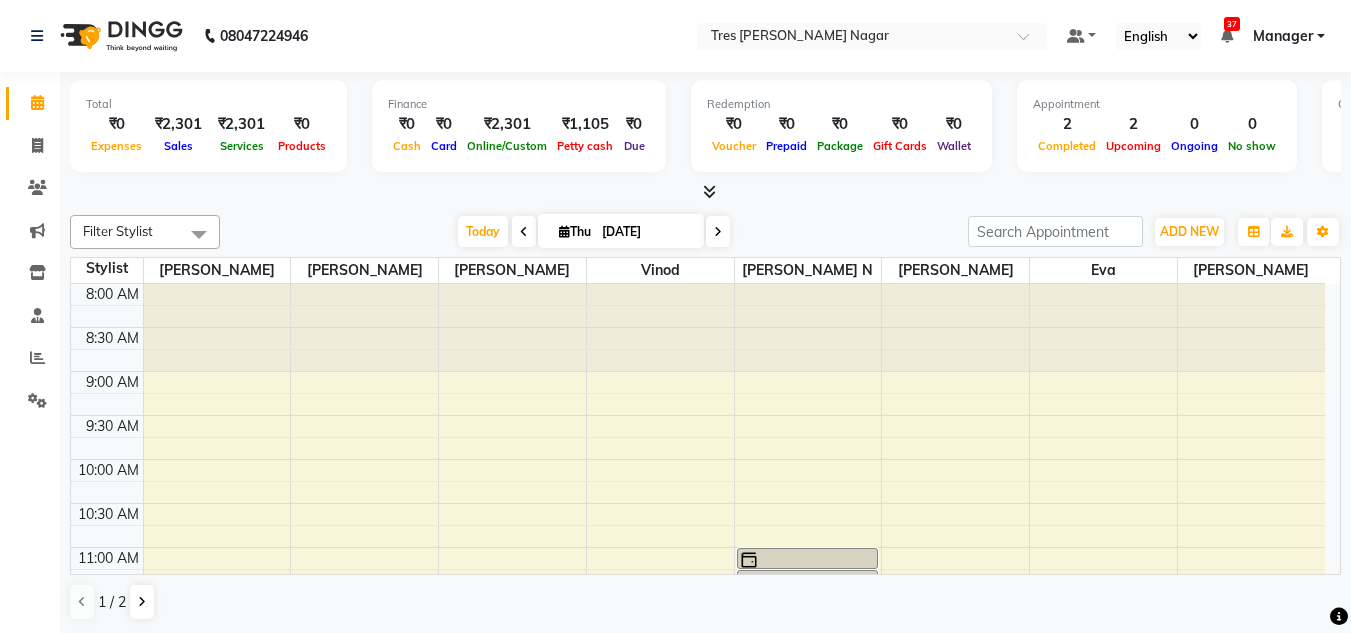 click on "Filter Stylist Select All [PERSON_NAME] [PERSON_NAME] [PERSON_NAME] [PERSON_NAME] [PERSON_NAME] [PERSON_NAME] Rohini [PERSON_NAME] [PERSON_NAME] [PERSON_NAME] [PERSON_NAME]  [PERSON_NAME] N [PERSON_NAME]  [DATE]  [DATE] Toggle Dropdown Add Appointment Add Invoice Add Expense Add Attendance Add Client Add Transaction Toggle Dropdown Add Appointment Add Invoice Add Expense Add Attendance Add Client ADD NEW Toggle Dropdown Add Appointment Add Invoice Add Expense Add Attendance Add Client Add Transaction Filter Stylist Select All [PERSON_NAME] [PERSON_NAME] [PERSON_NAME] [PERSON_NAME] [PERSON_NAME] [PERSON_NAME] Rohini [PERSON_NAME] [PERSON_NAME] [PERSON_NAME] [PERSON_NAME]  [PERSON_NAME] N [PERSON_NAME]  Group By  Staff View   Room View  View as Vertical  Vertical - Week View  Horizontal  Horizontal - Week View  List  Toggle Dropdown Calendar Settings Manage Tags   Arrange Stylists   Reset Stylists  Full Screen Appointment Form Zoom 100% Staff/Room Display Count 8" at bounding box center [705, 232] 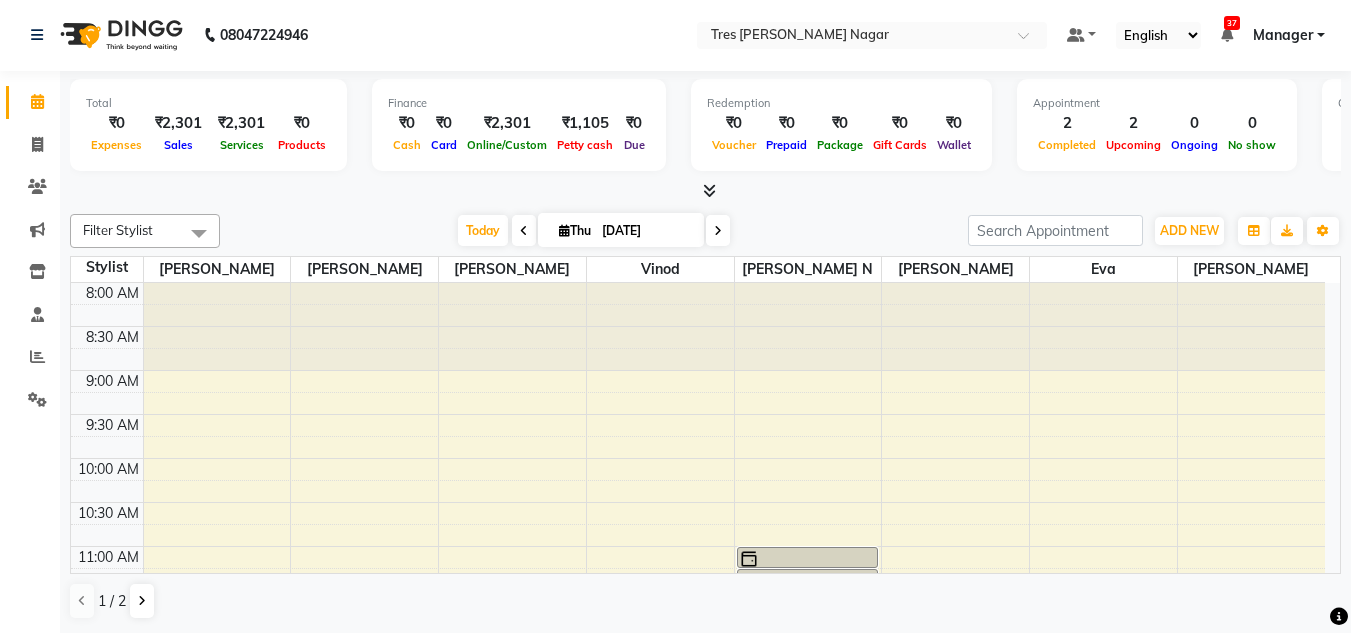 click at bounding box center (524, 230) 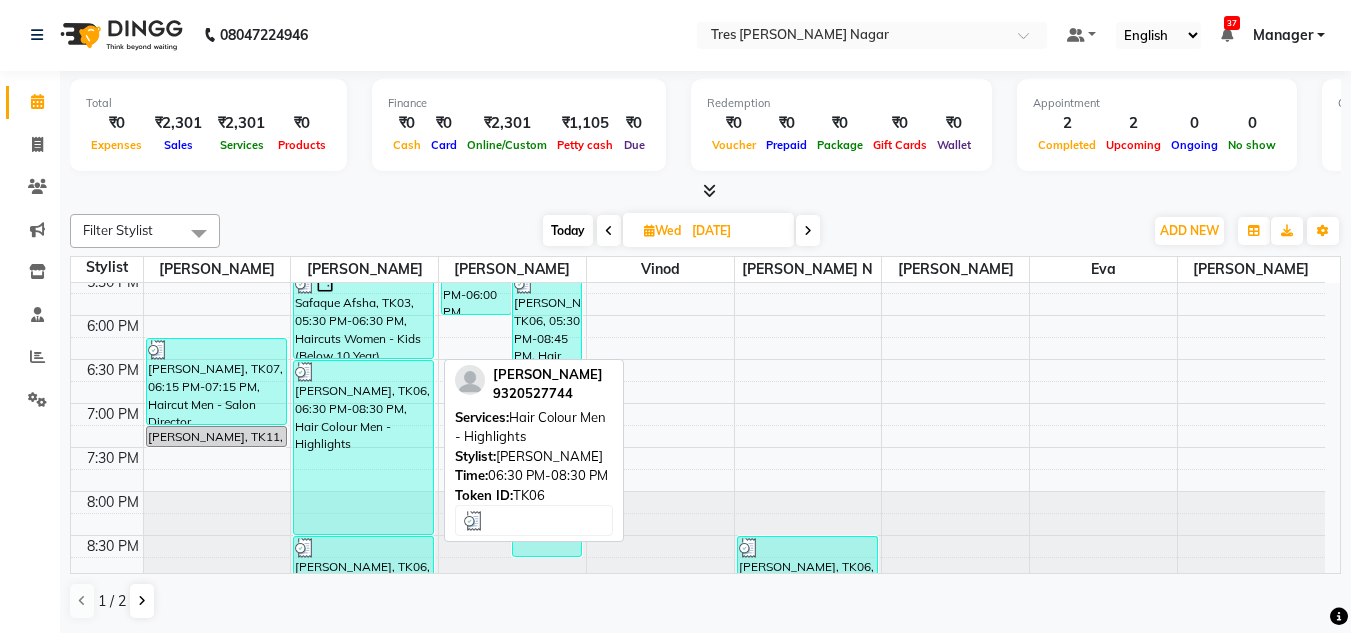 scroll, scrollTop: 853, scrollLeft: 0, axis: vertical 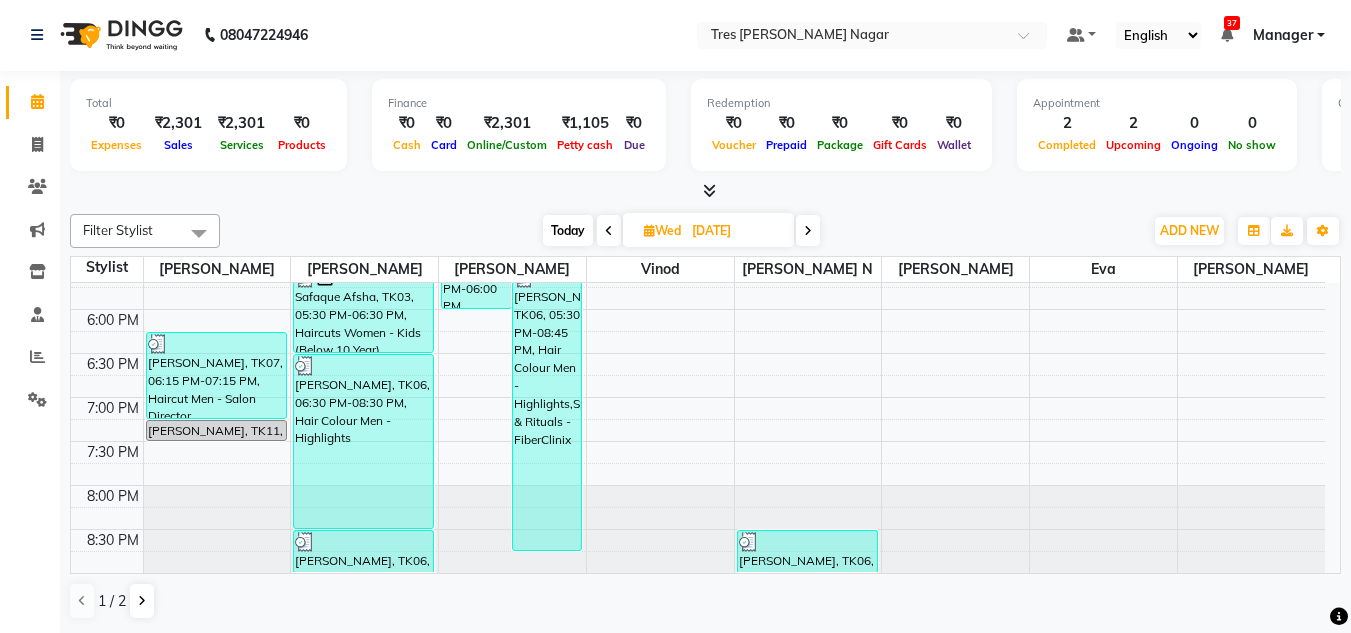 click on "1 / 2" at bounding box center [705, 601] 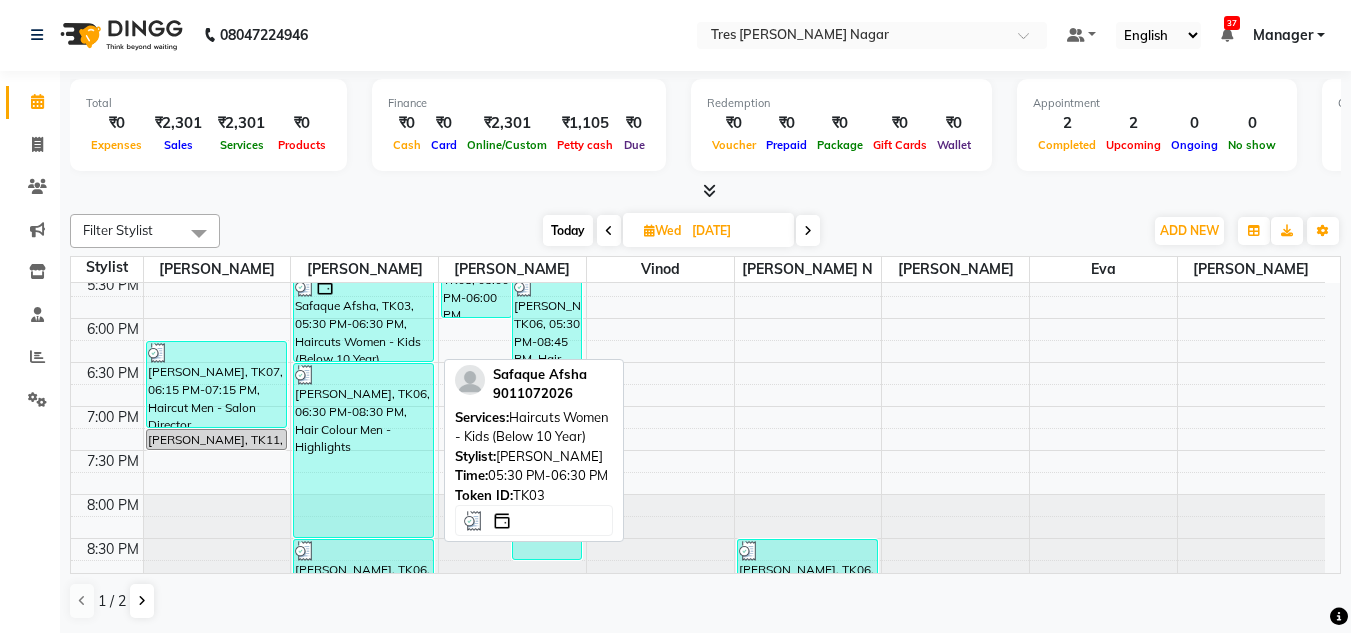 scroll, scrollTop: 853, scrollLeft: 0, axis: vertical 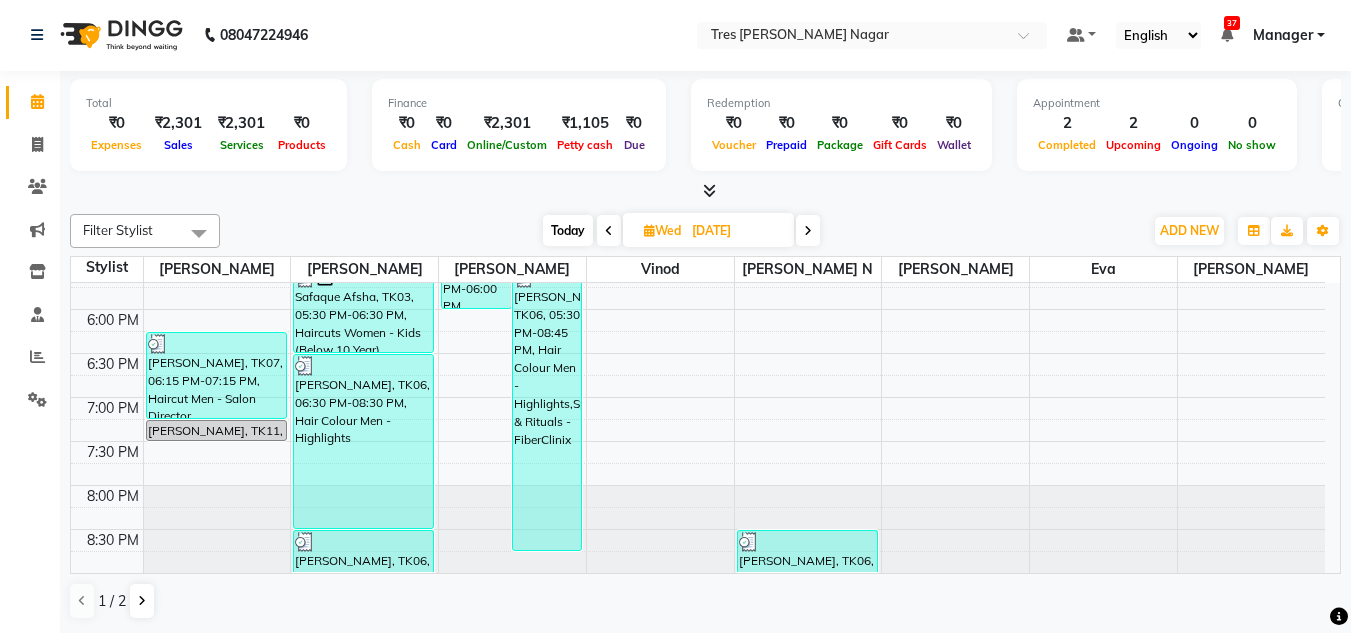 click on "Today" at bounding box center [568, 230] 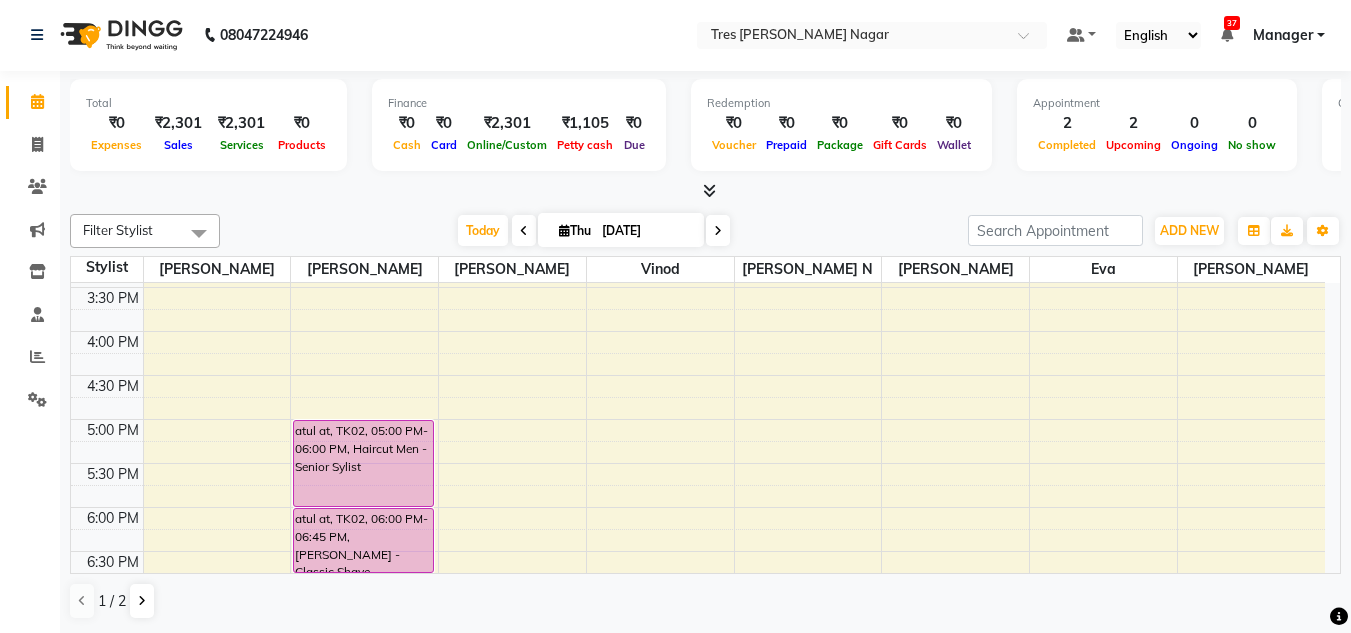 scroll, scrollTop: 853, scrollLeft: 0, axis: vertical 